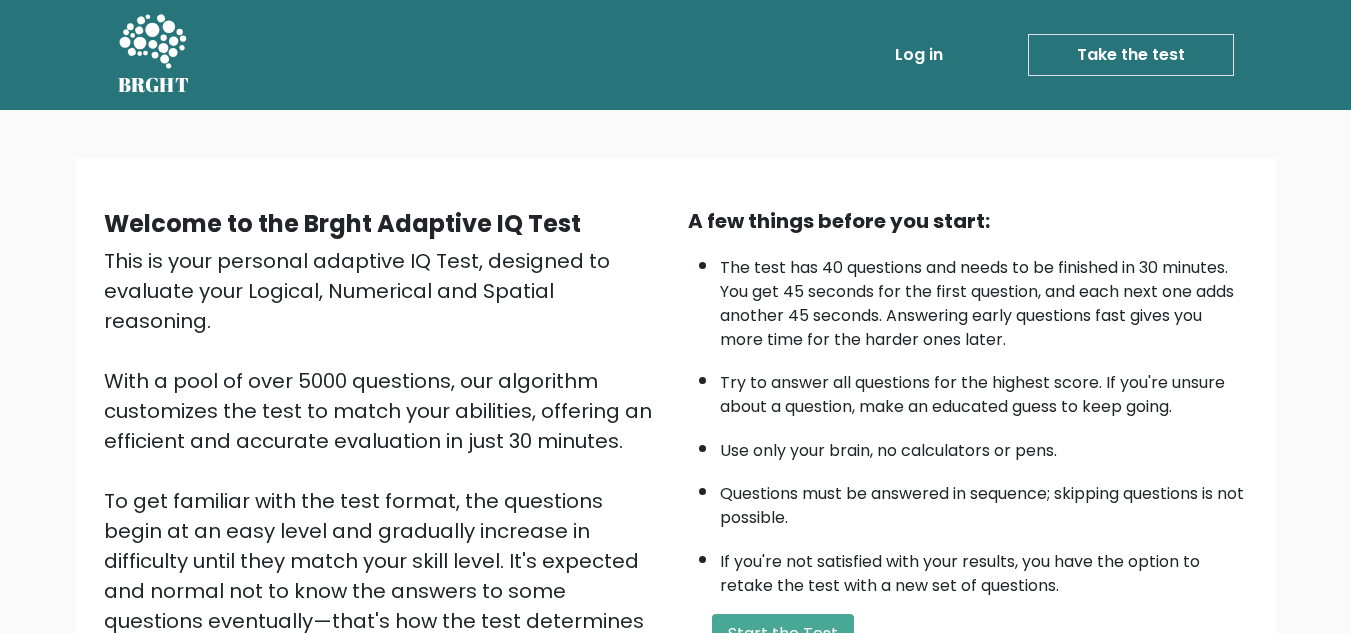 scroll, scrollTop: 0, scrollLeft: 0, axis: both 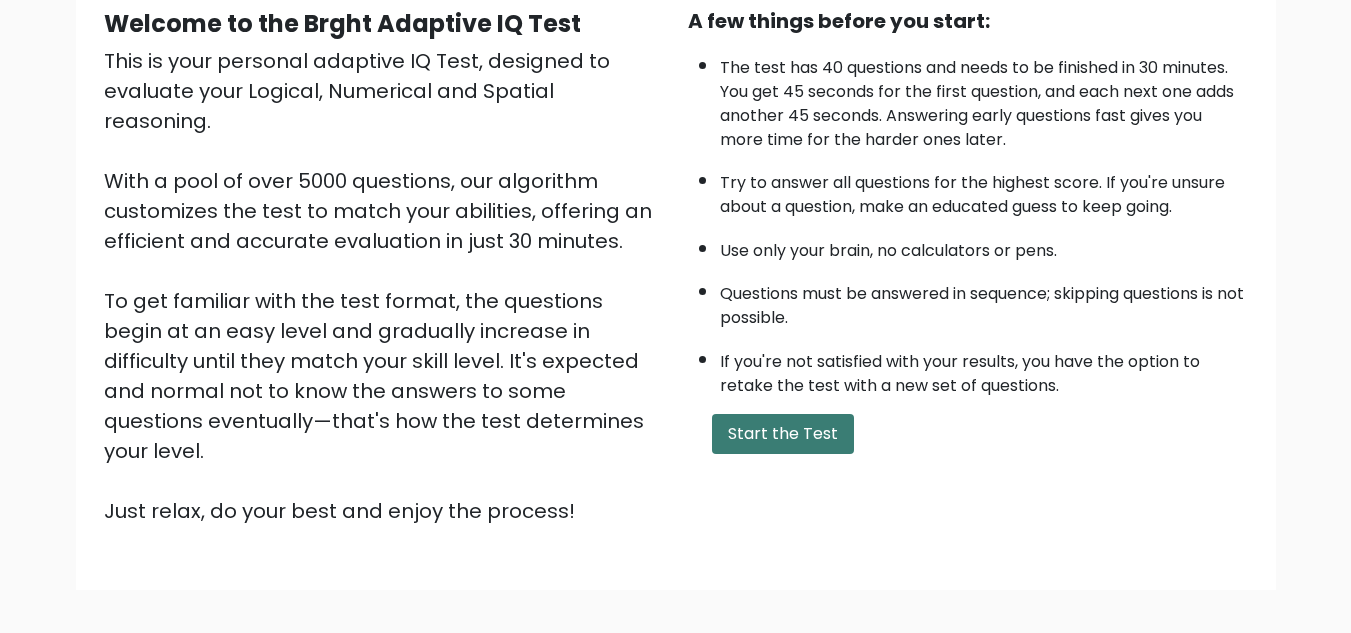 click on "Start the Test" at bounding box center (783, 434) 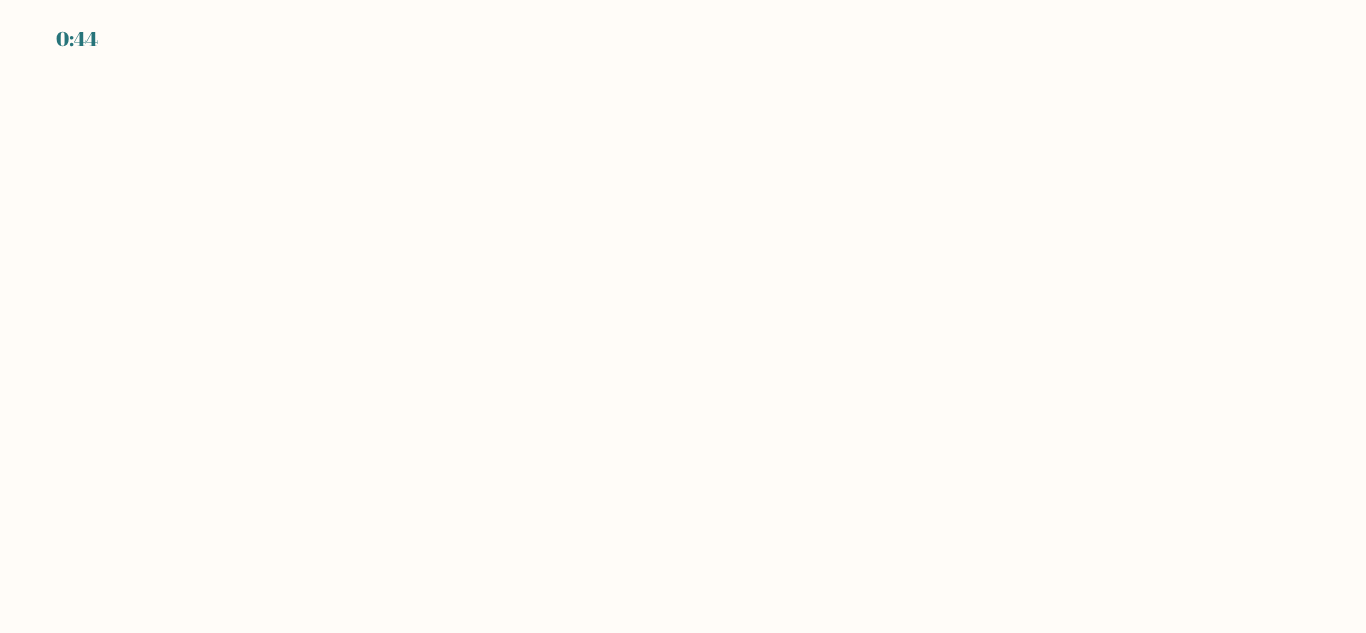 scroll, scrollTop: 0, scrollLeft: 0, axis: both 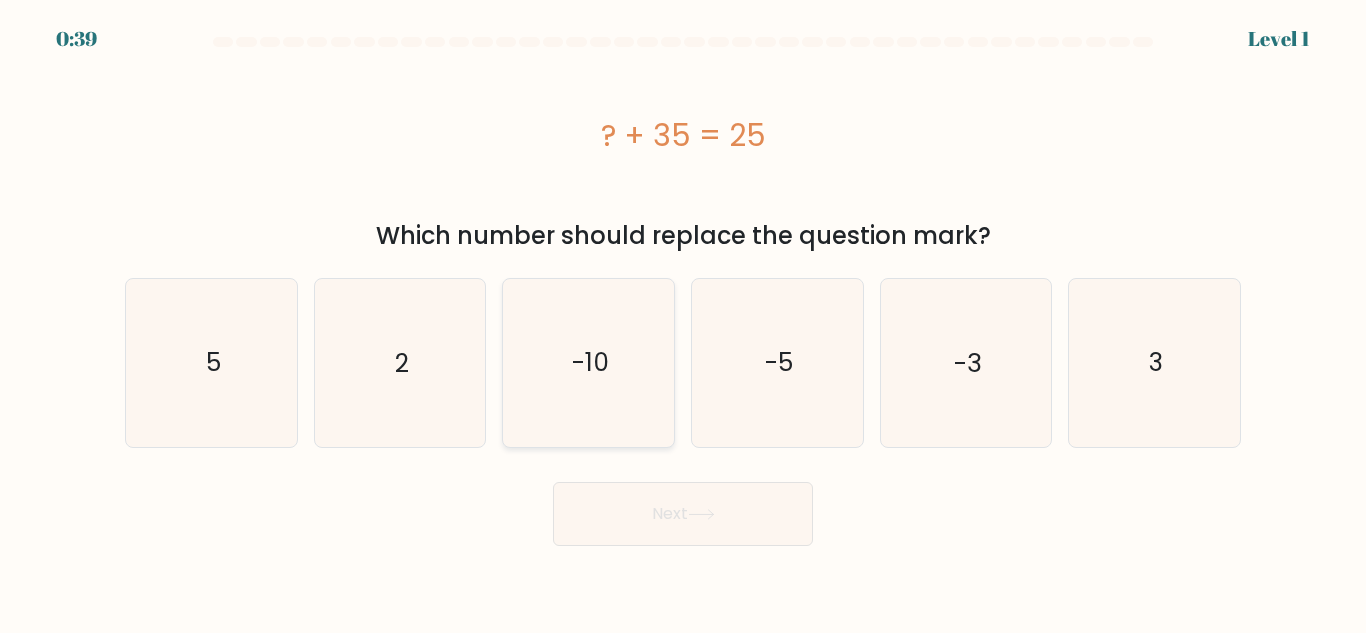 click on "-10" 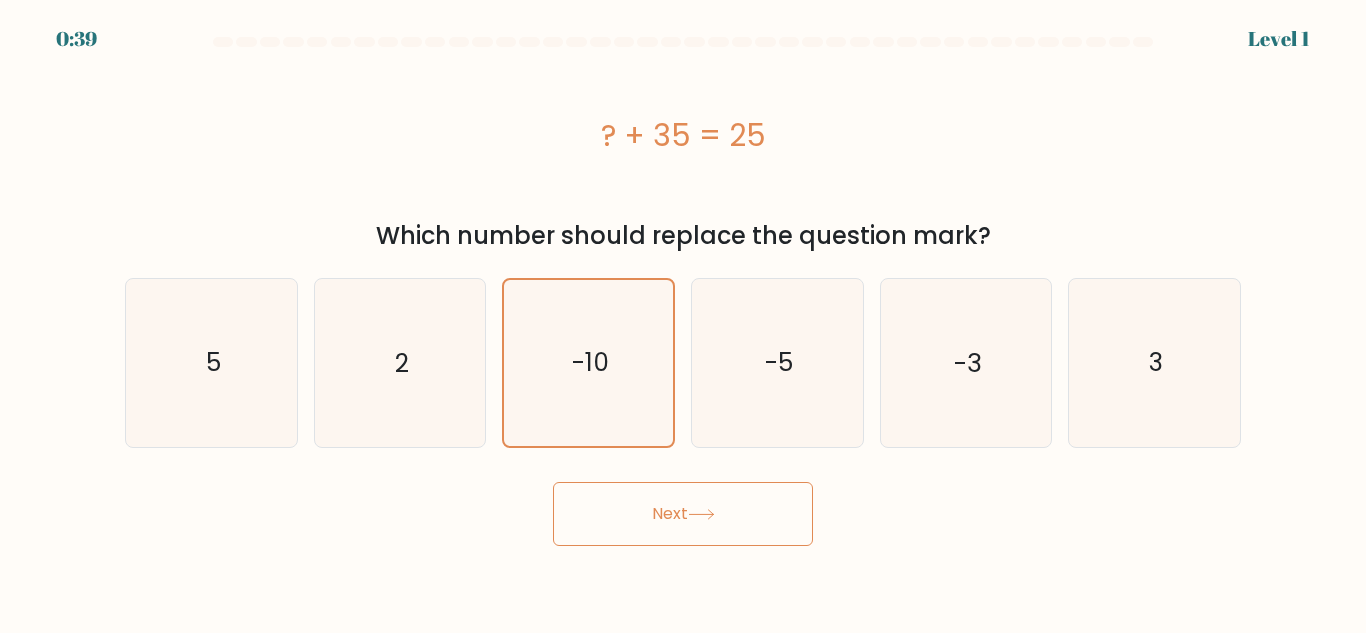 click on "Next" at bounding box center (683, 514) 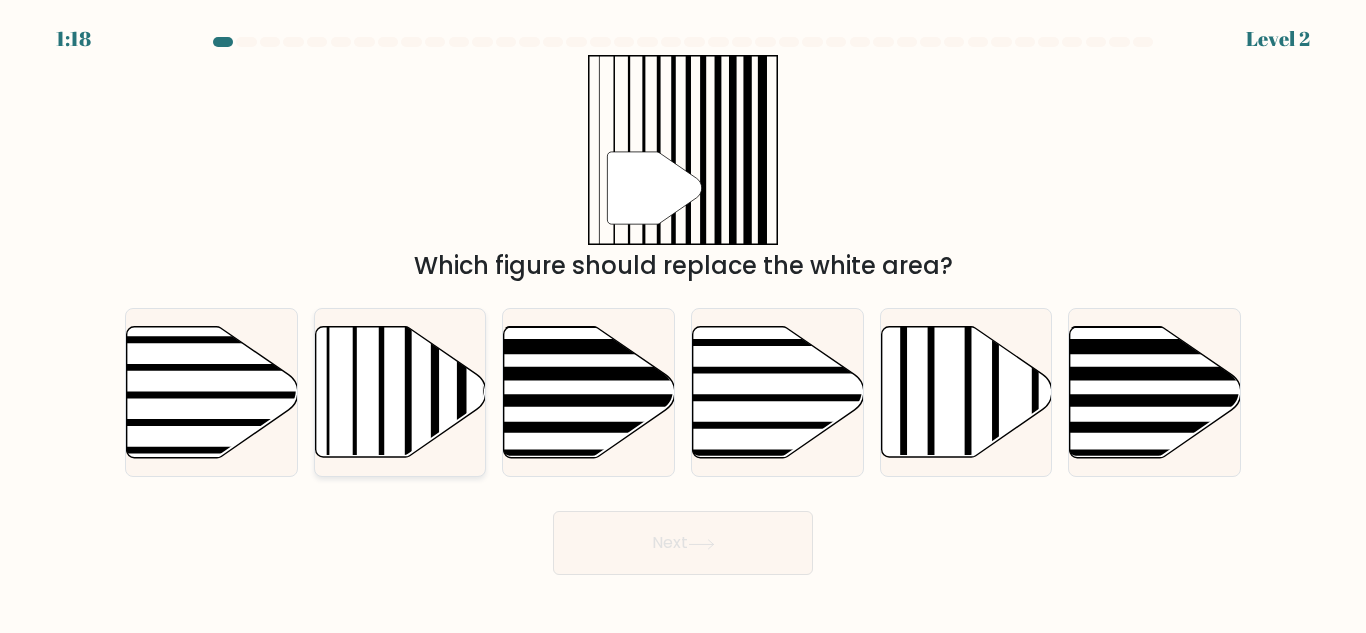 click 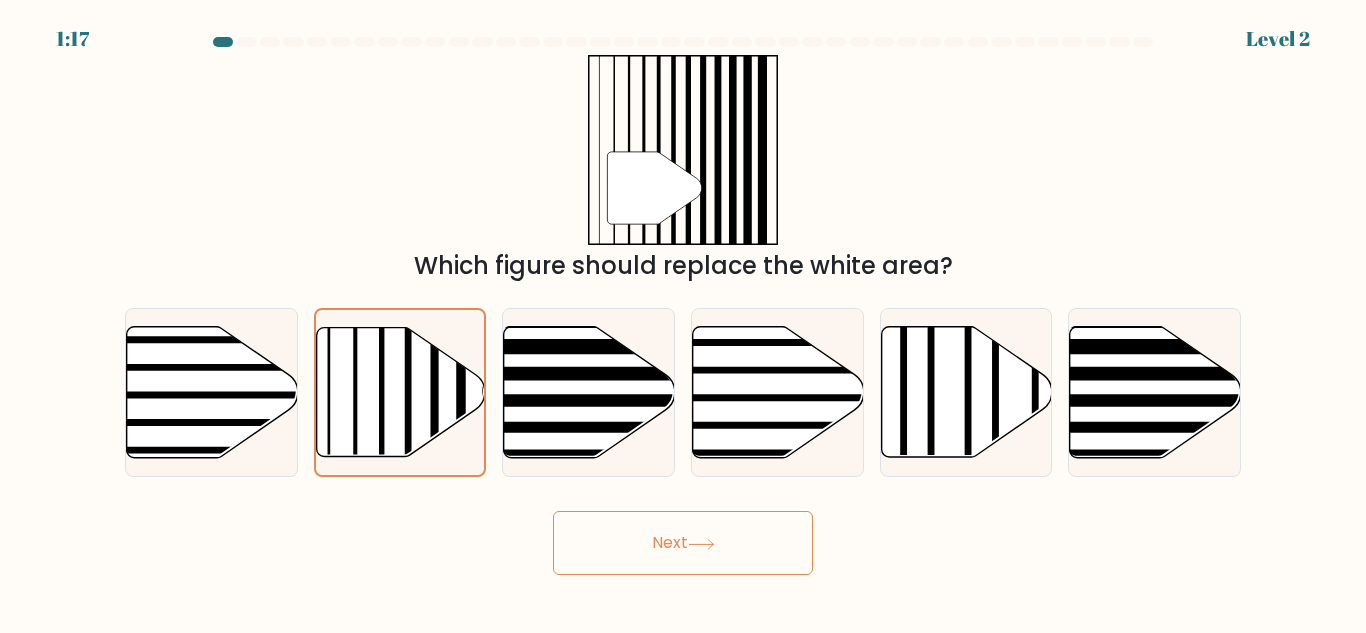 click on "Next" at bounding box center (683, 543) 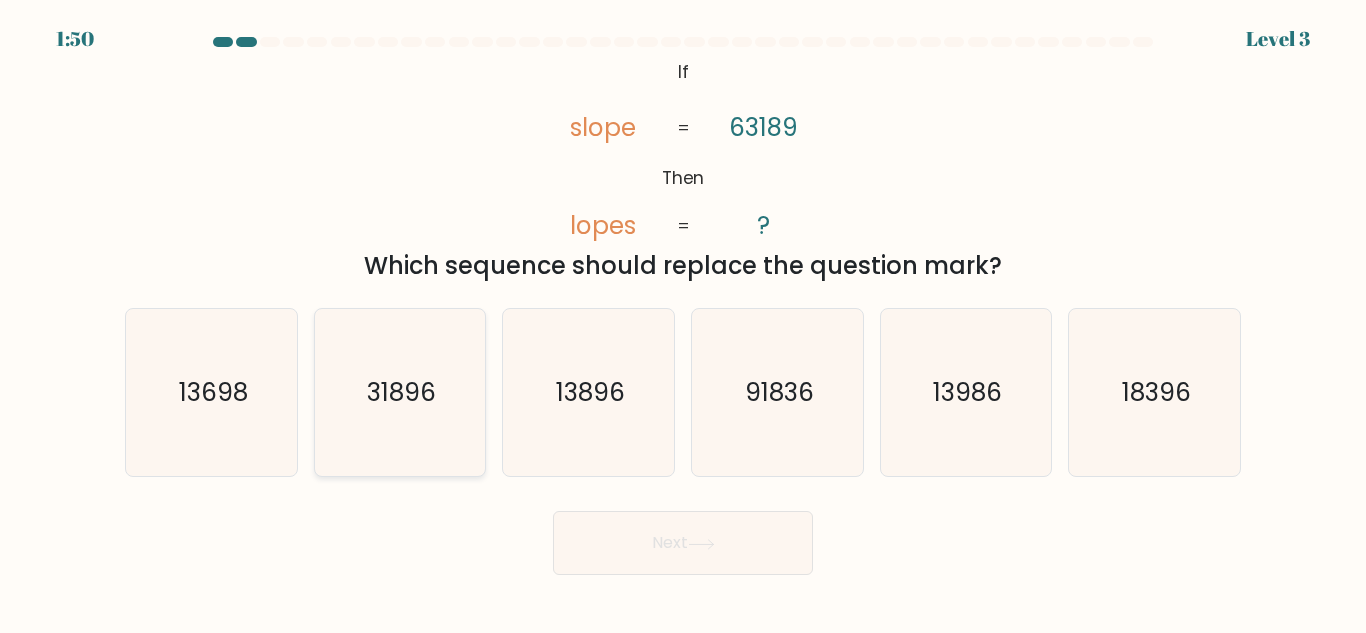 drag, startPoint x: 423, startPoint y: 418, endPoint x: 646, endPoint y: 299, distance: 252.76471 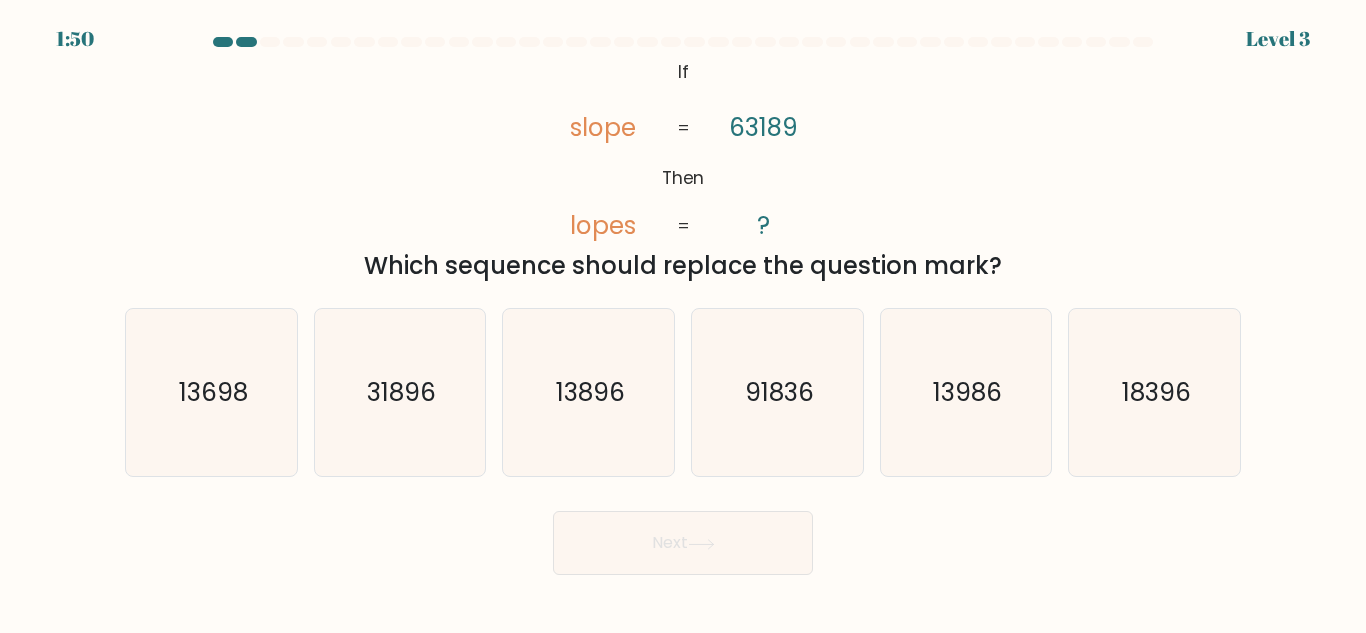 click on "b.
31896" at bounding box center (683, 319) 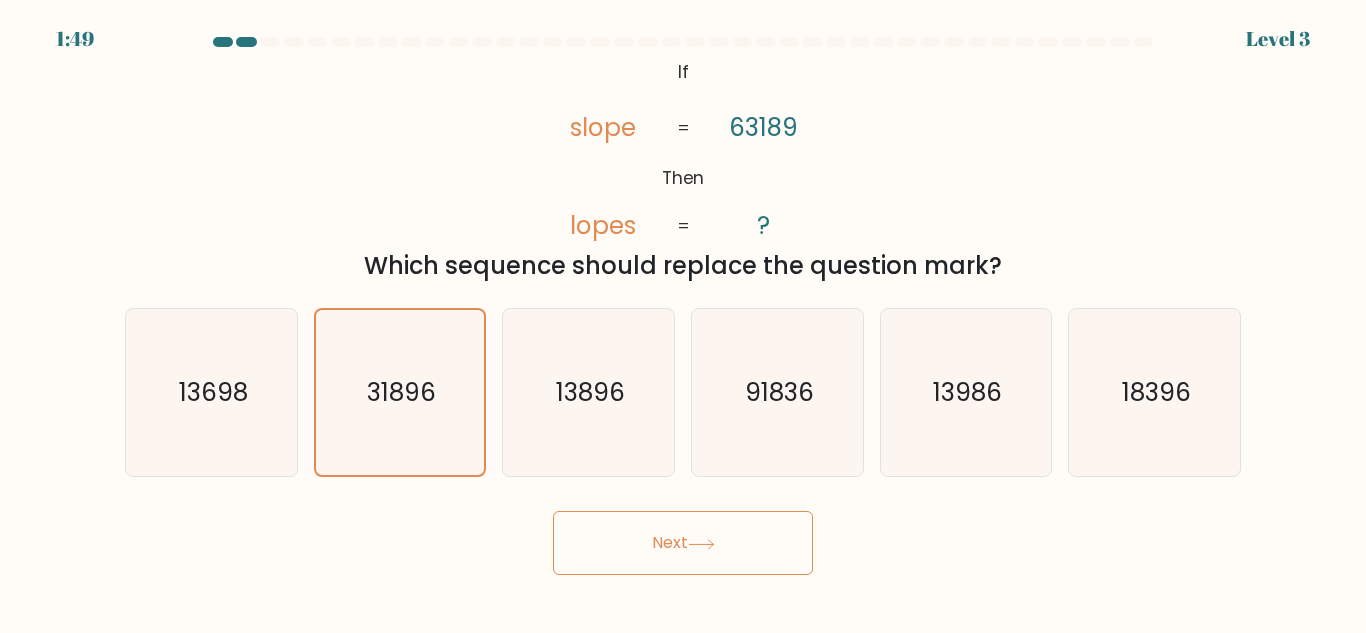 click on "Next" at bounding box center (683, 543) 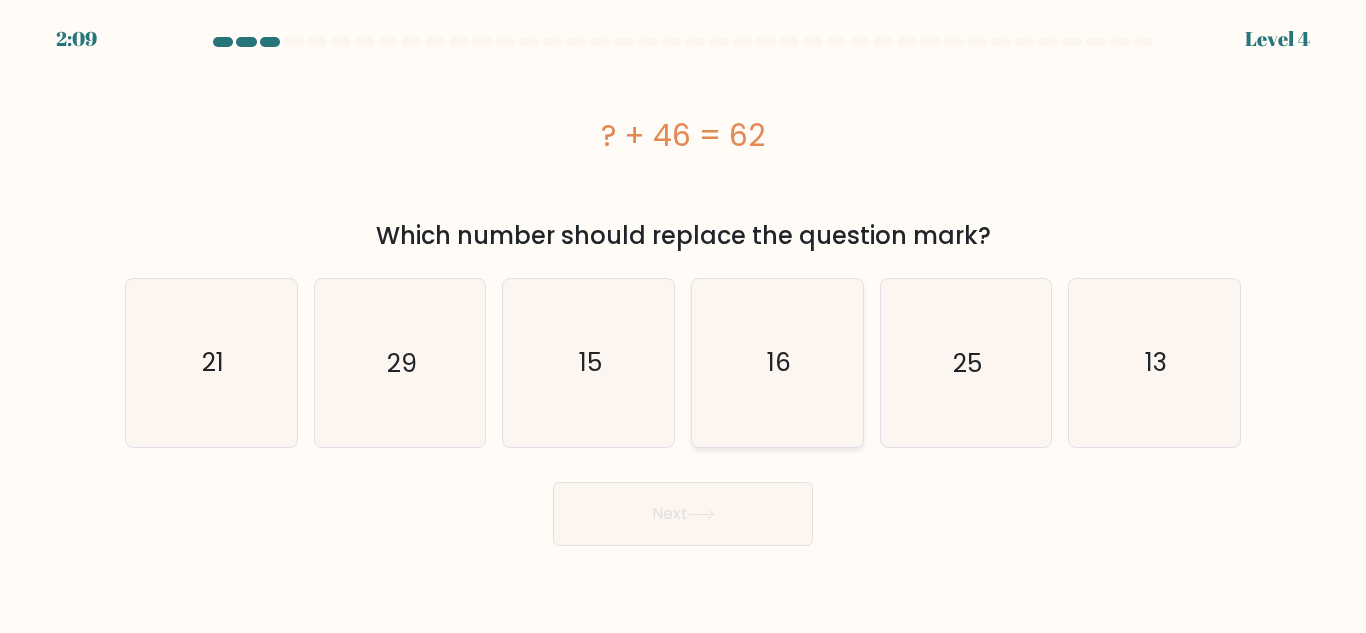 click on "16" 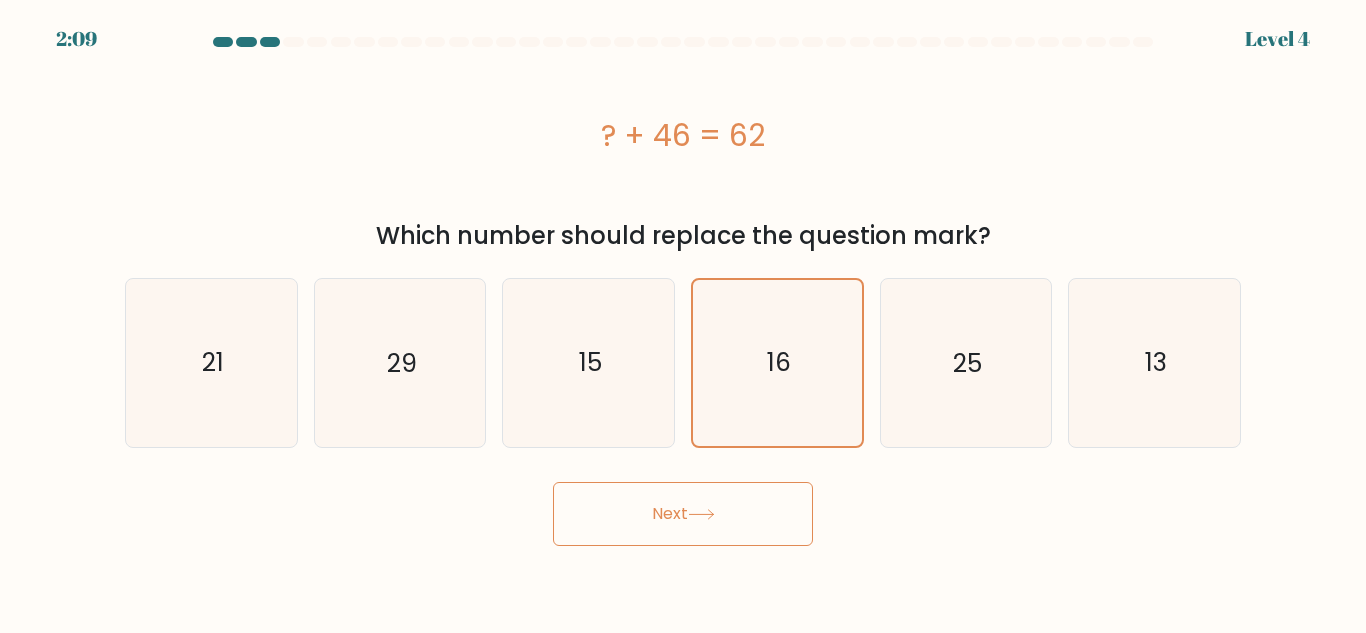 click on "Next" at bounding box center [683, 514] 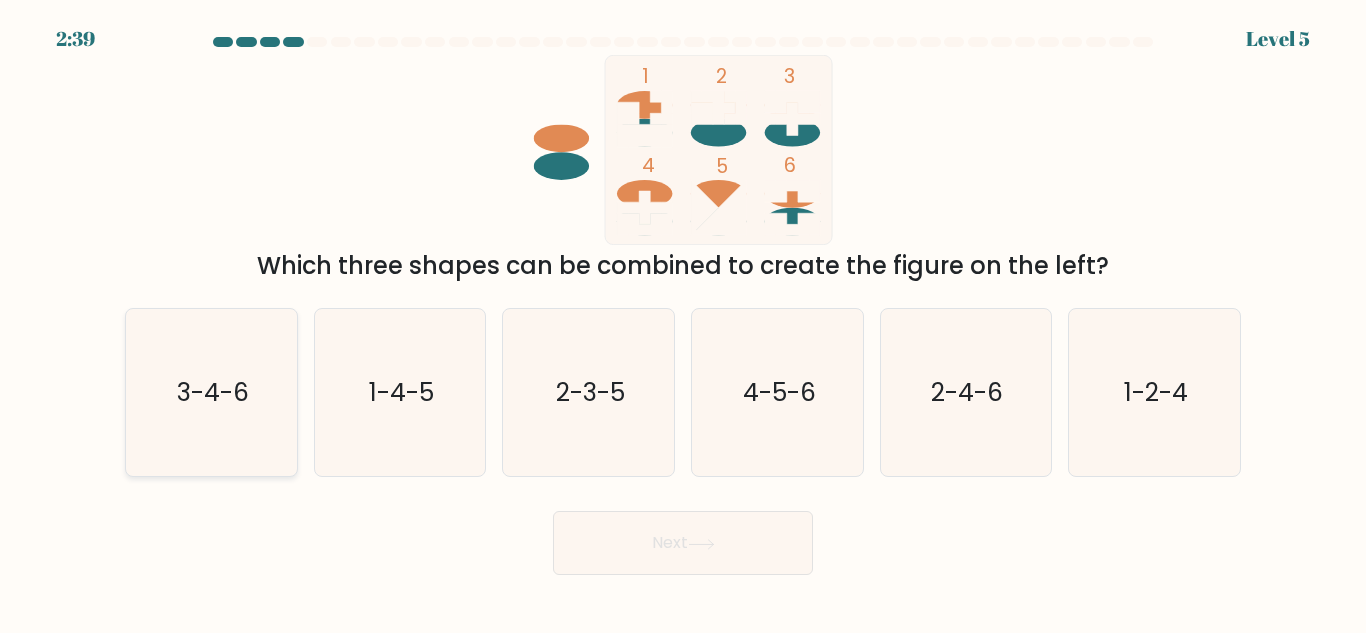 click on "3-4-6" 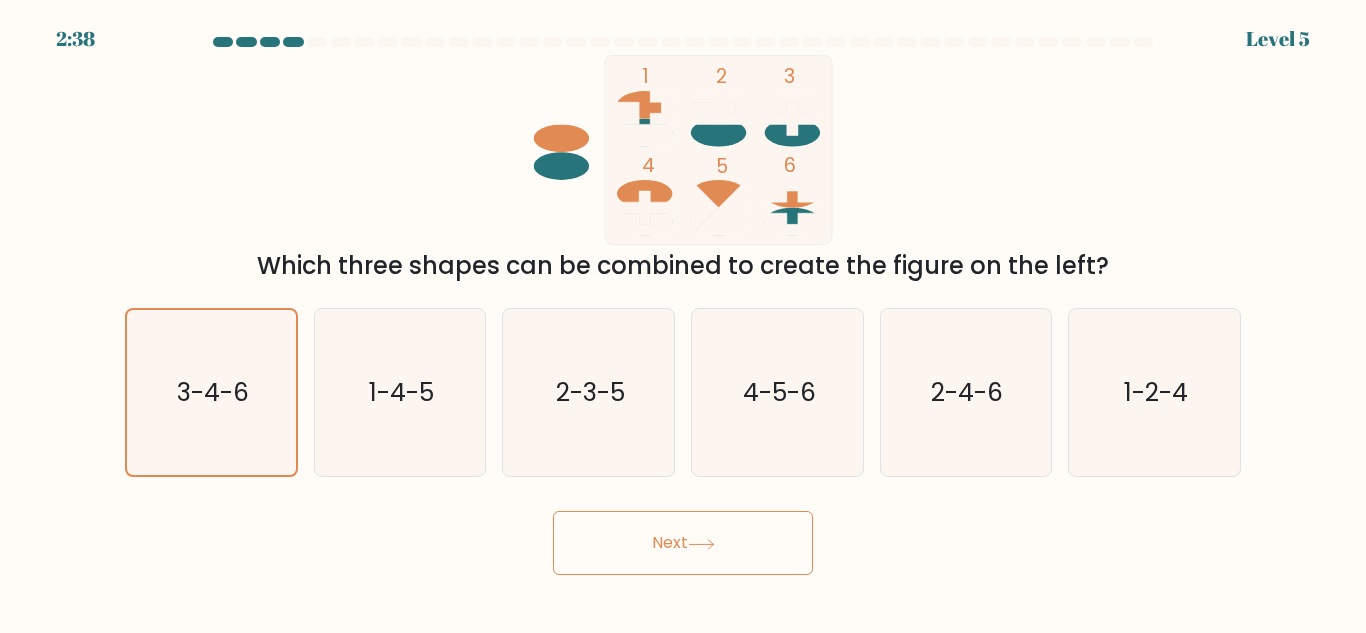click 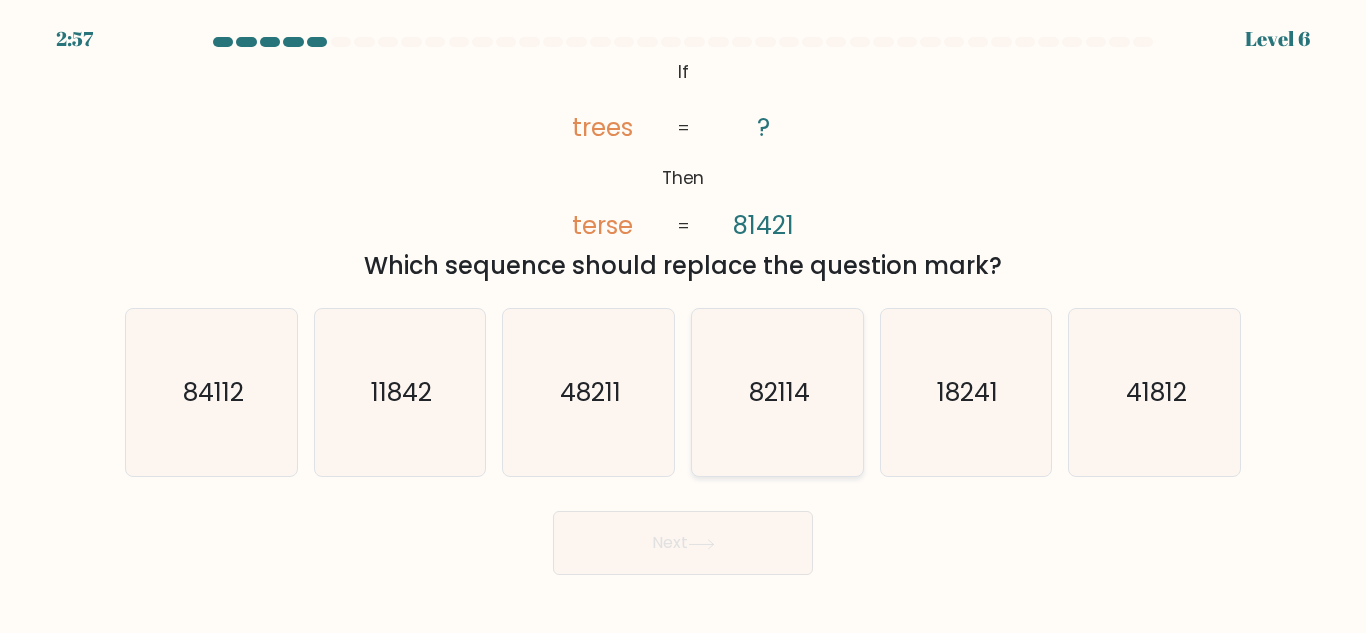 click on "82114" 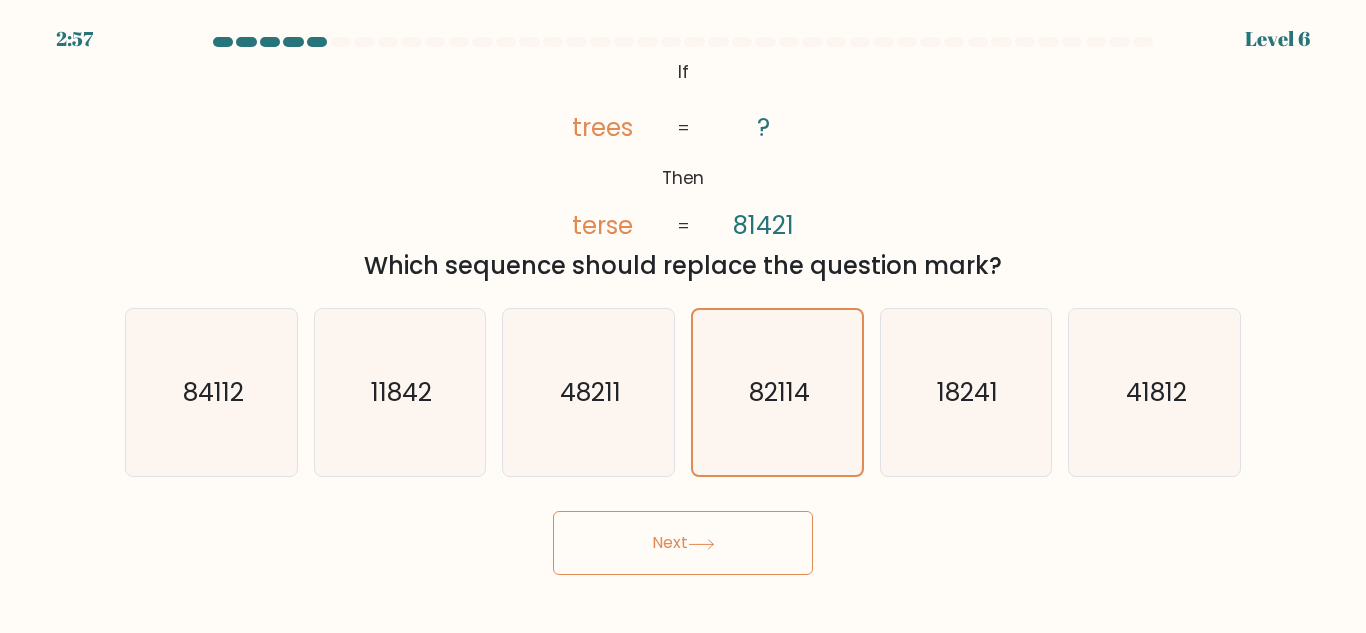 click on "Next" at bounding box center (683, 538) 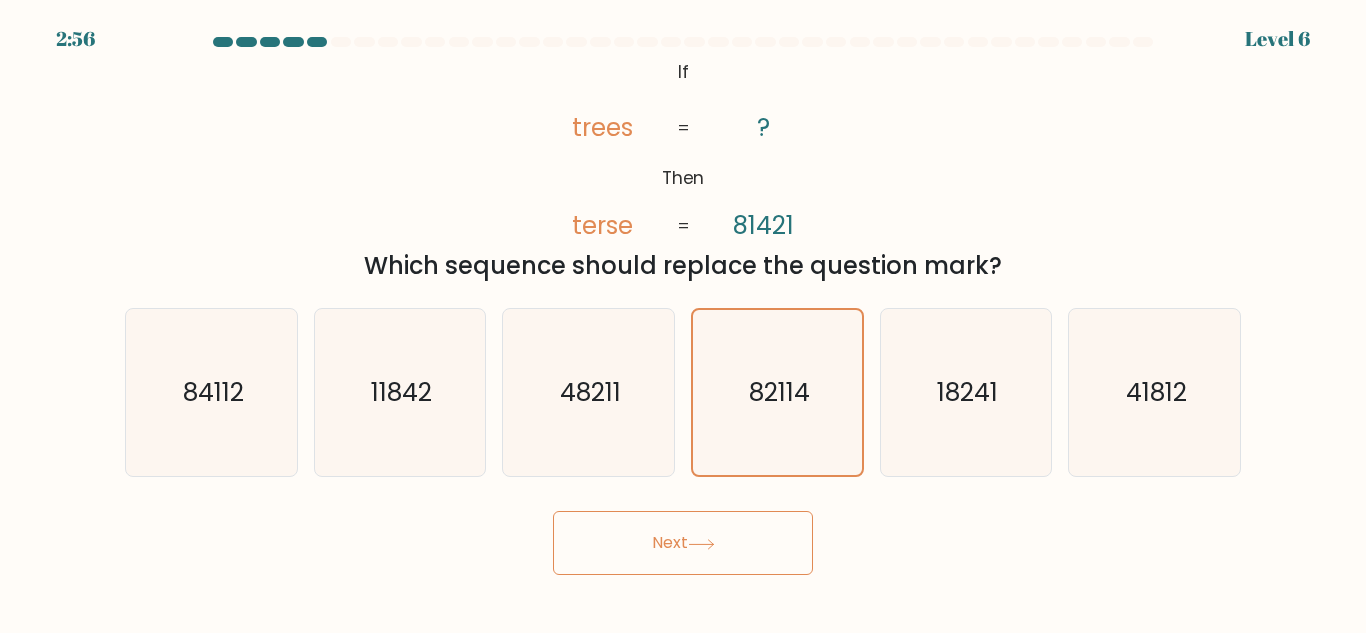 click on "Next" at bounding box center [683, 543] 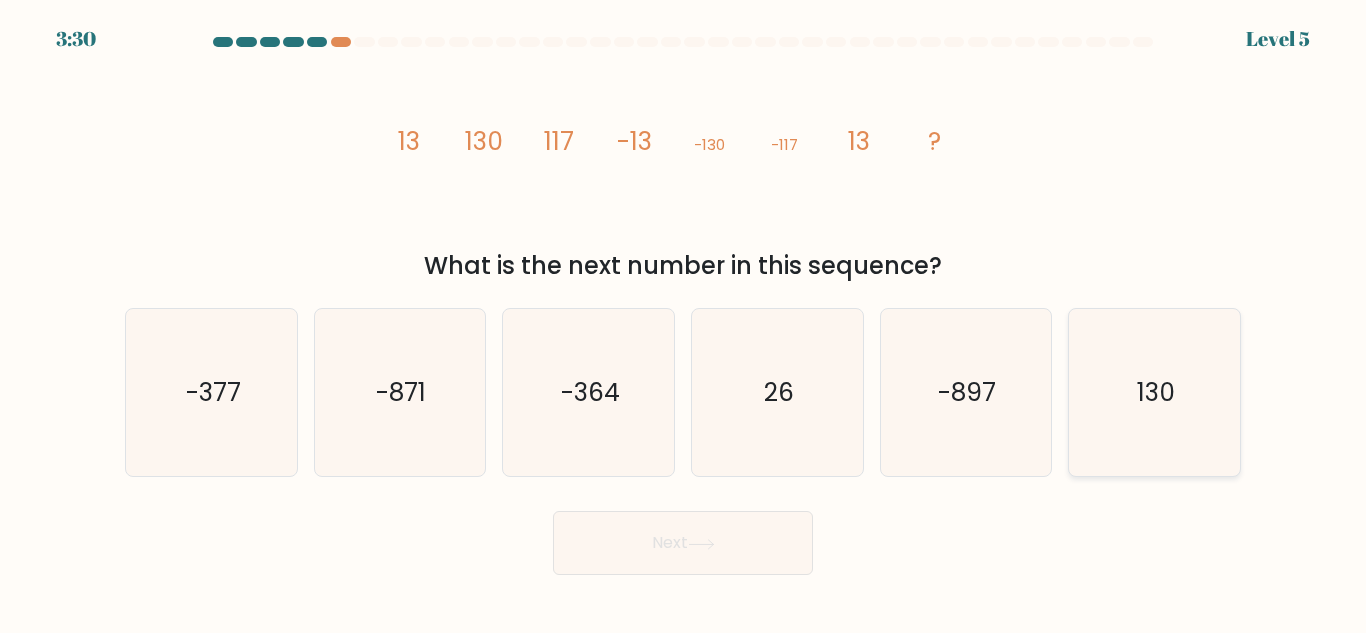 click on "130" 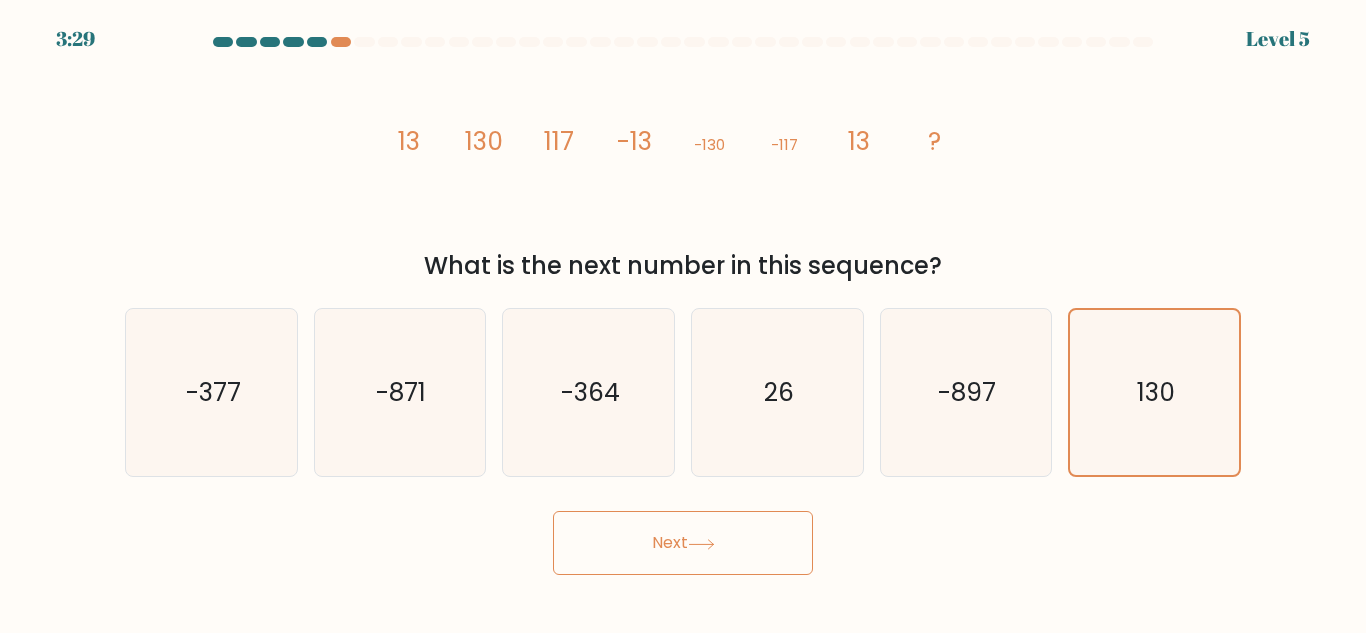 click on "3:29
Level 5" at bounding box center (683, 316) 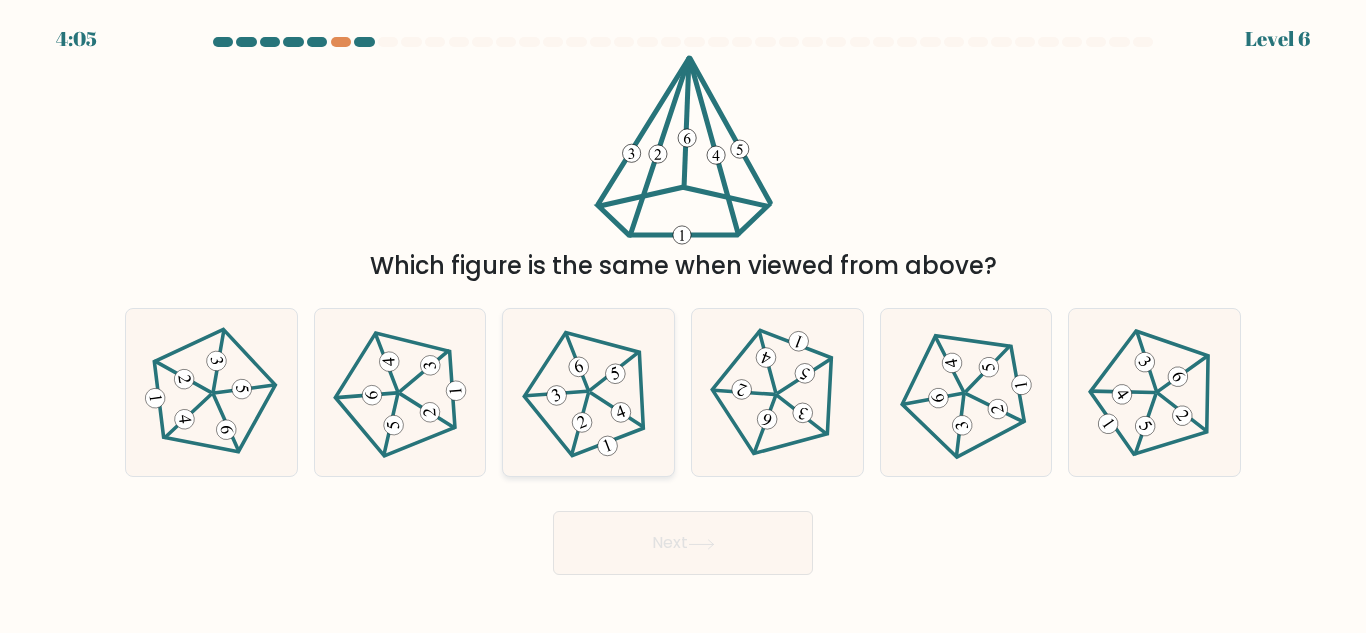 click 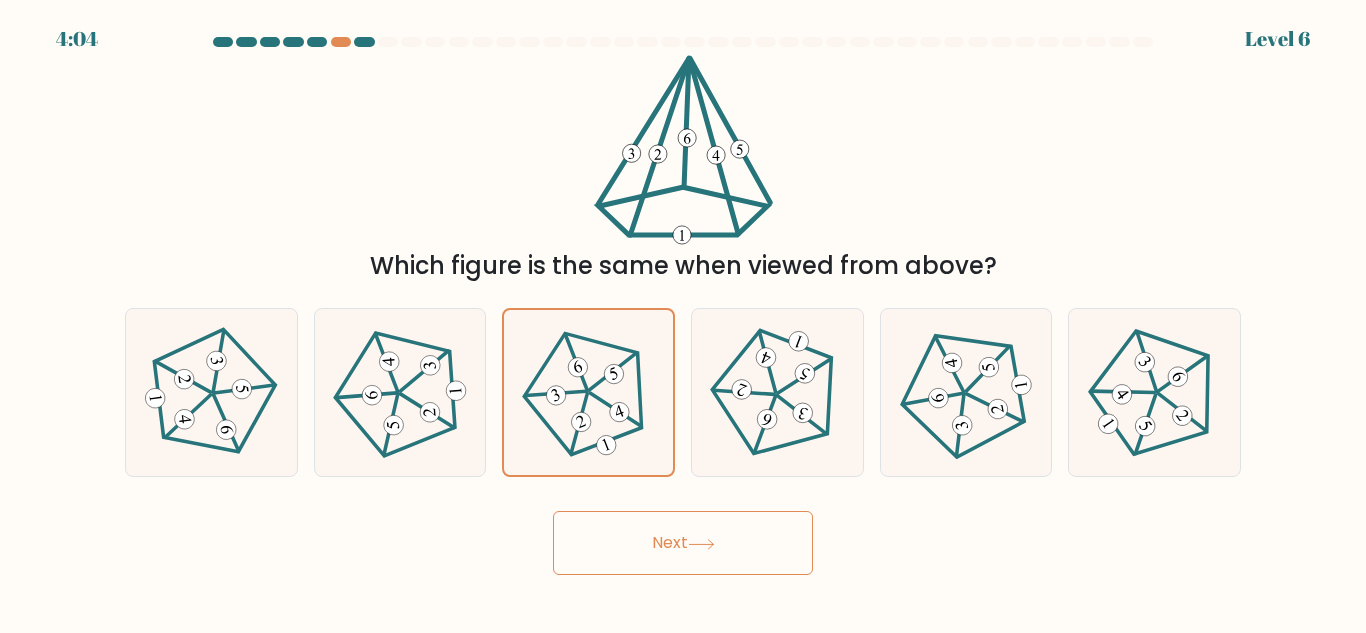 click on "Next" at bounding box center [683, 543] 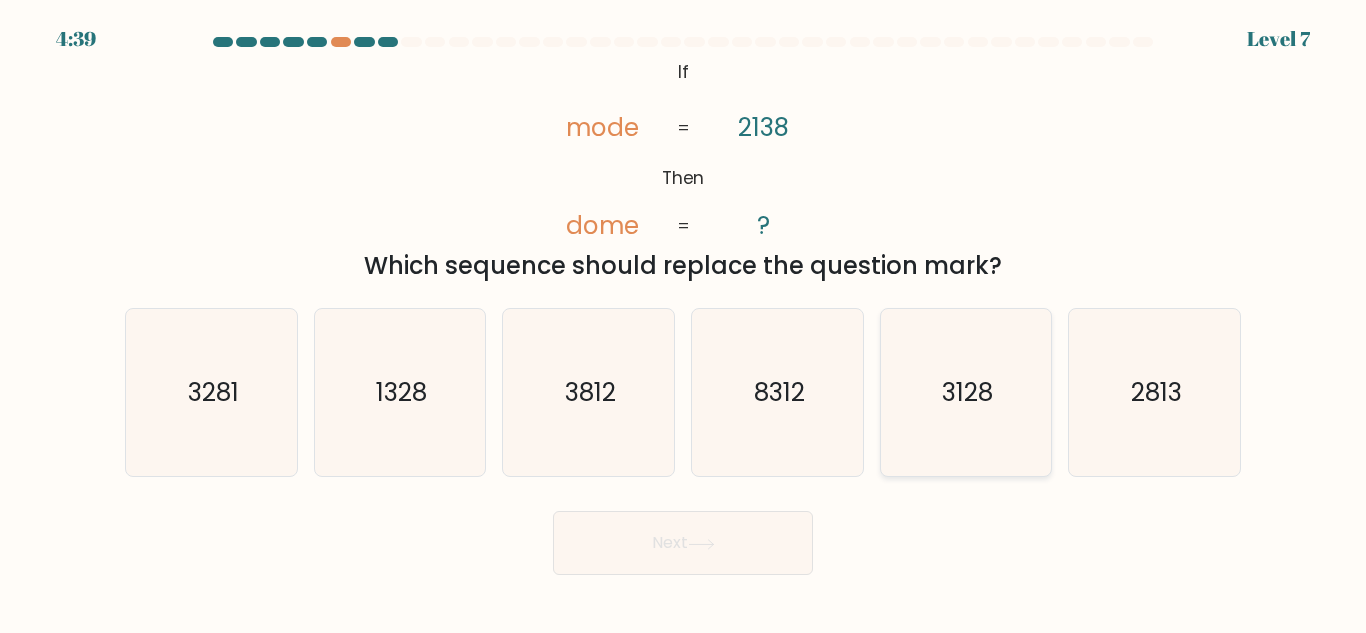 click on "3128" 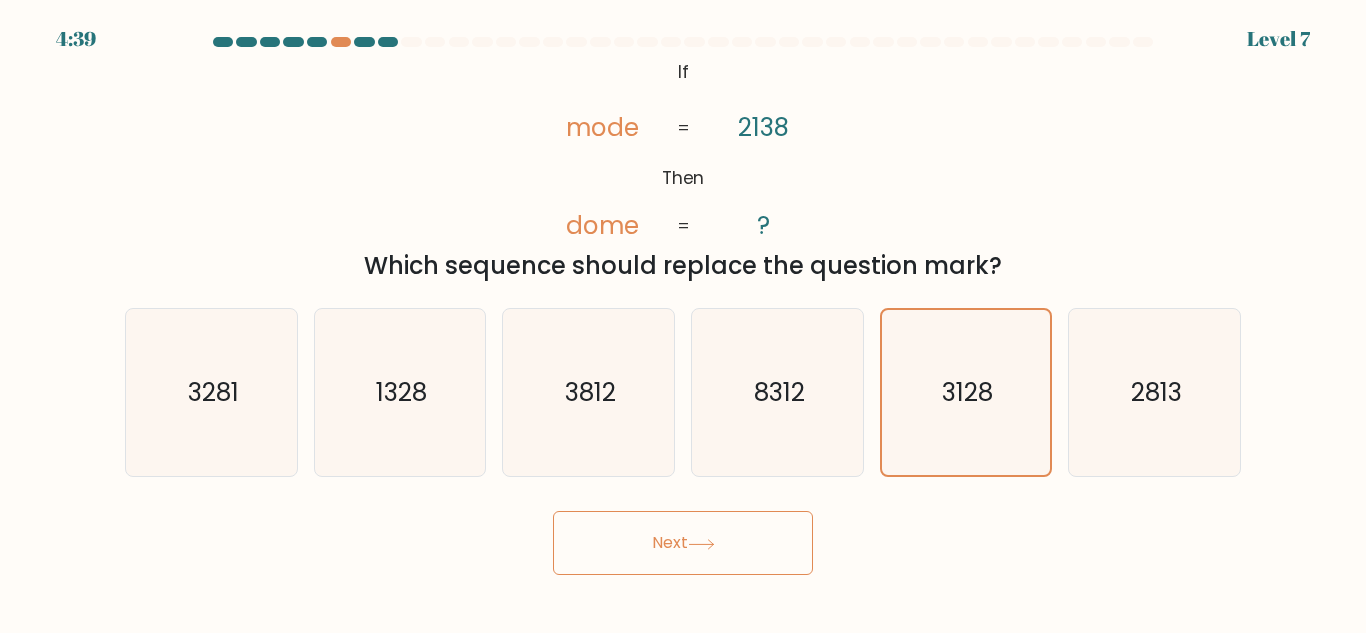 click on "Next" at bounding box center [683, 543] 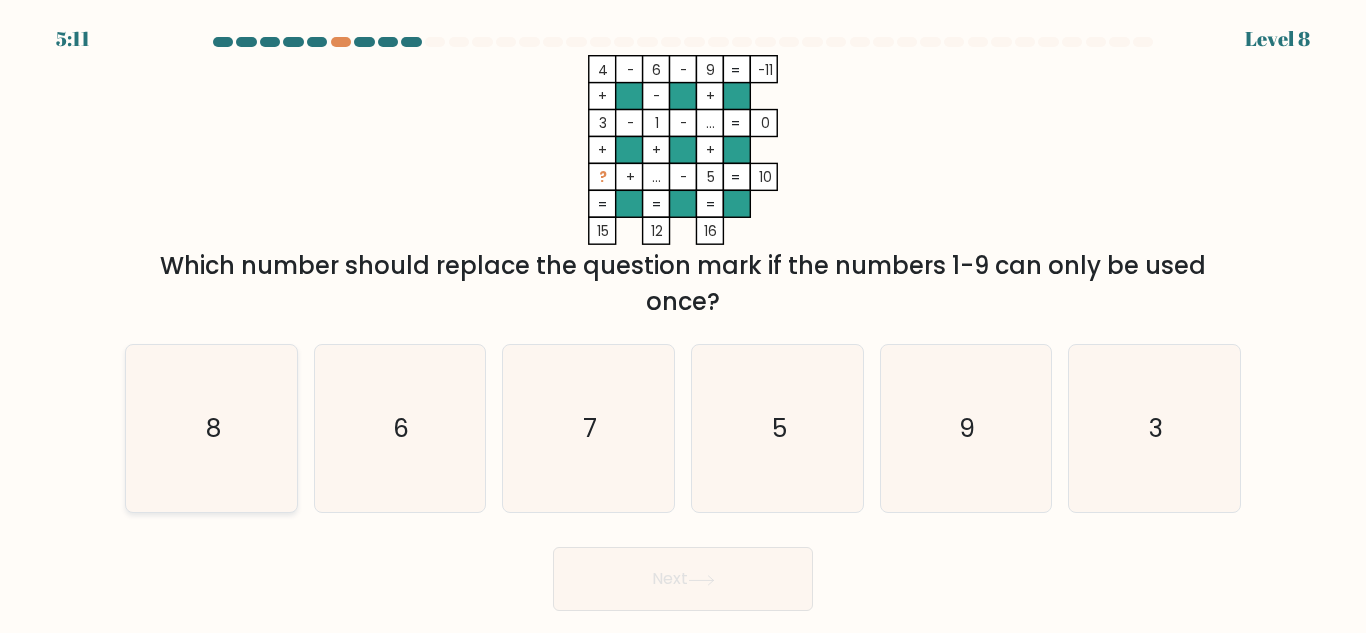 click on "8" 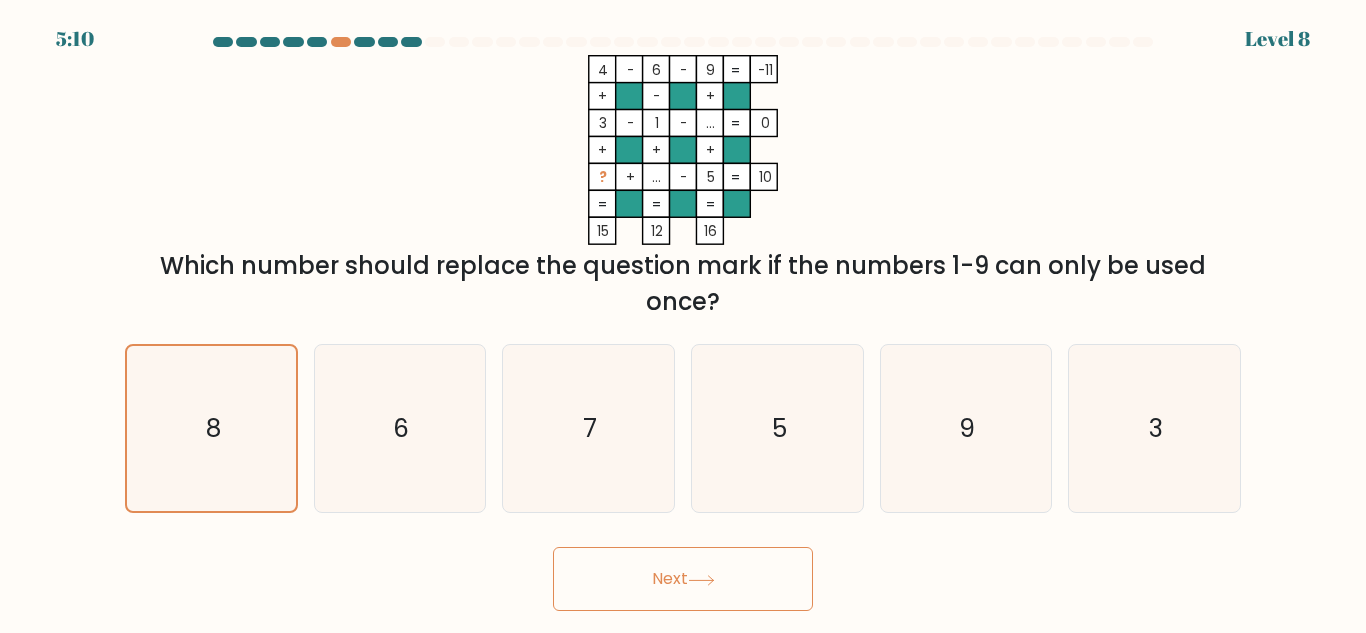 drag, startPoint x: 645, startPoint y: 575, endPoint x: 643, endPoint y: 478, distance: 97.020615 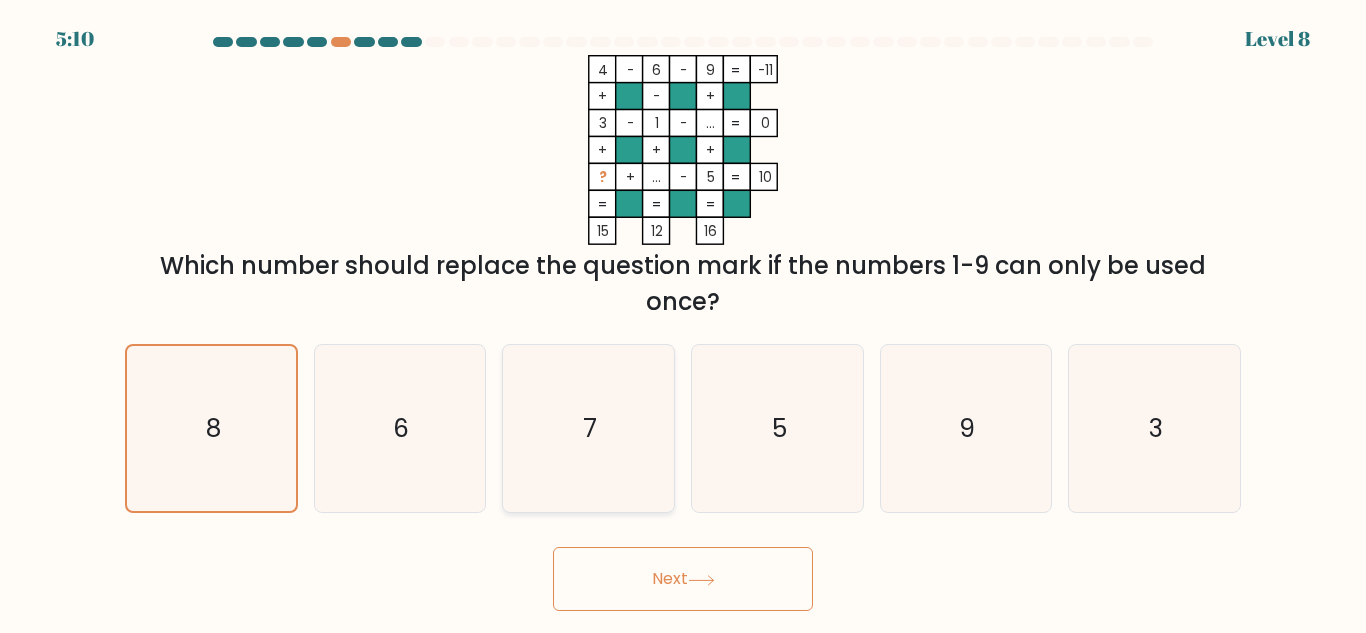 click on "Next" at bounding box center [683, 579] 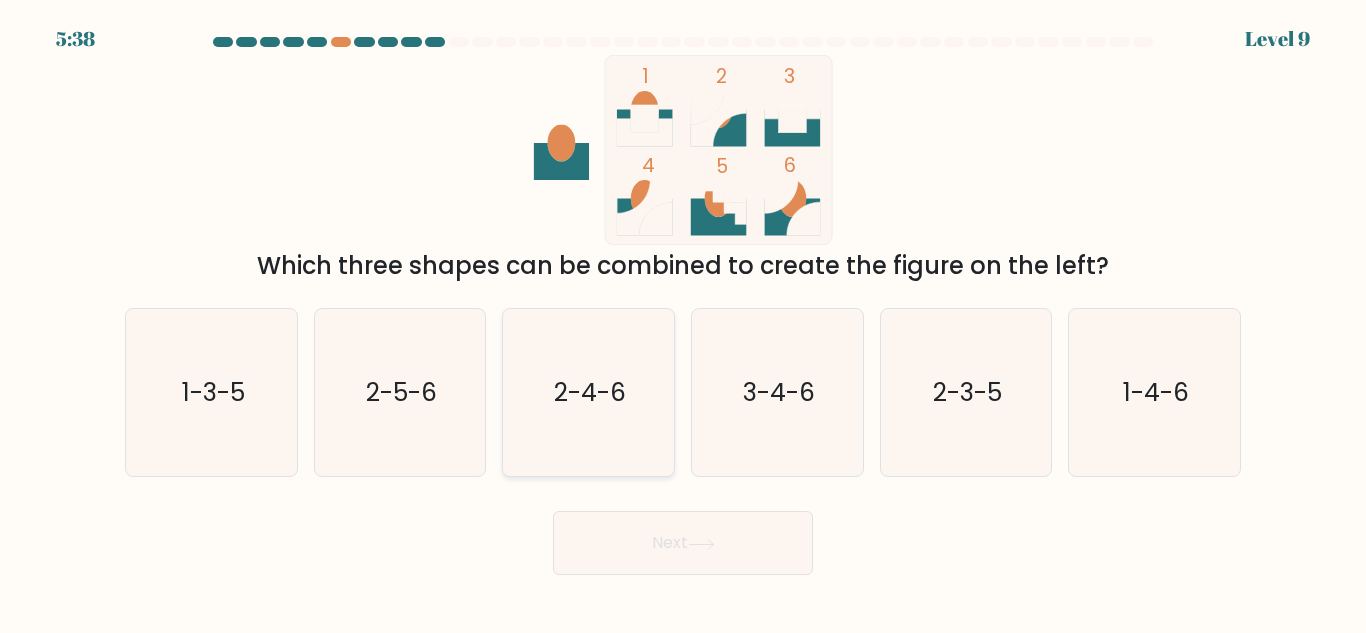 click on "2-4-6" 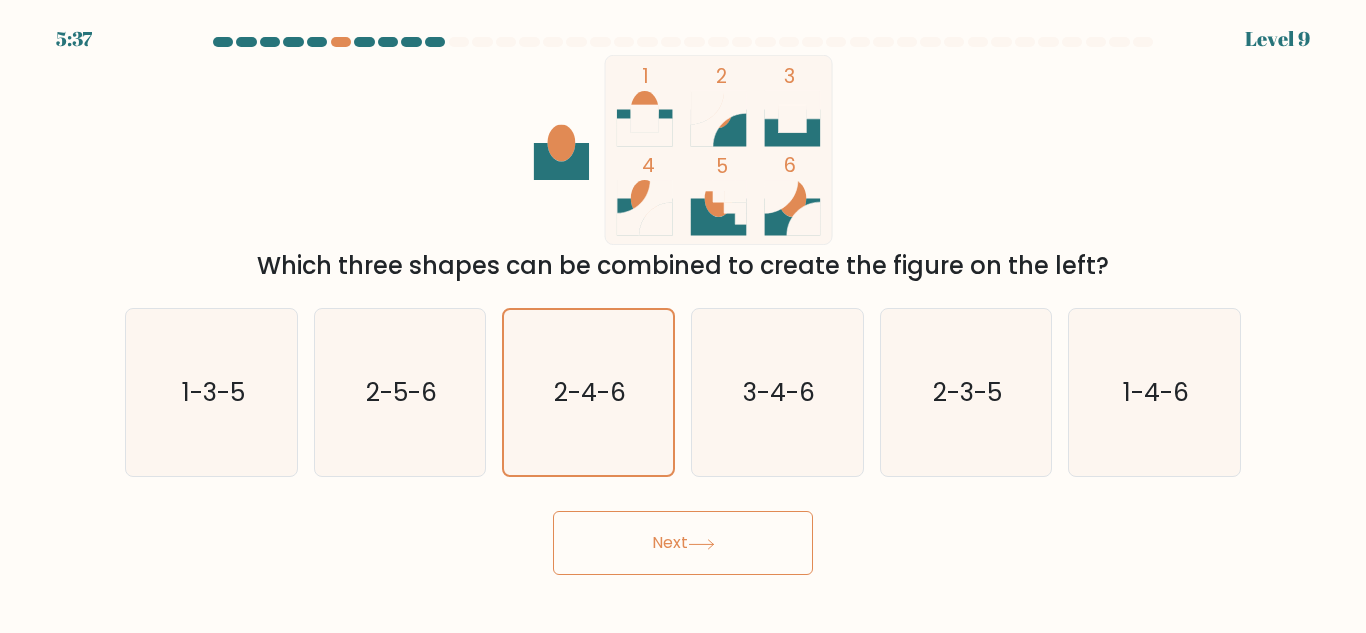 click on "Next" at bounding box center (683, 543) 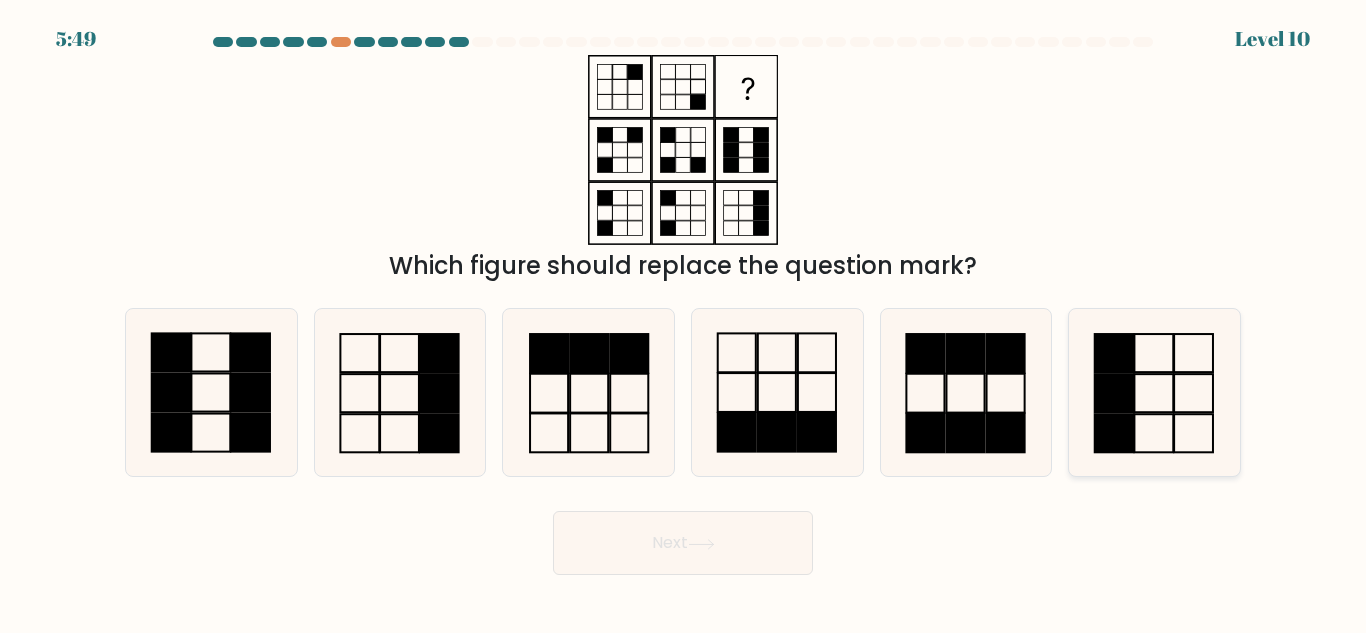 click 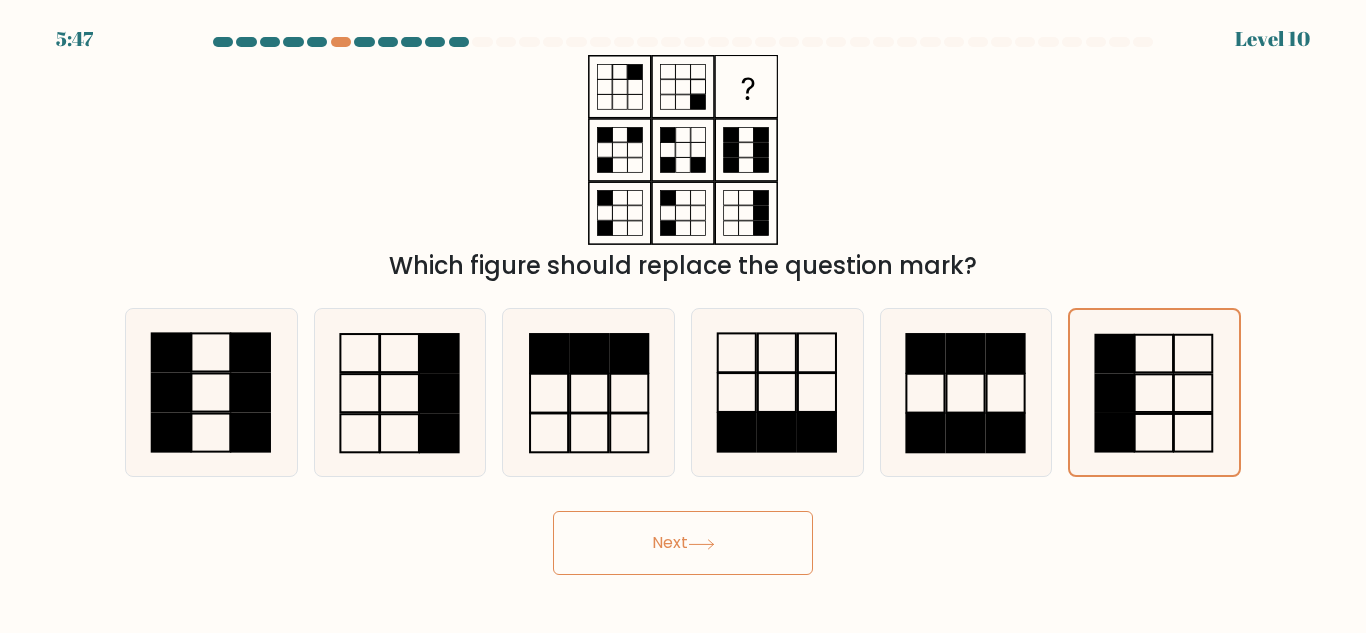 click 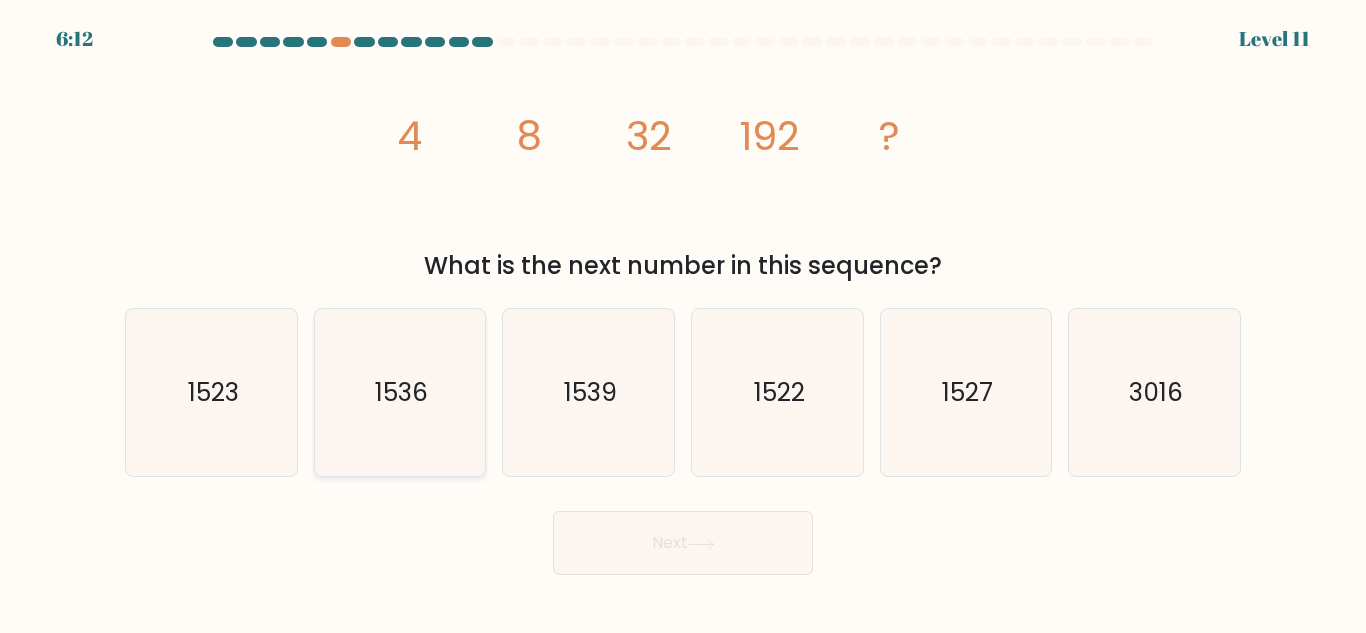 click on "1536" 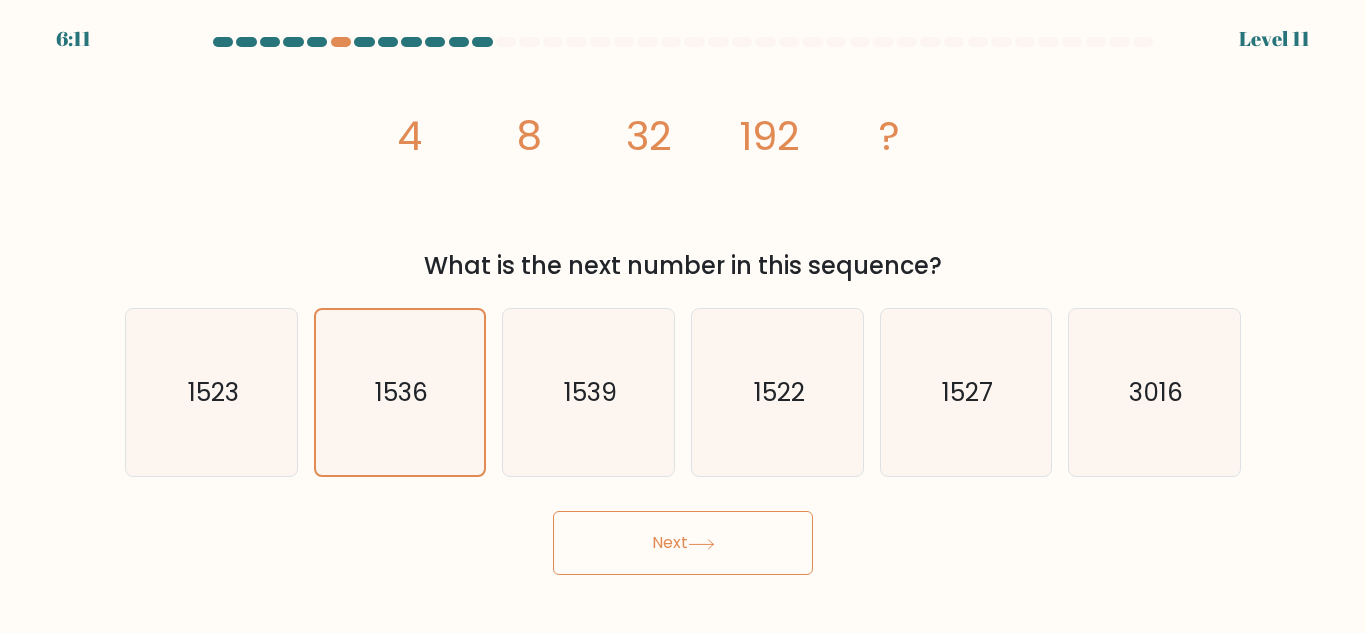 click on "Next" at bounding box center [683, 543] 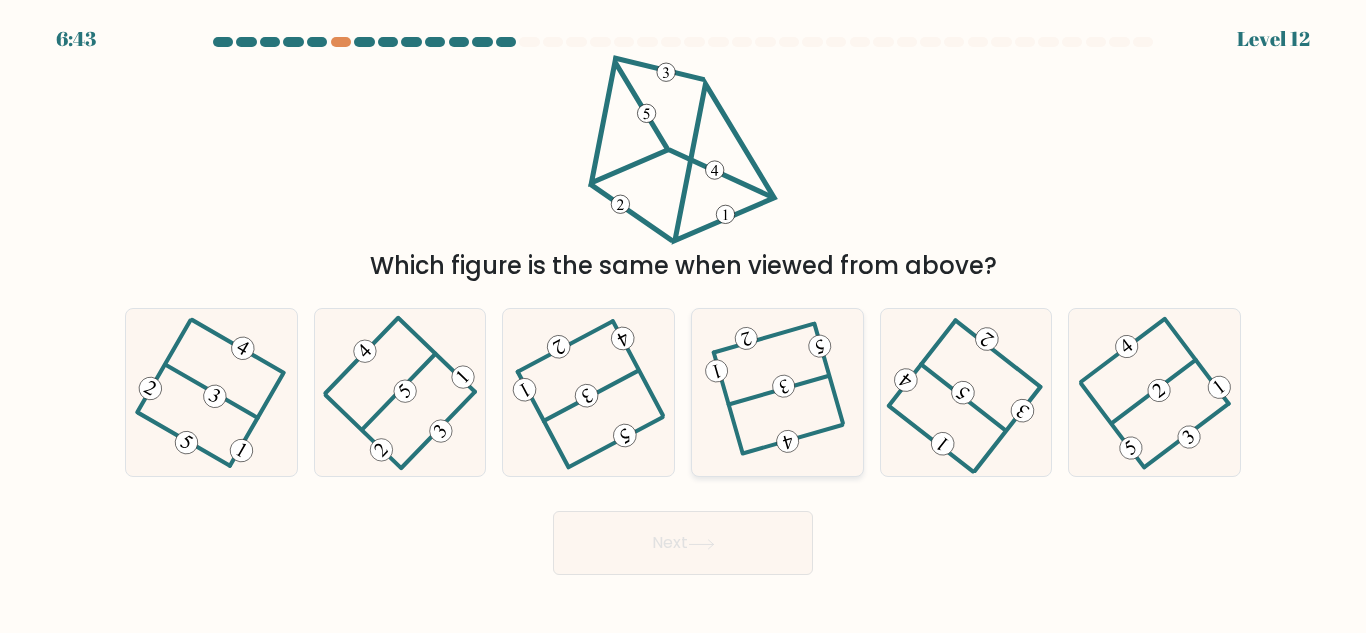 click 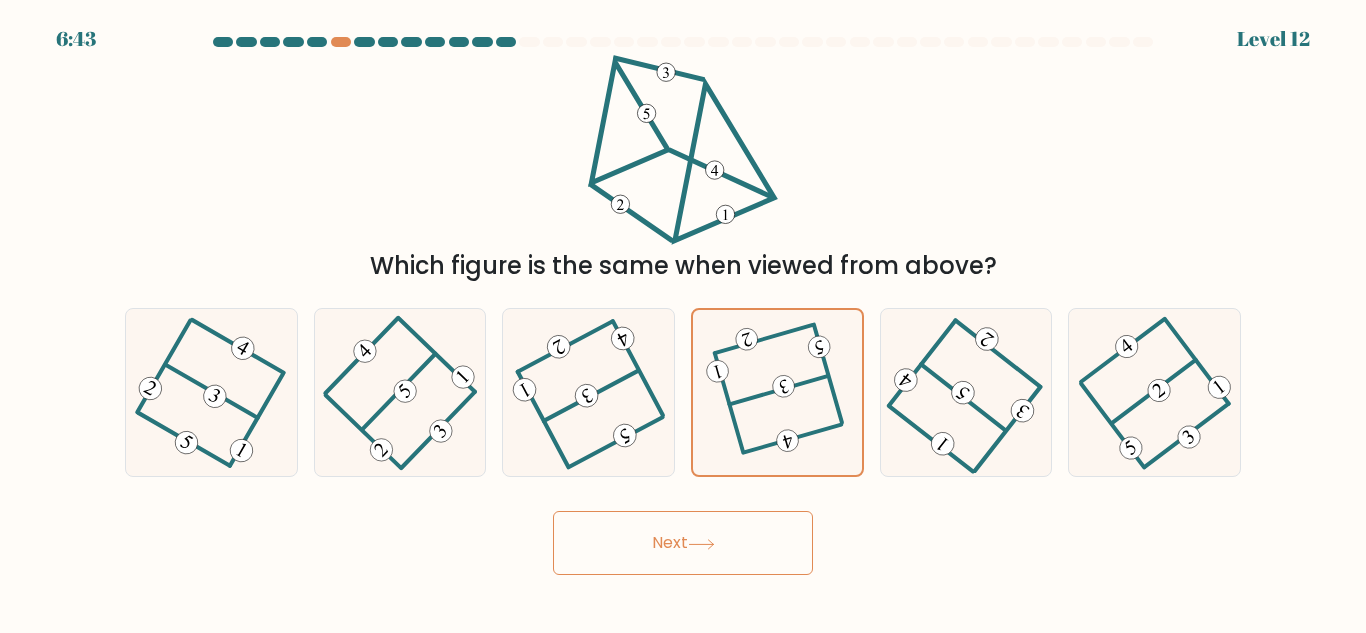 click on "Next" at bounding box center [683, 543] 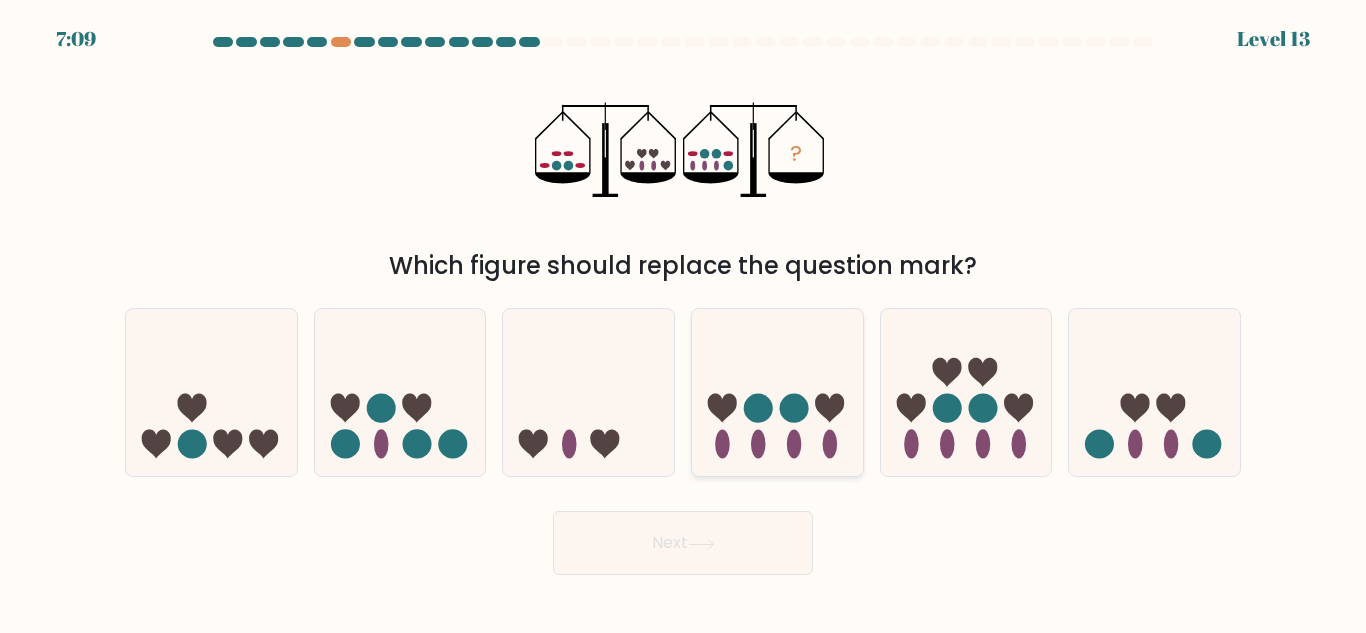 click 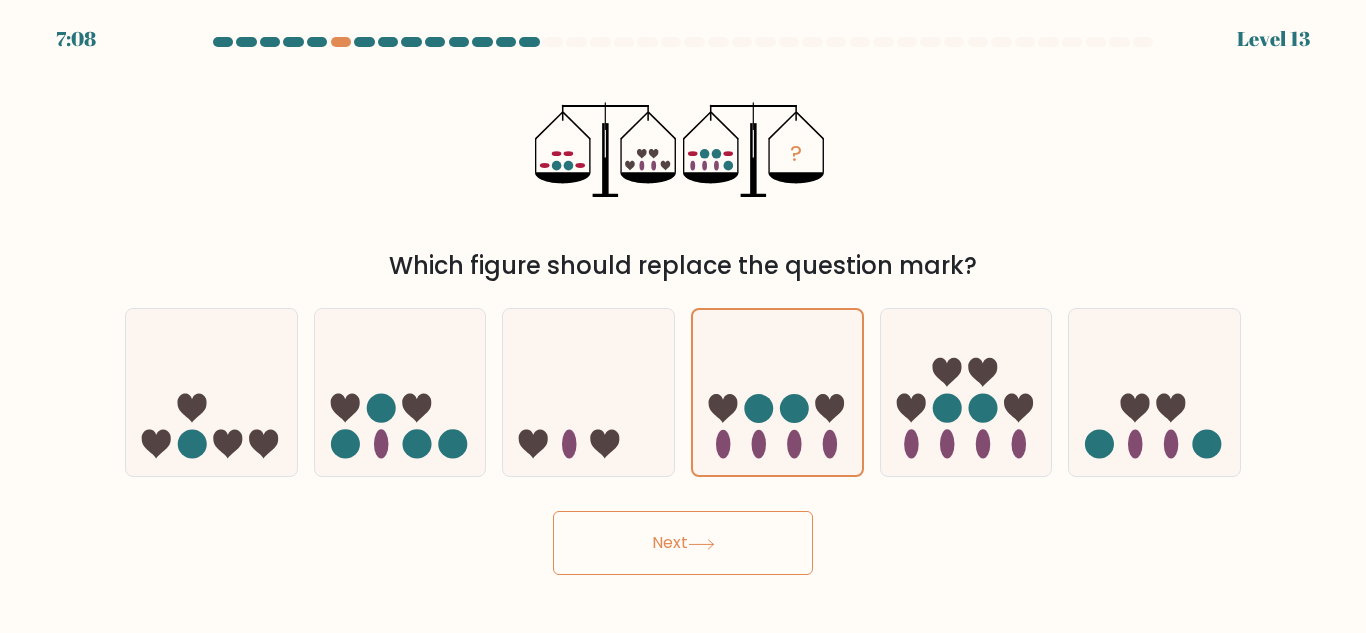 click on "Next" at bounding box center (683, 543) 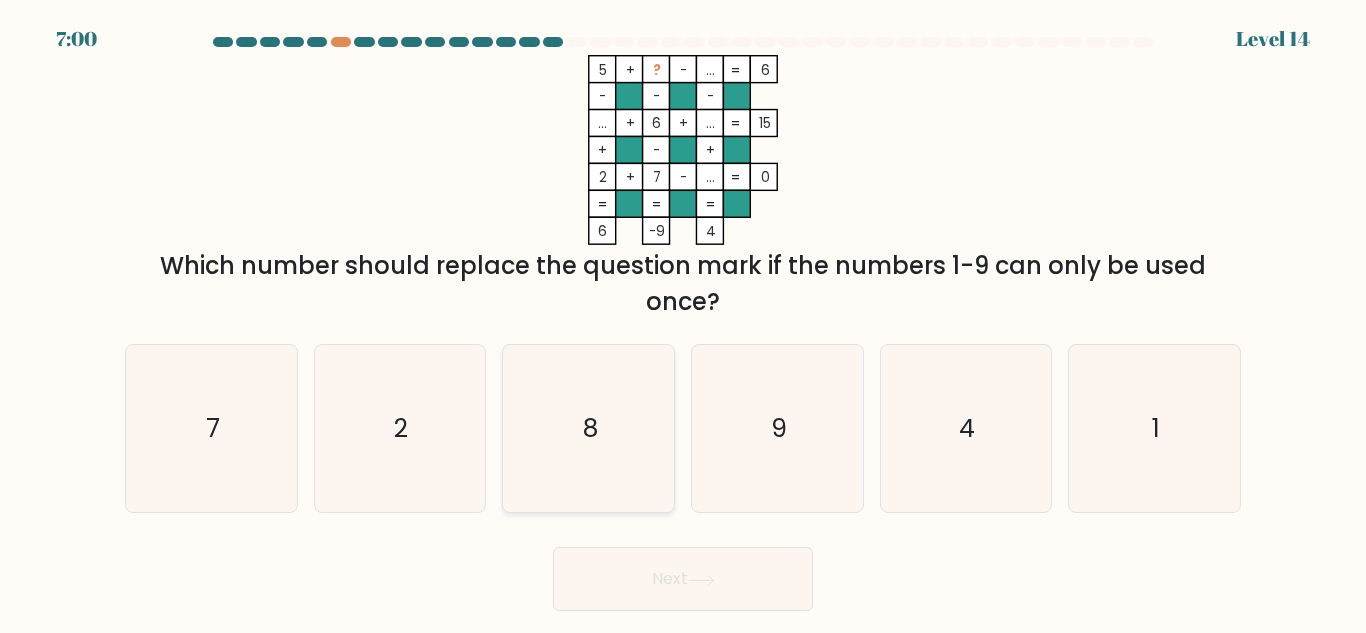 click on "8" 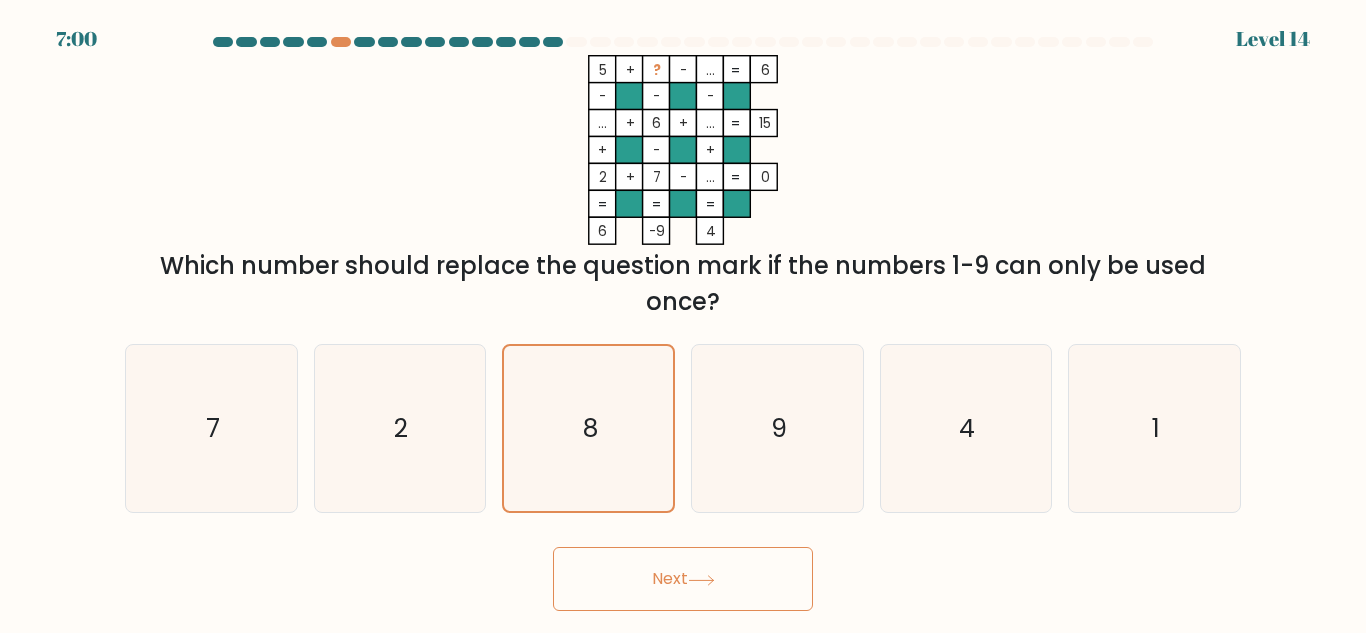 click on "Next" at bounding box center [683, 579] 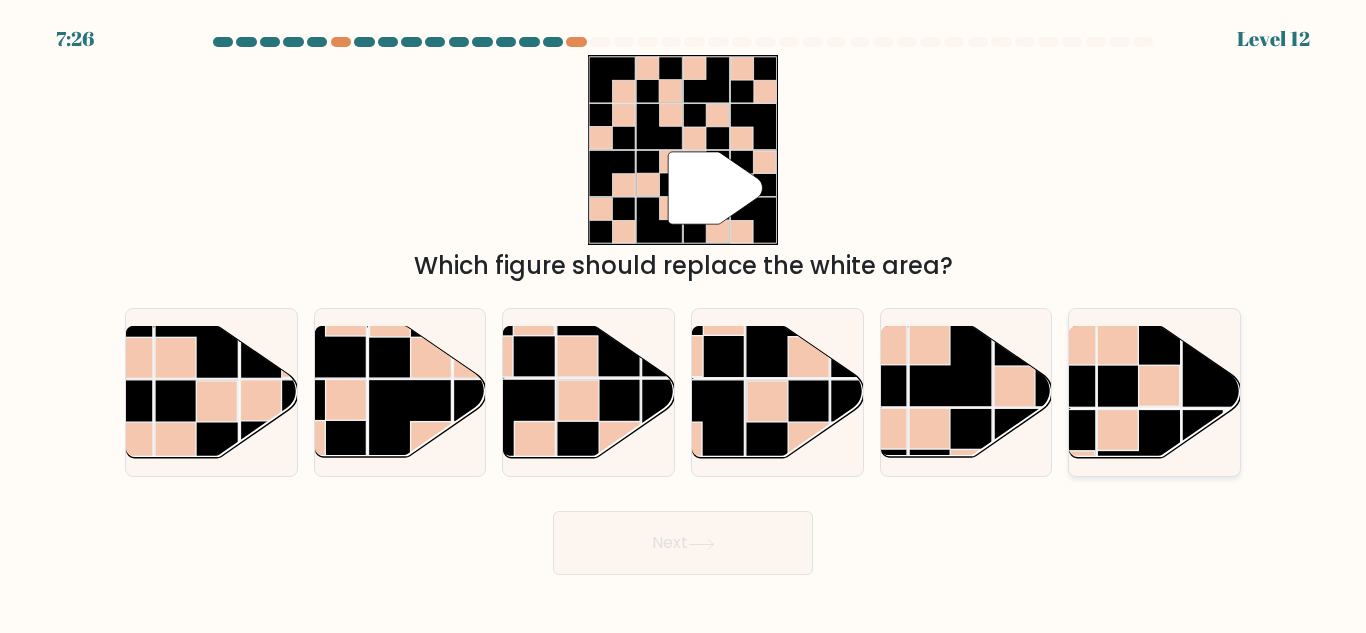 click 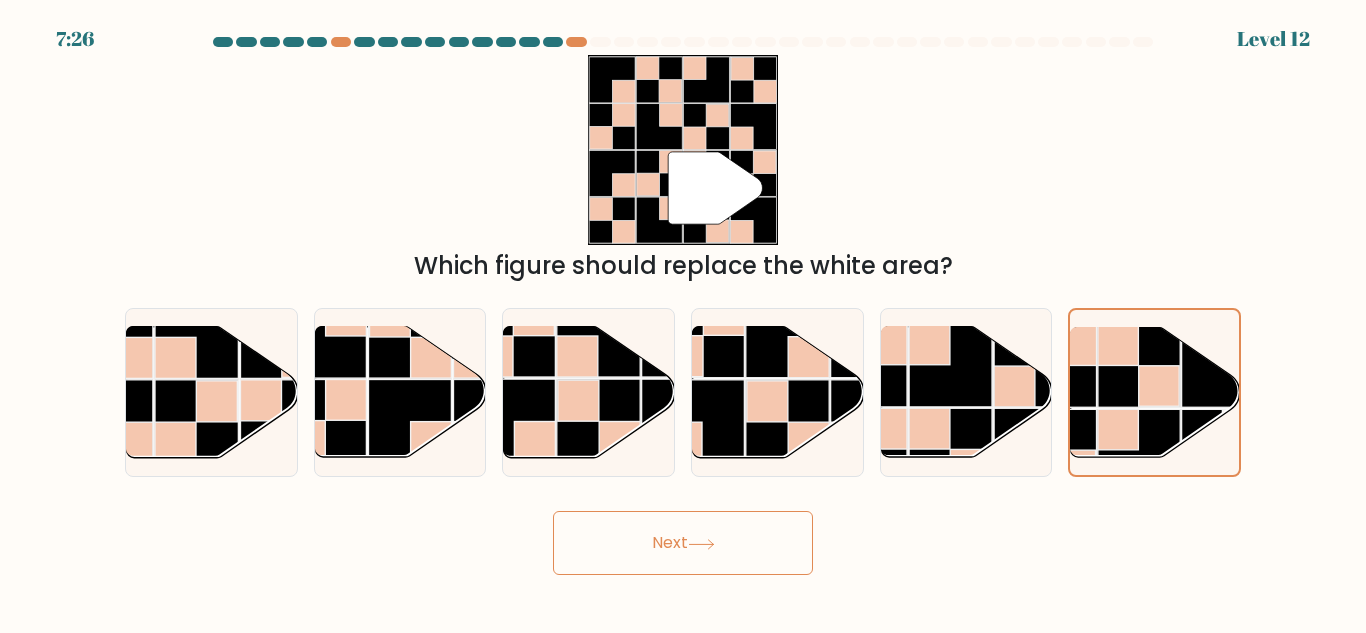 click on "Next" at bounding box center (683, 543) 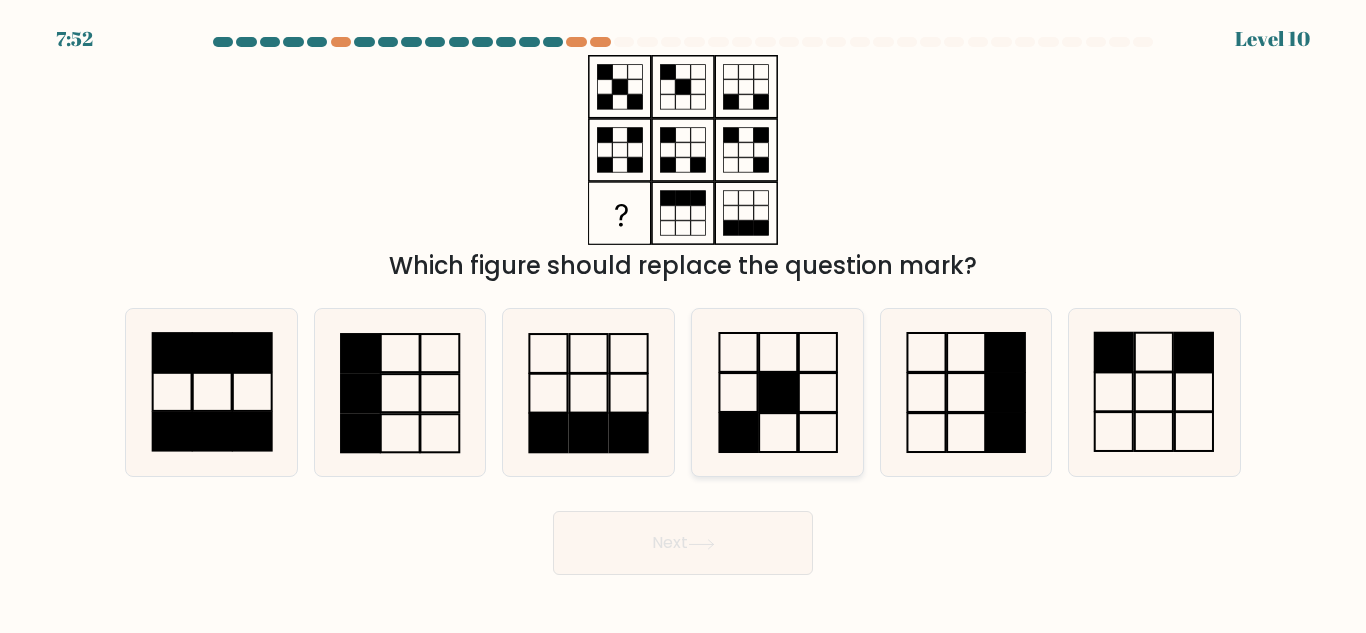 click 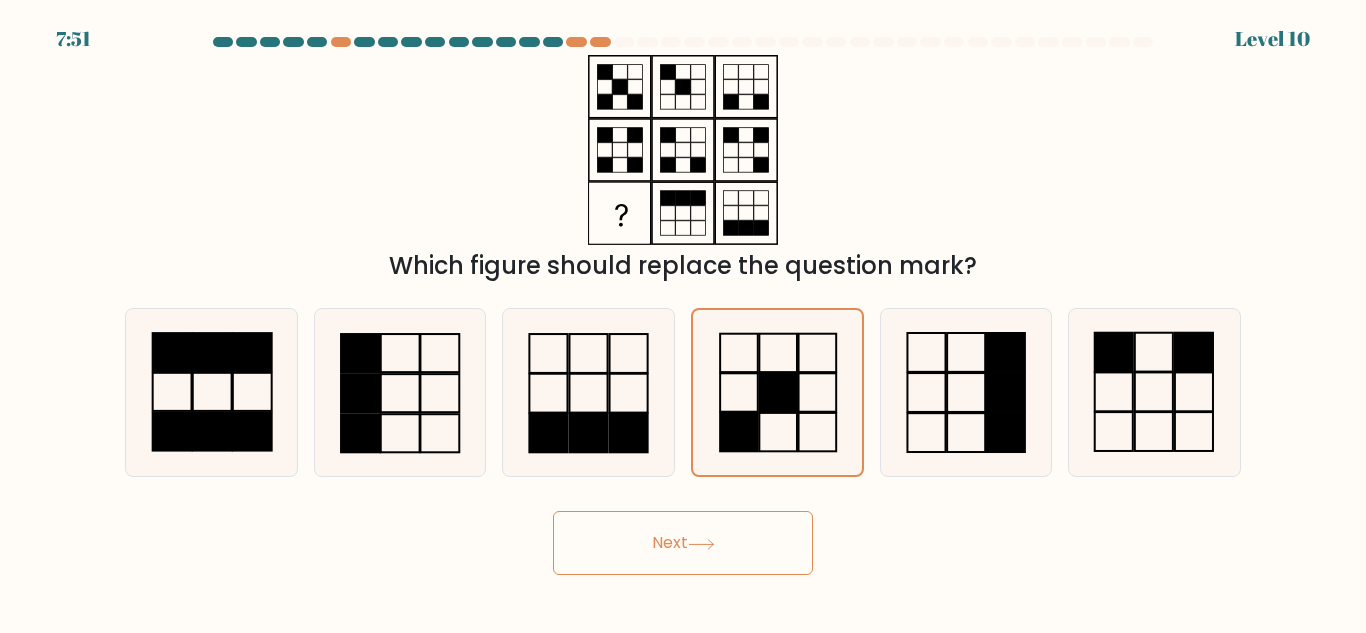 click on "Next" at bounding box center (683, 543) 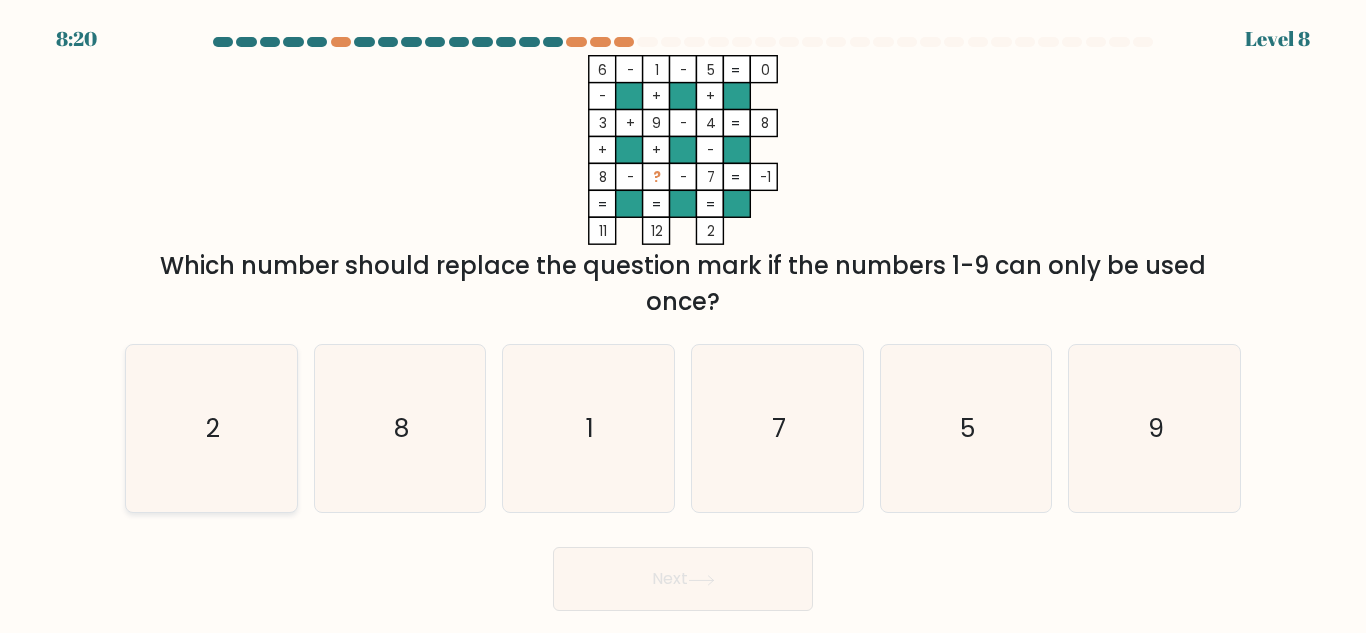 click on "2" 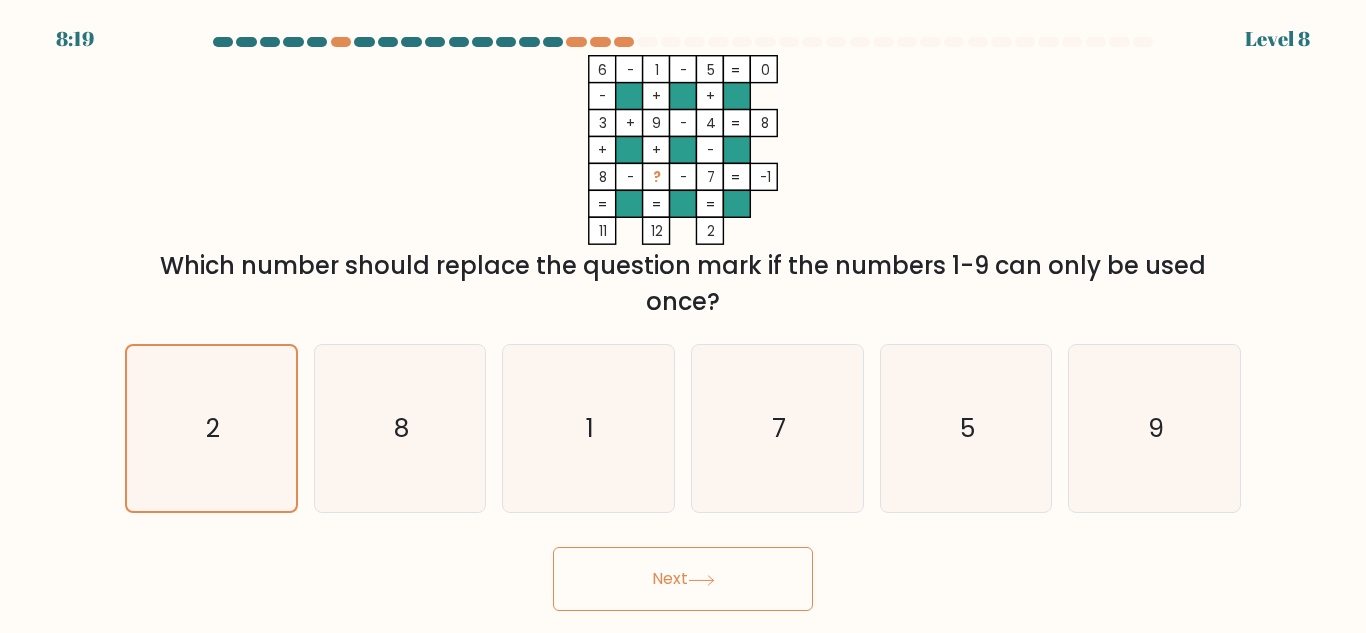 click on "Next" at bounding box center [683, 579] 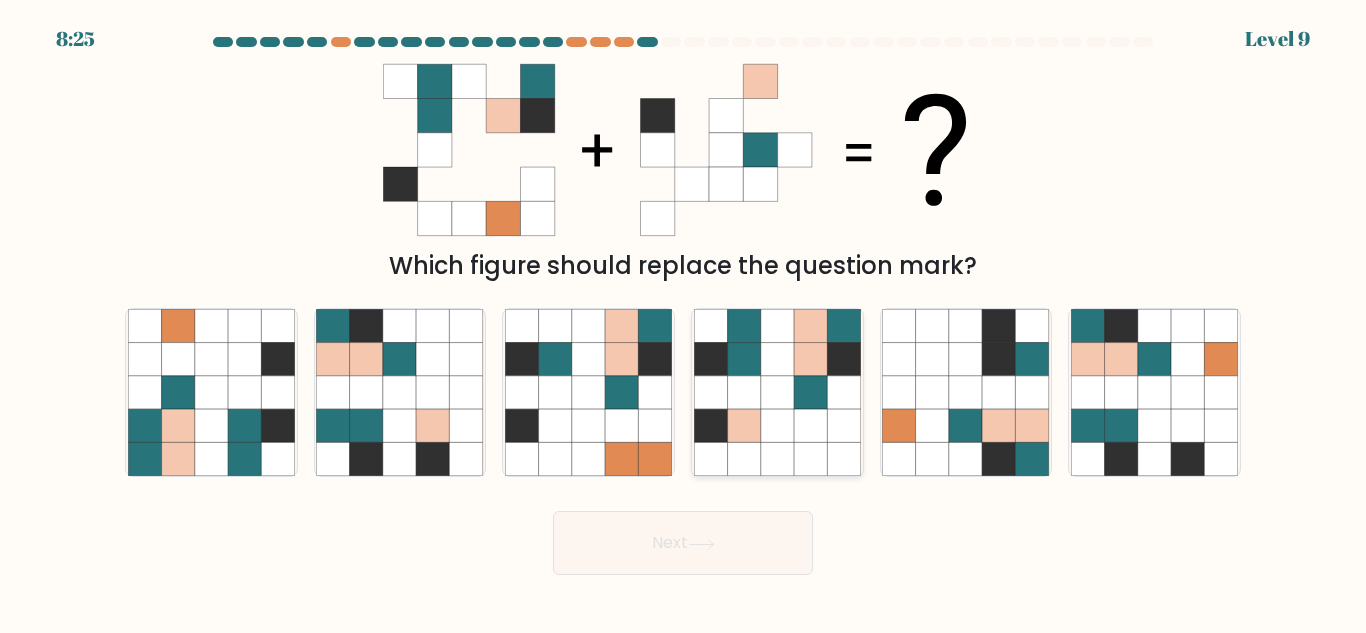 click 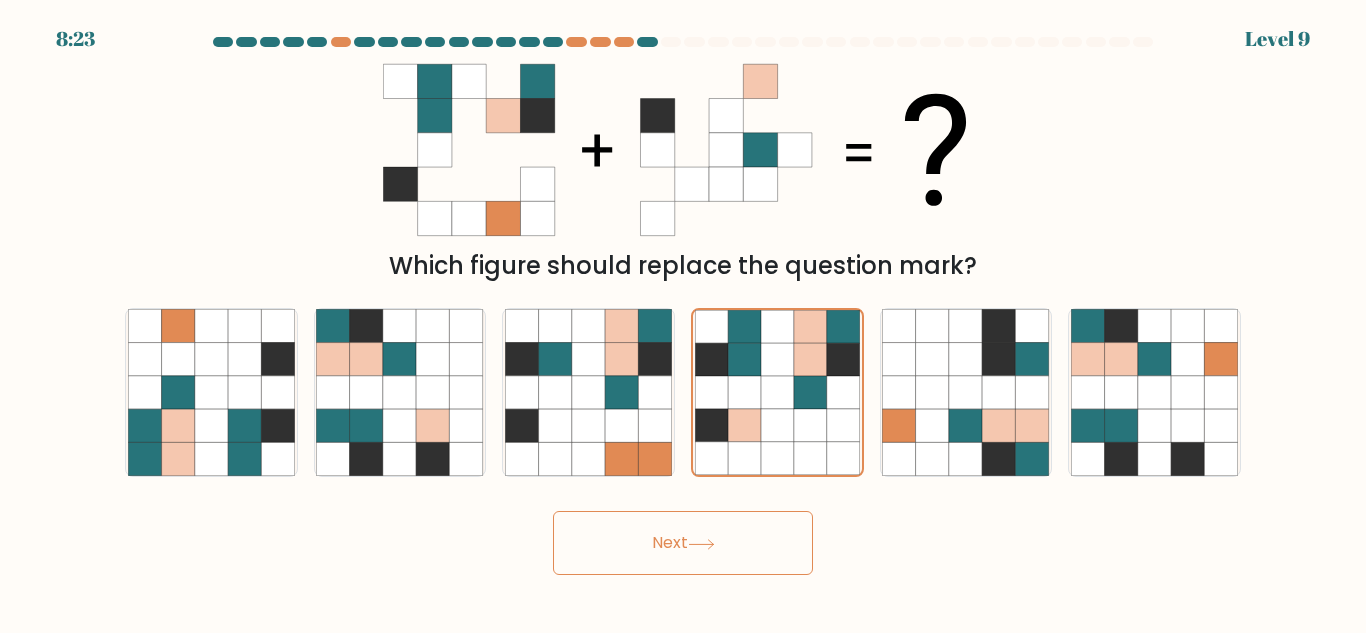 click on "Next" at bounding box center [683, 543] 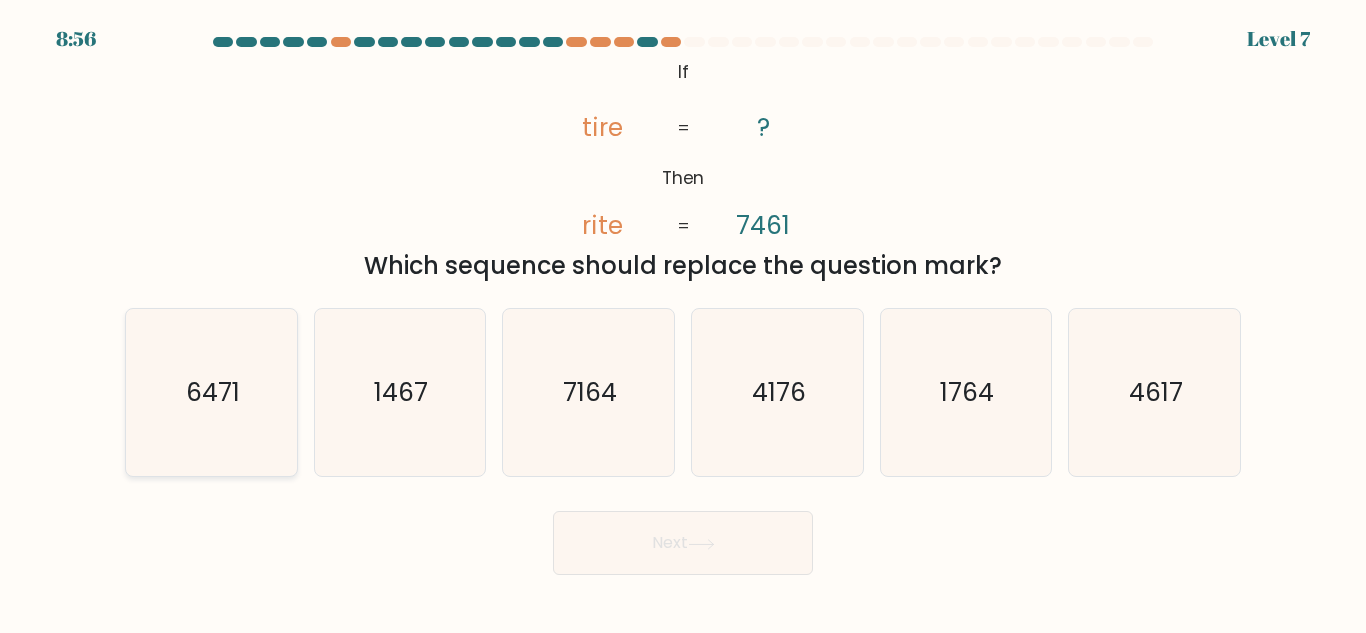 click on "6471" 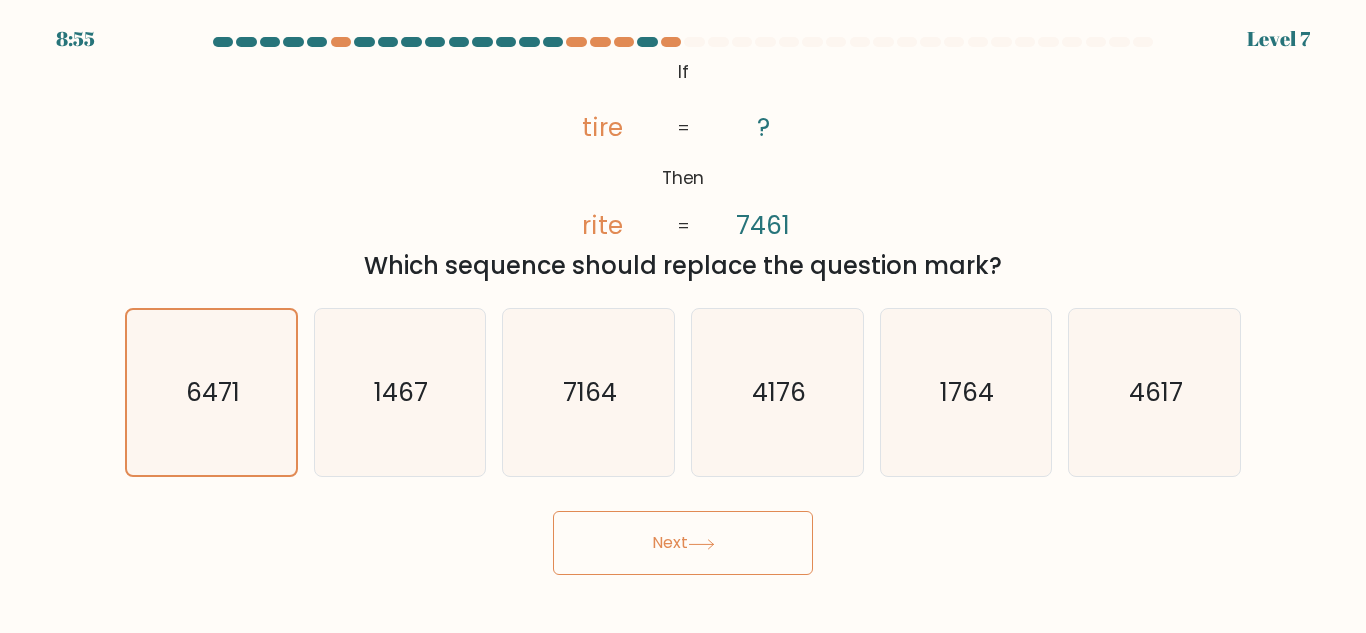 click on "Next" at bounding box center [683, 543] 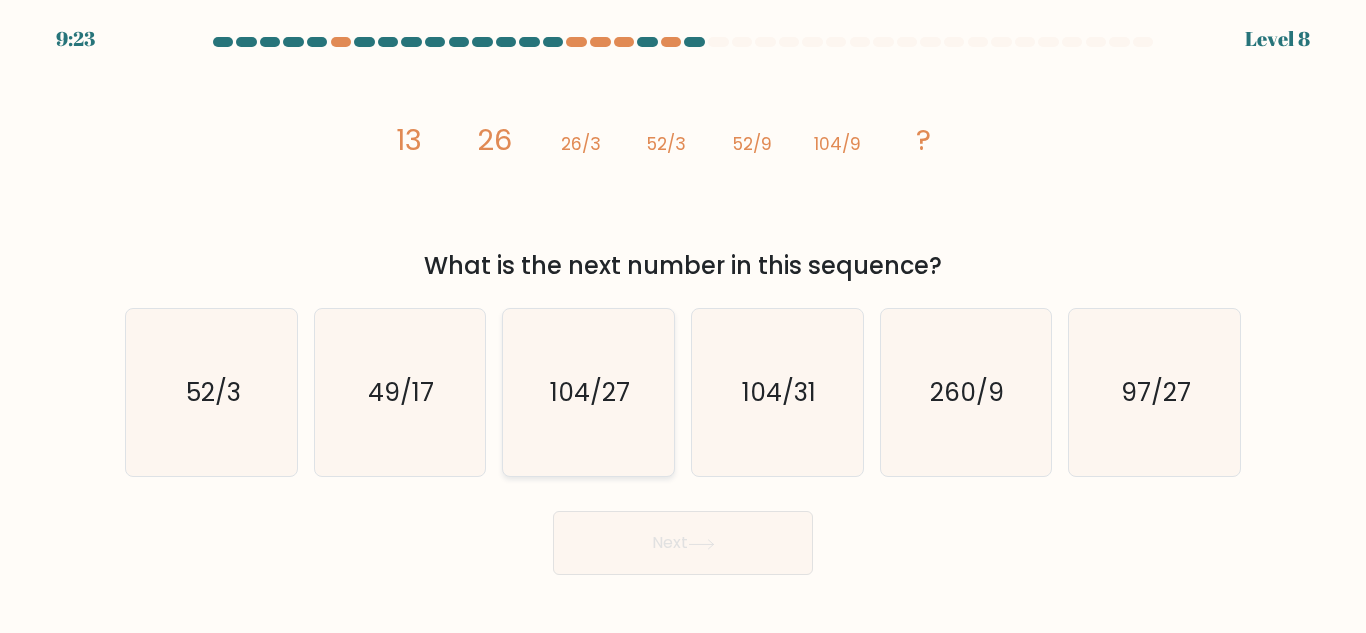 click on "104/27" 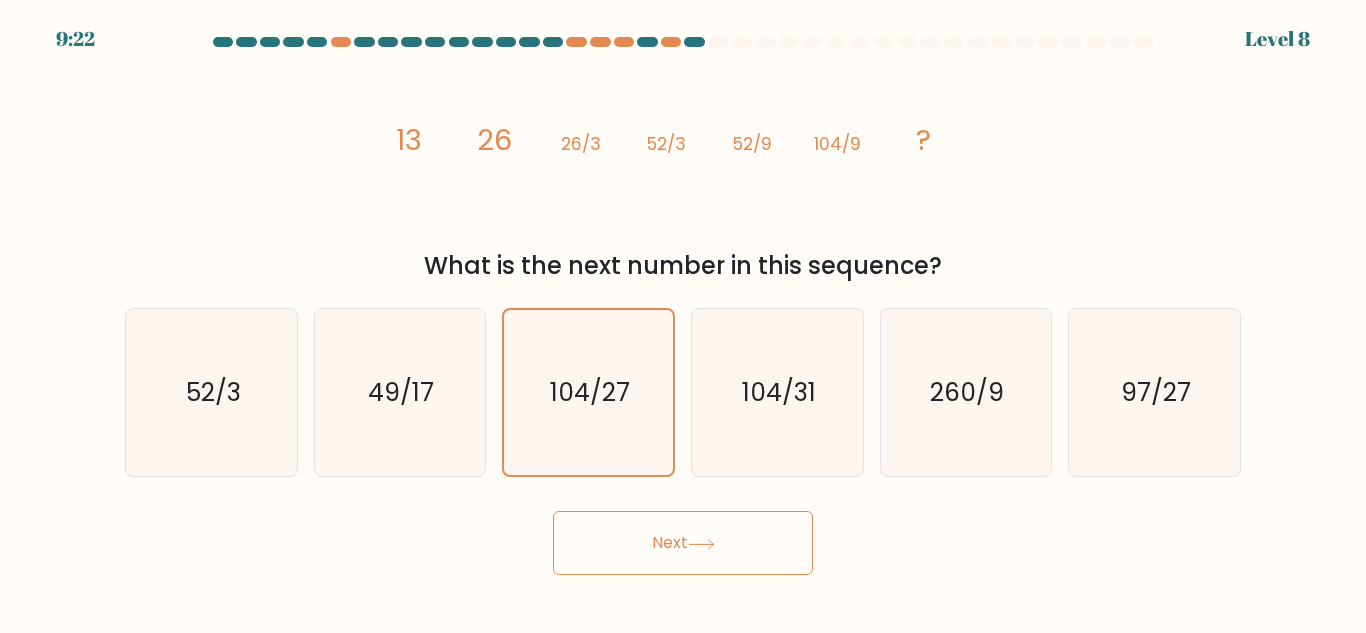 click on "Next" at bounding box center (683, 543) 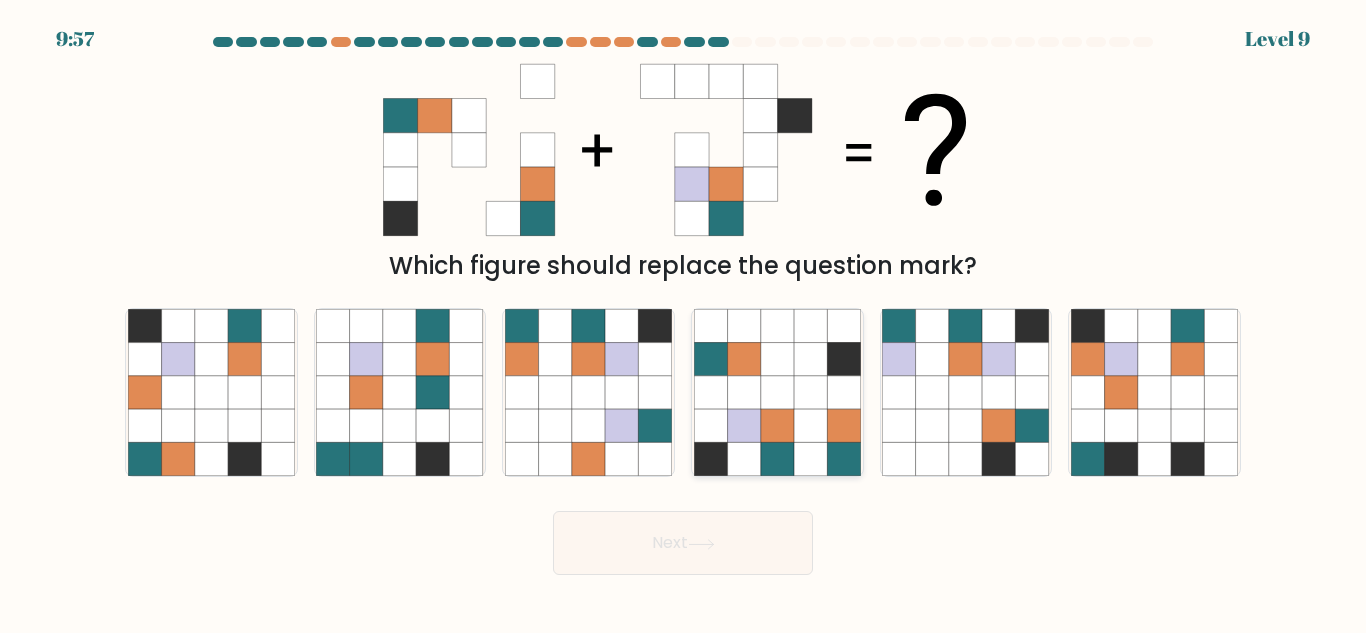 click 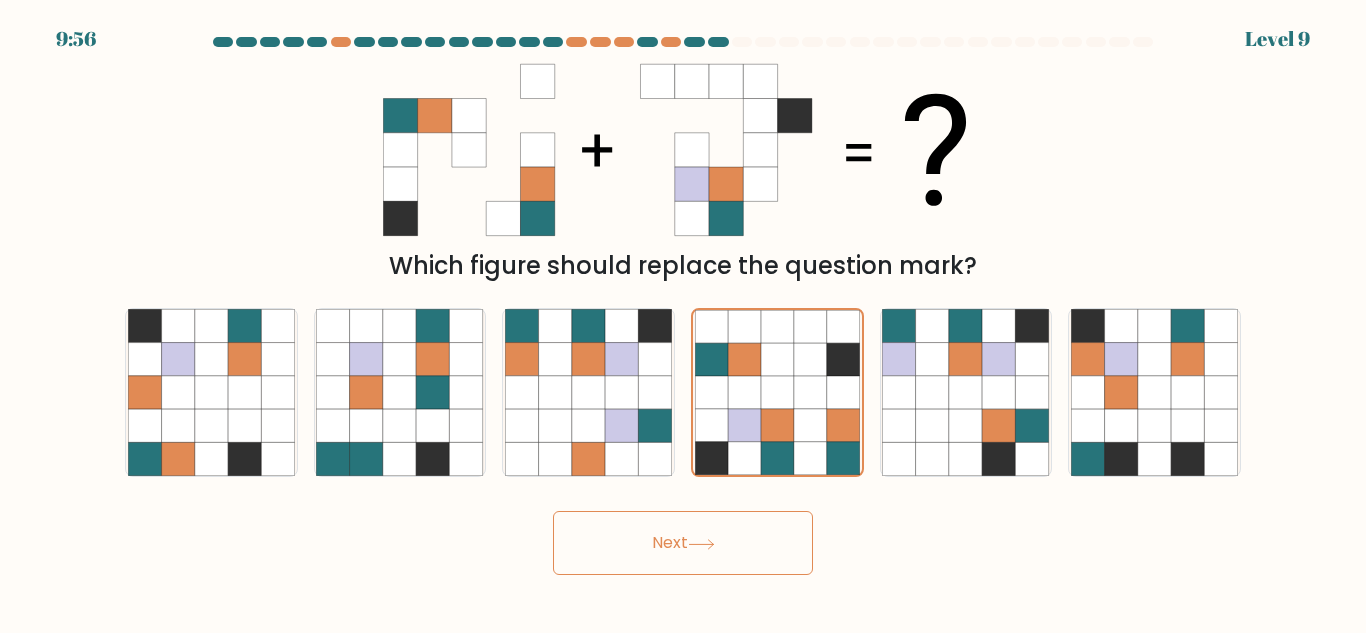 click on "Next" at bounding box center (683, 543) 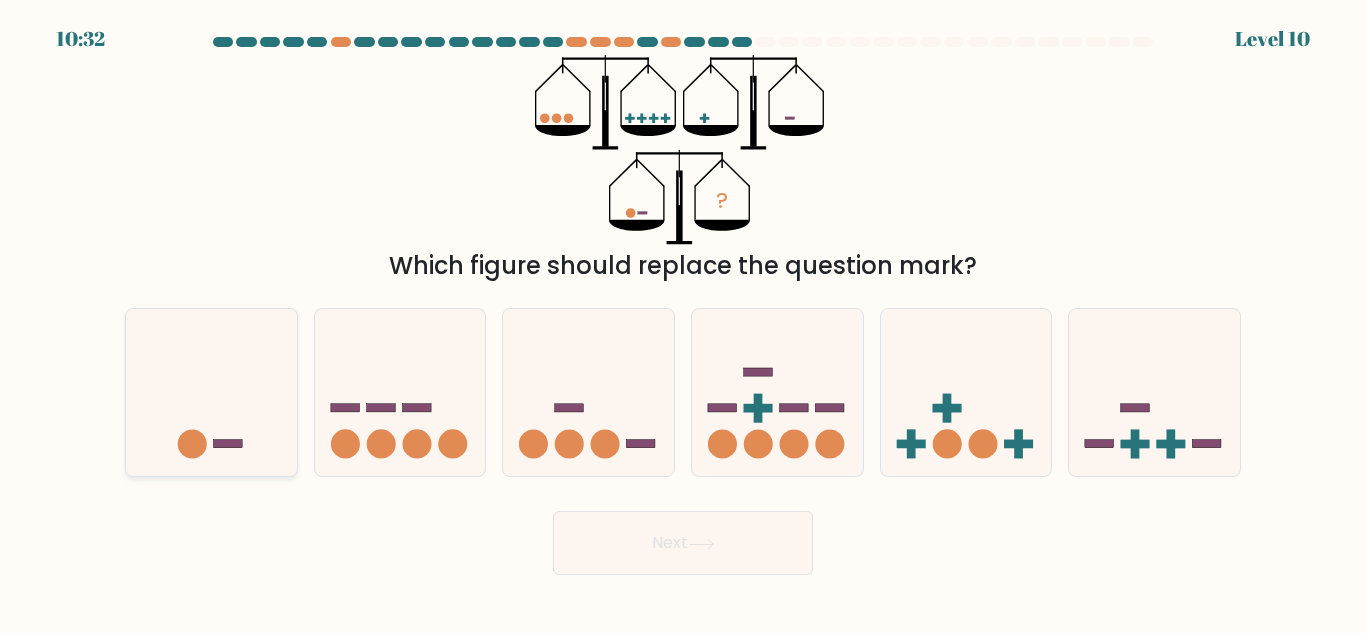 click 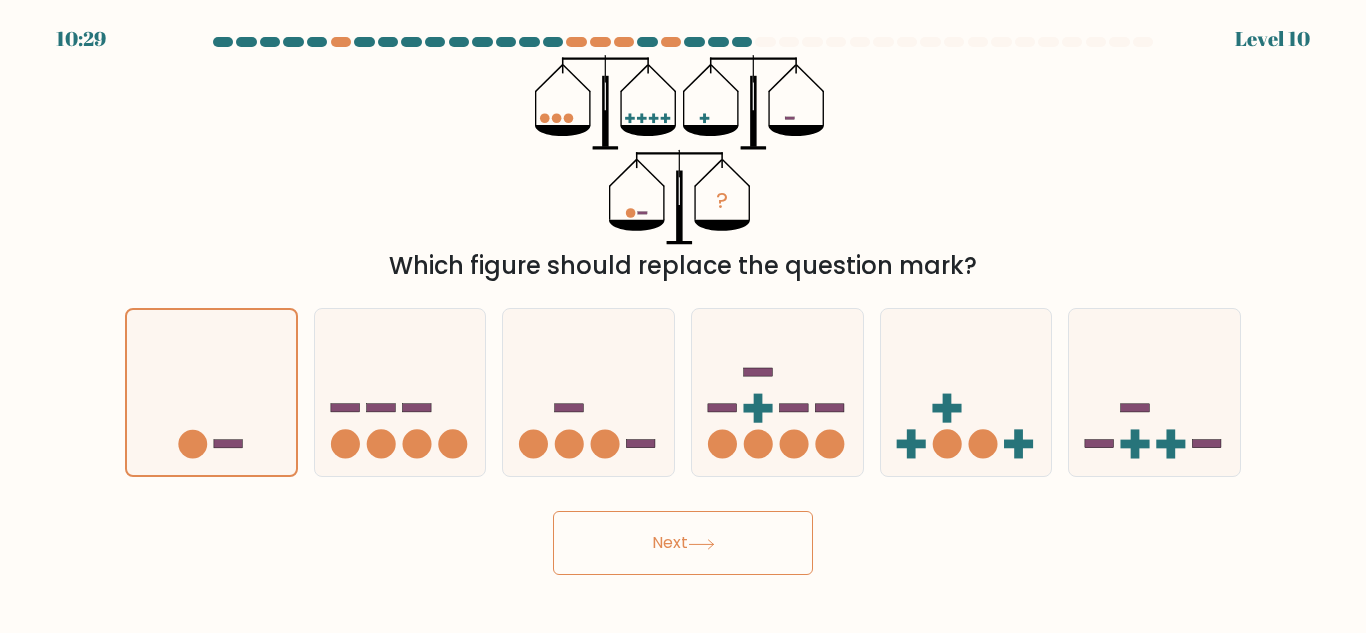 click on "Next" at bounding box center [683, 543] 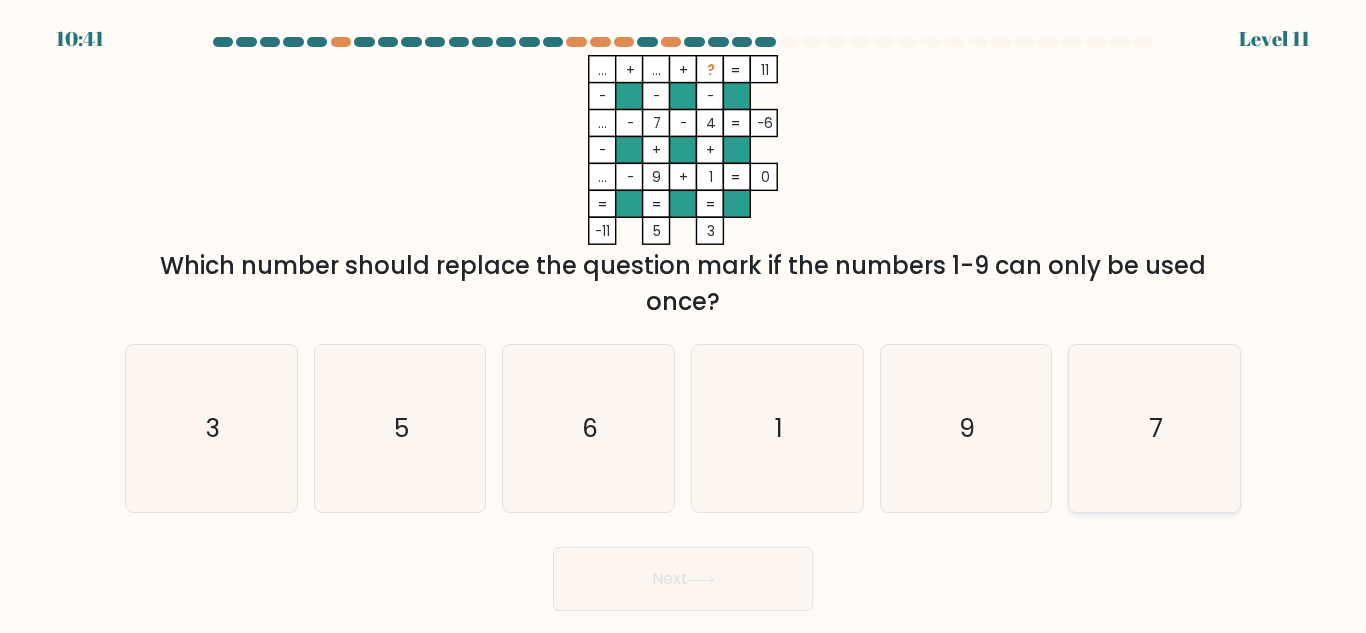 click on "7" 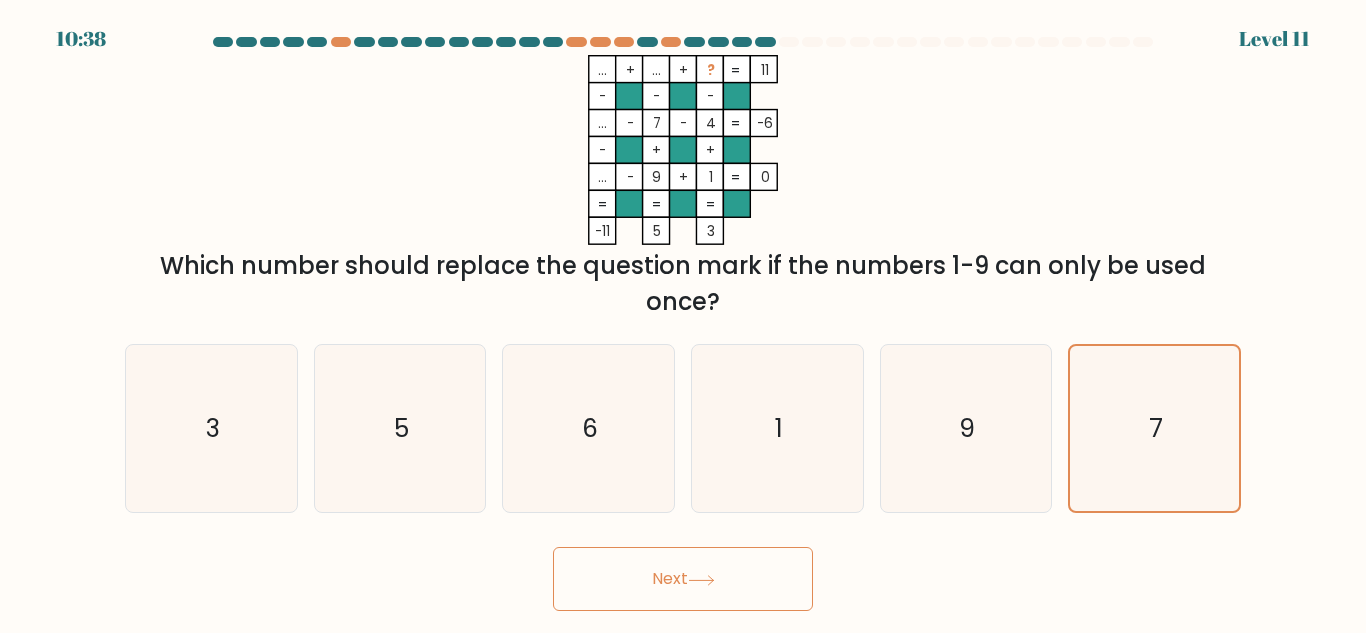 click on "Next" at bounding box center (683, 579) 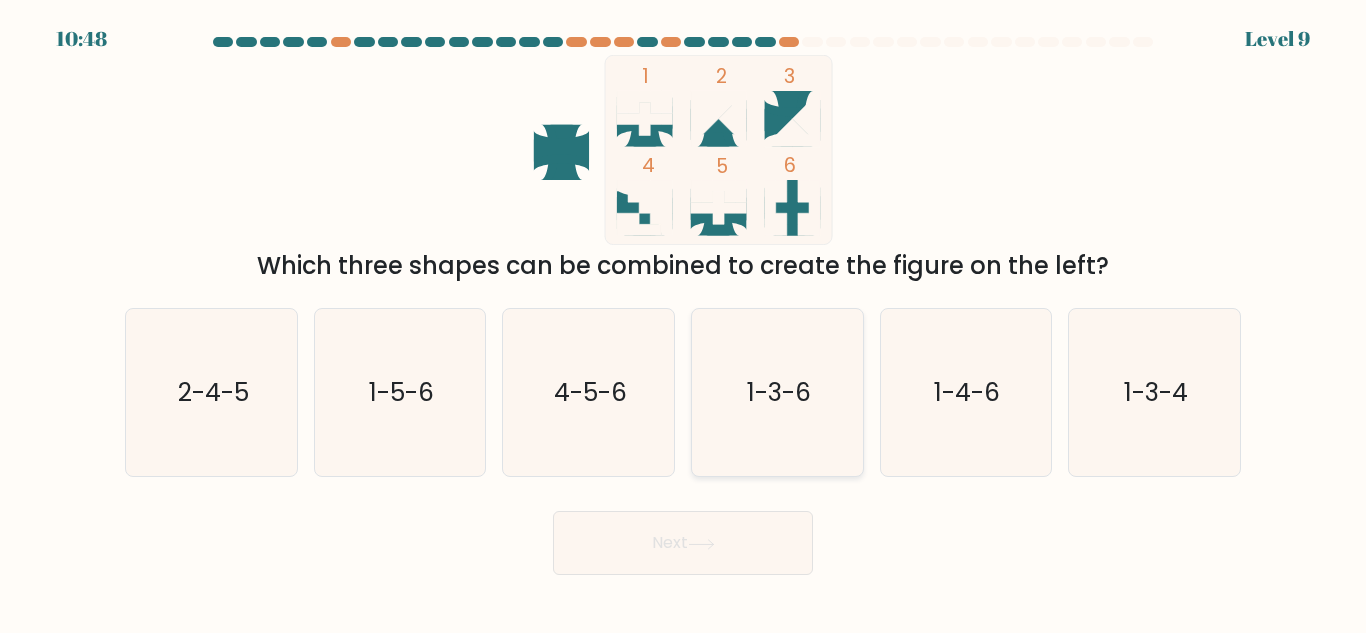 click on "1-3-6" 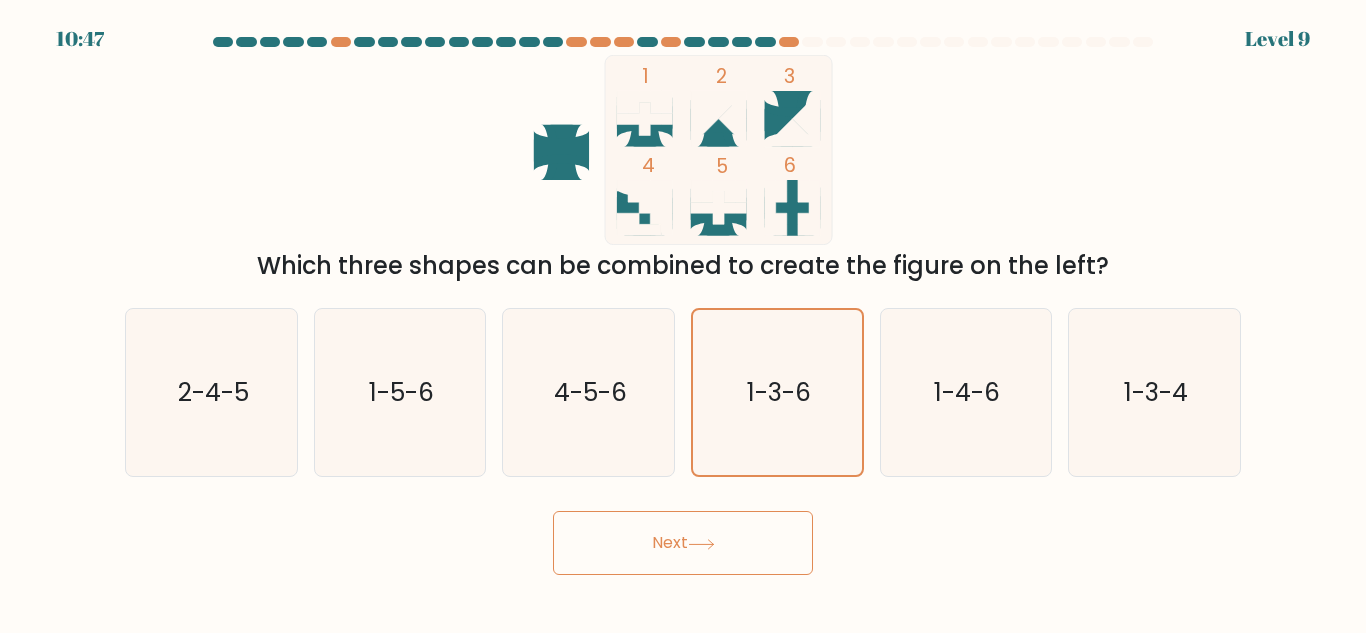 click 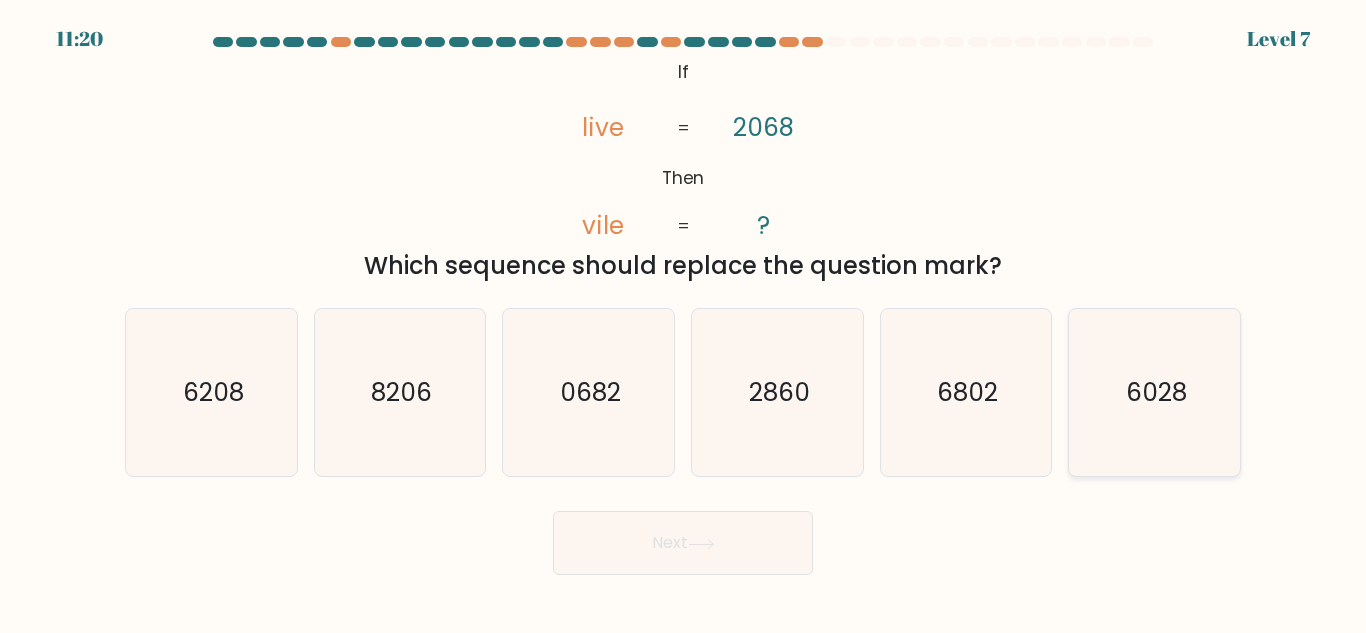 click on "6028" 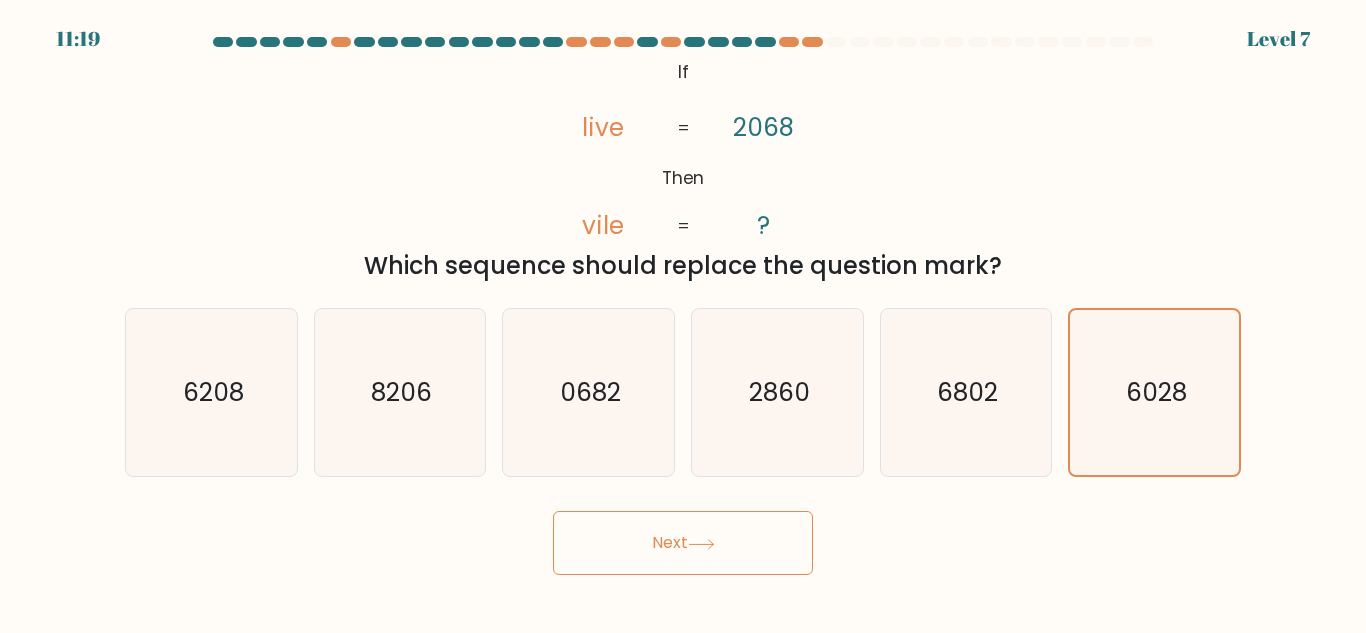 click on "Next" at bounding box center (683, 543) 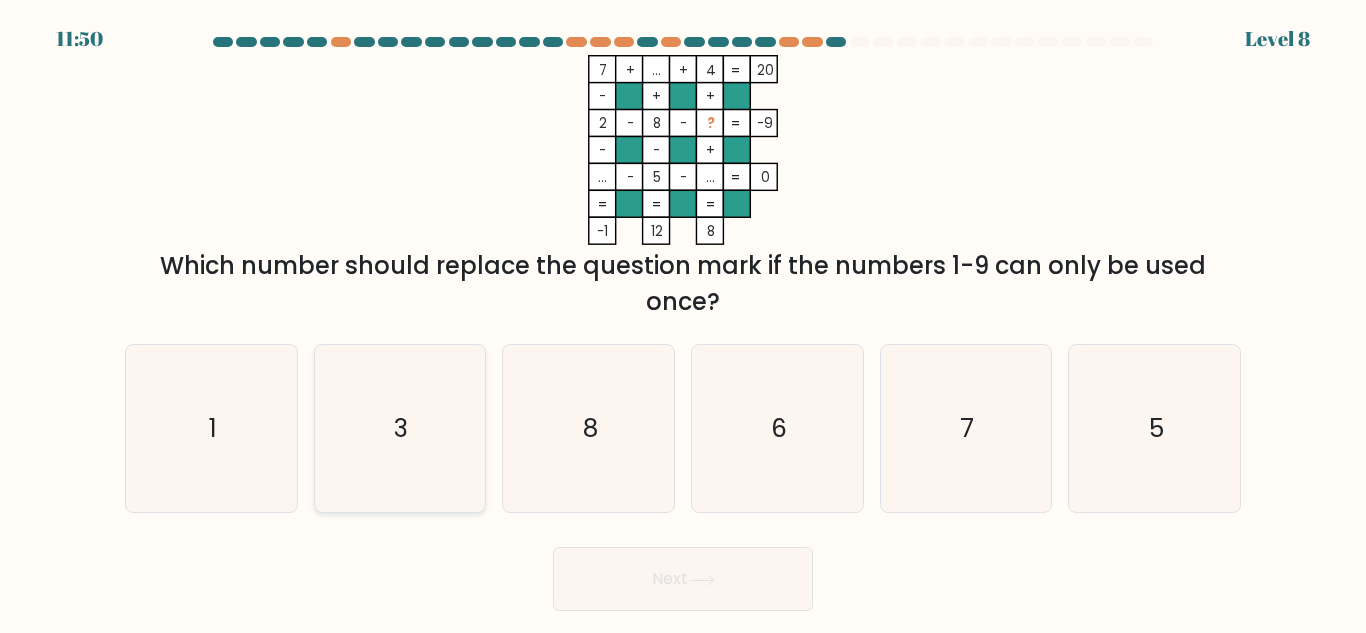 click on "3" 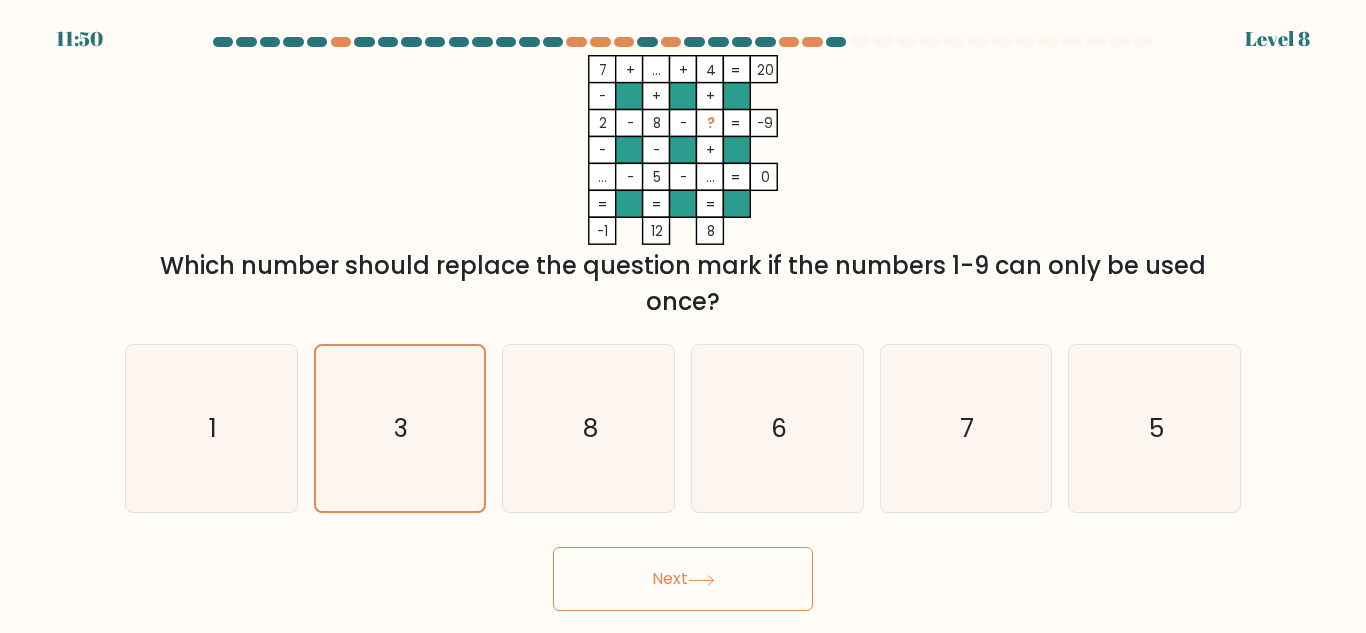 click on "Next" at bounding box center [683, 579] 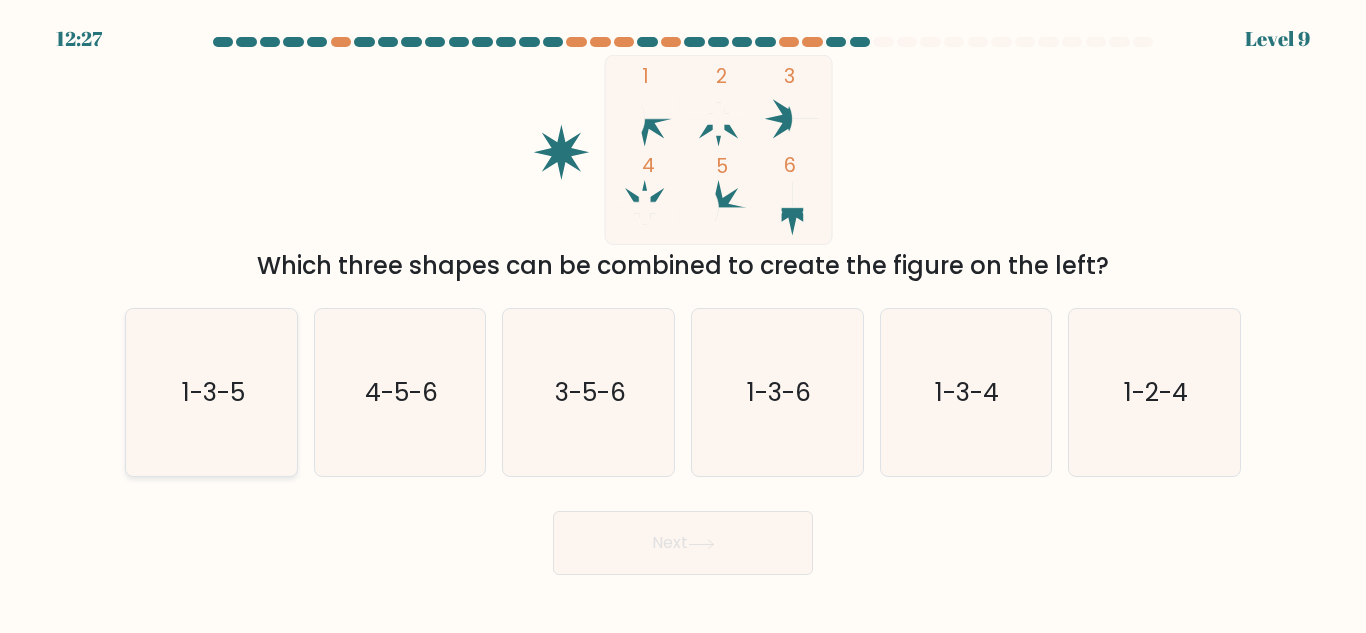 click on "1-3-5" 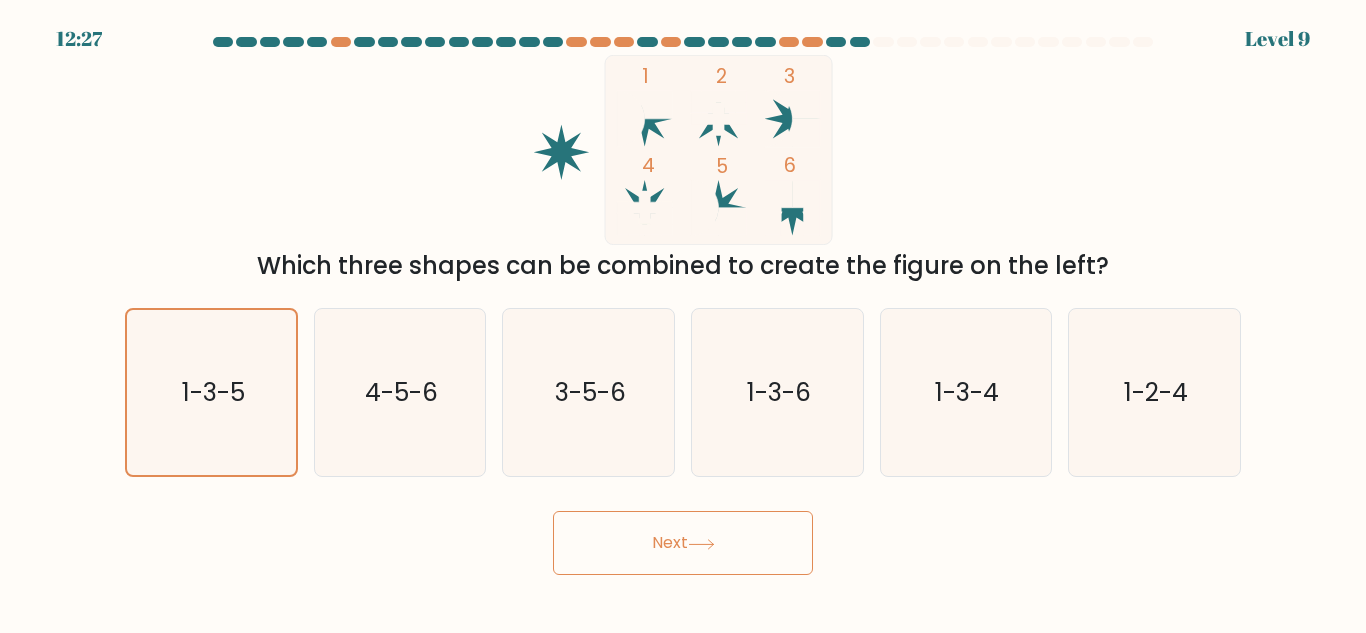 click on "Next" at bounding box center (683, 543) 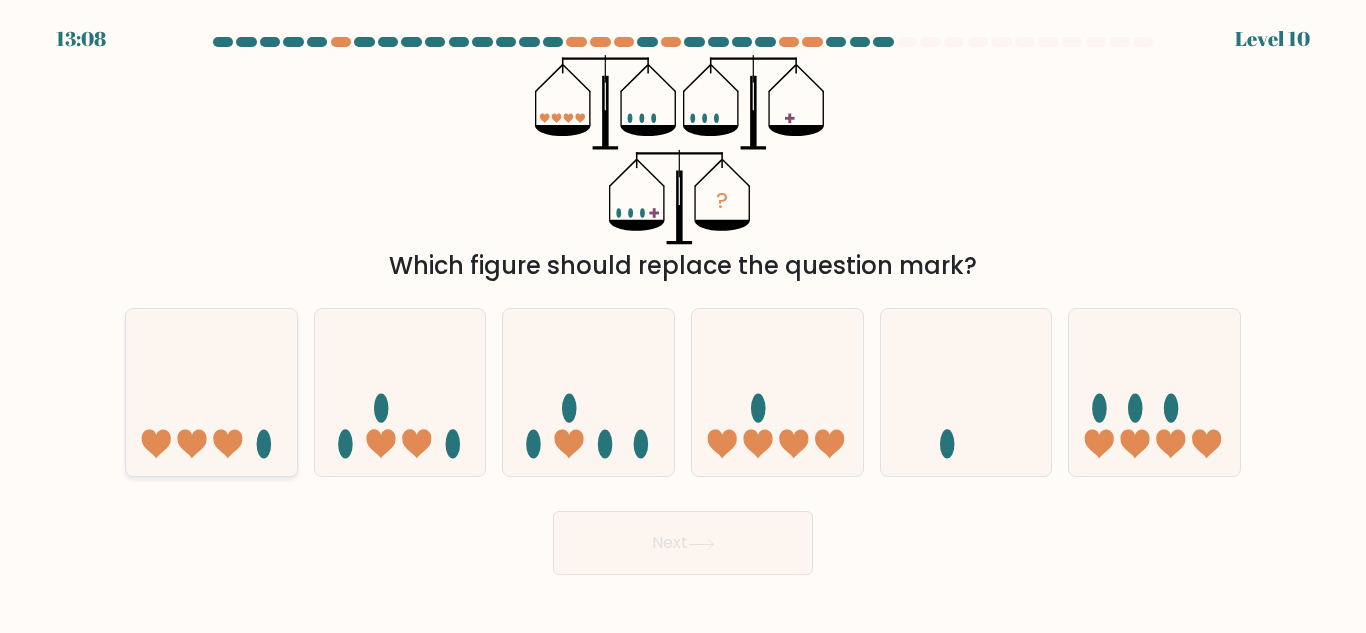click 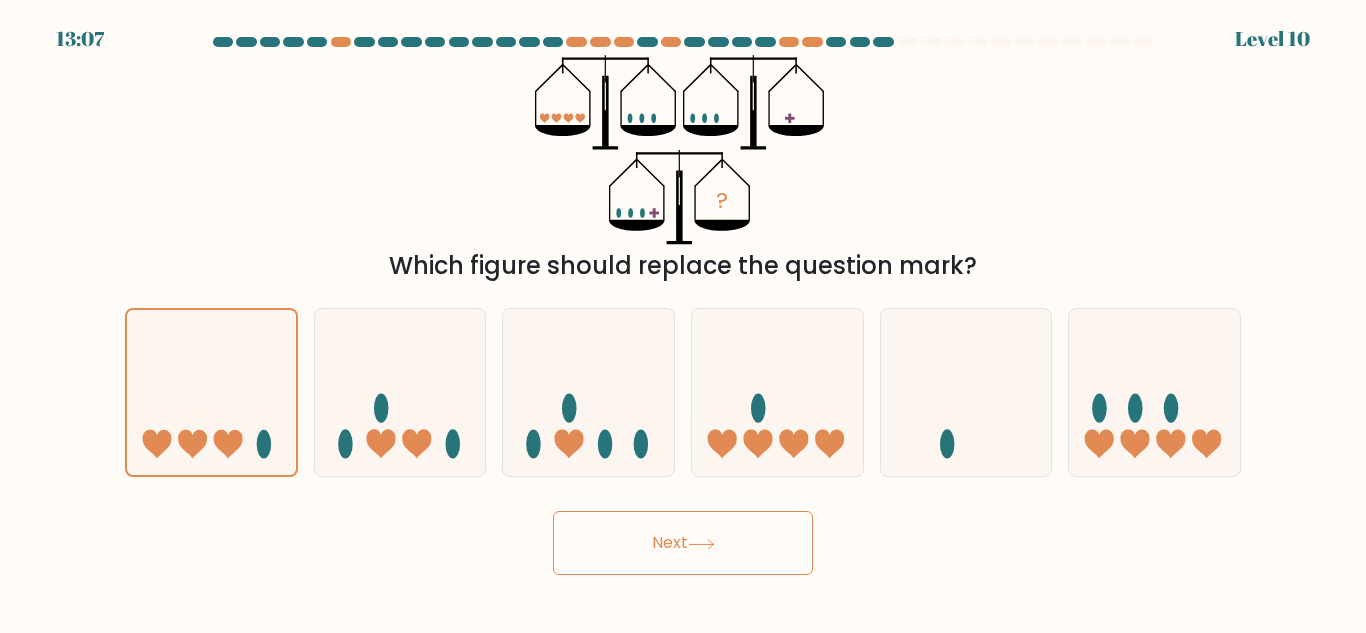 click on "Next" at bounding box center (683, 543) 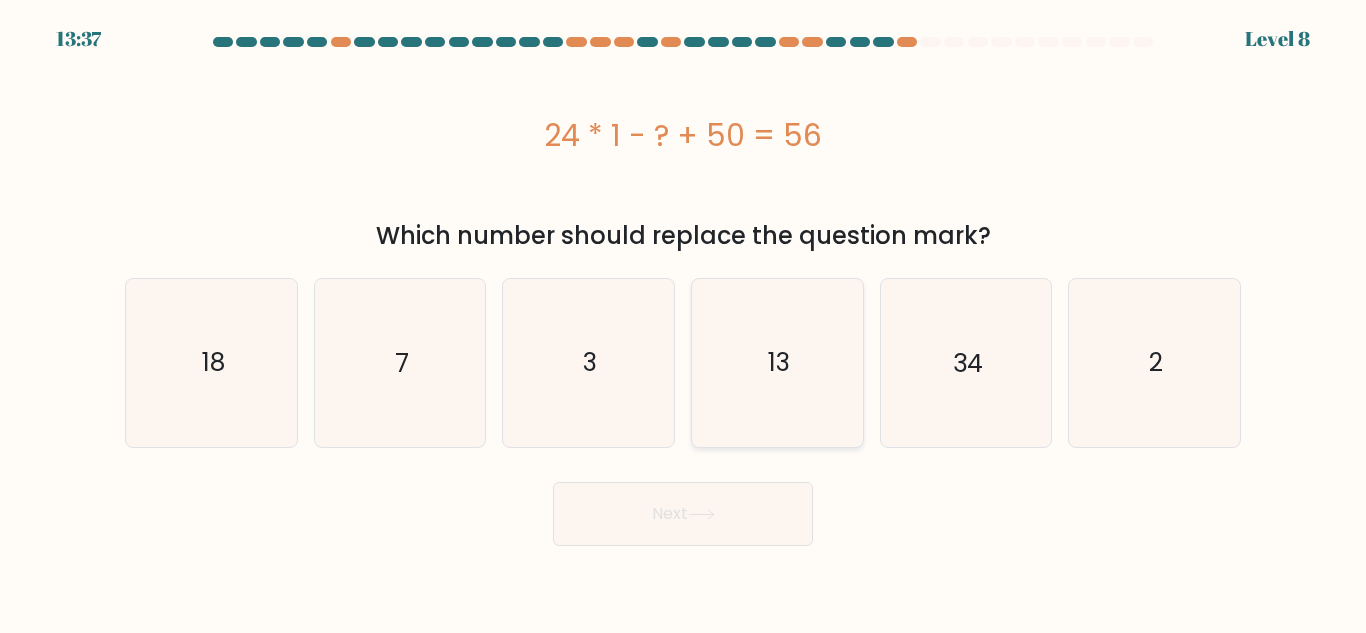 click on "13" 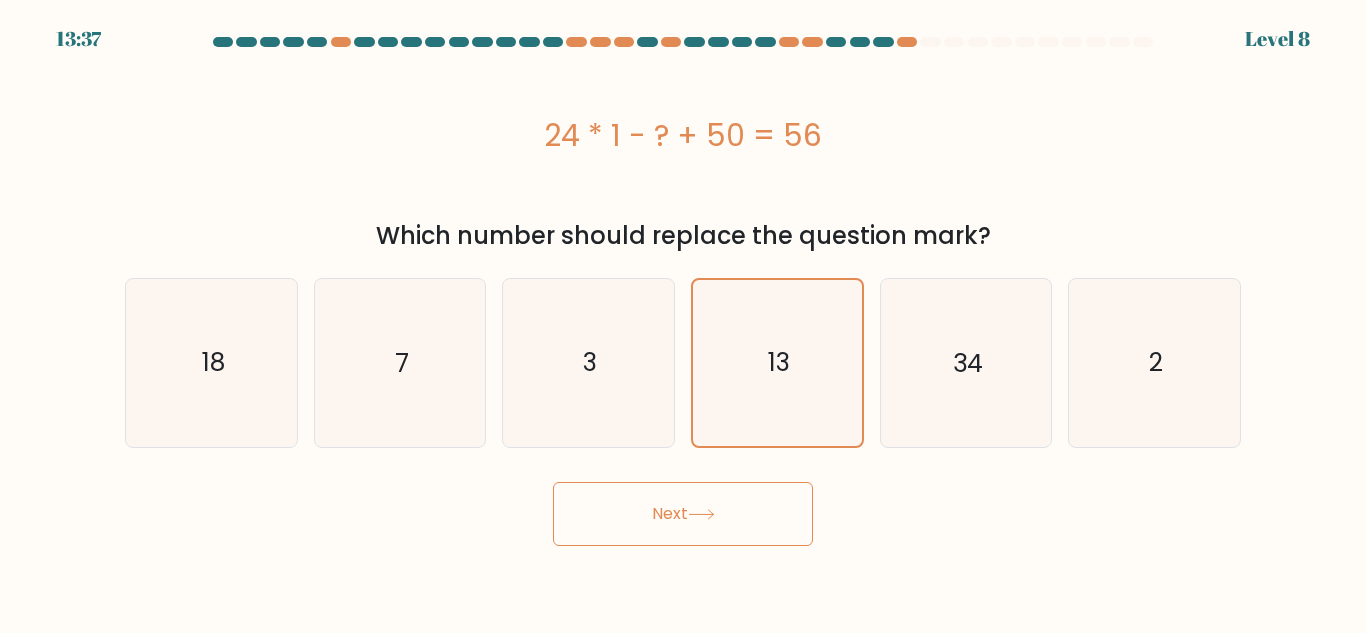 click on "Next" at bounding box center (683, 514) 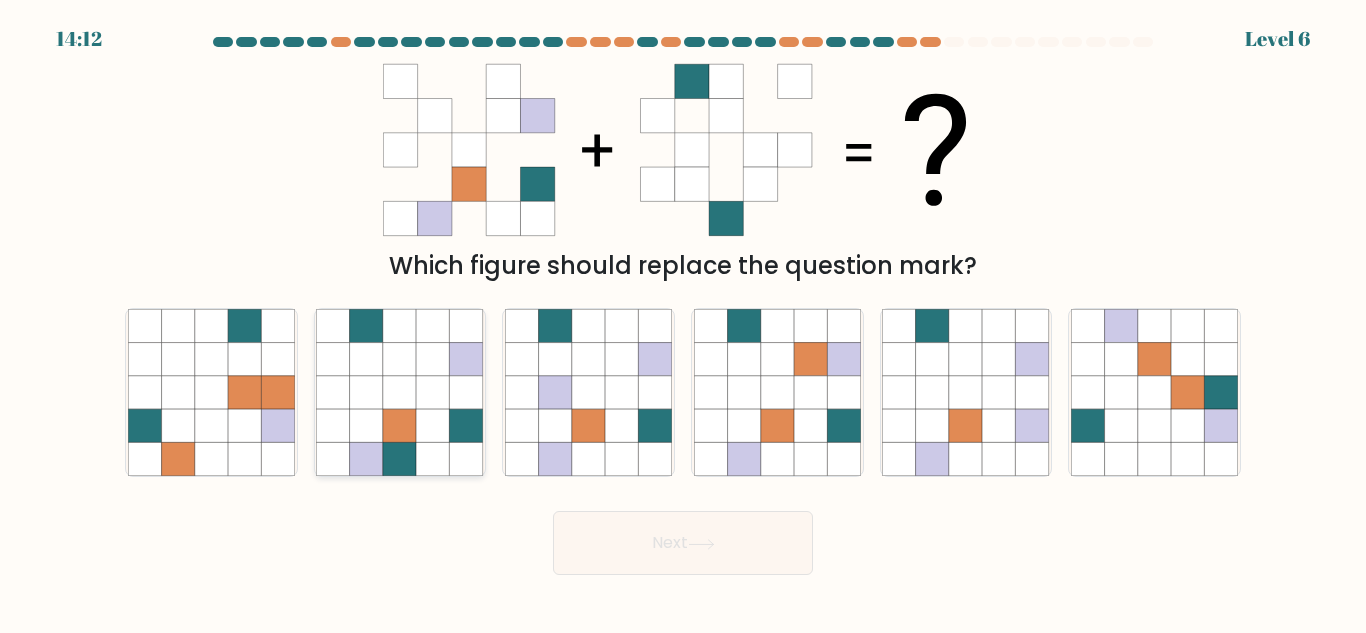 click 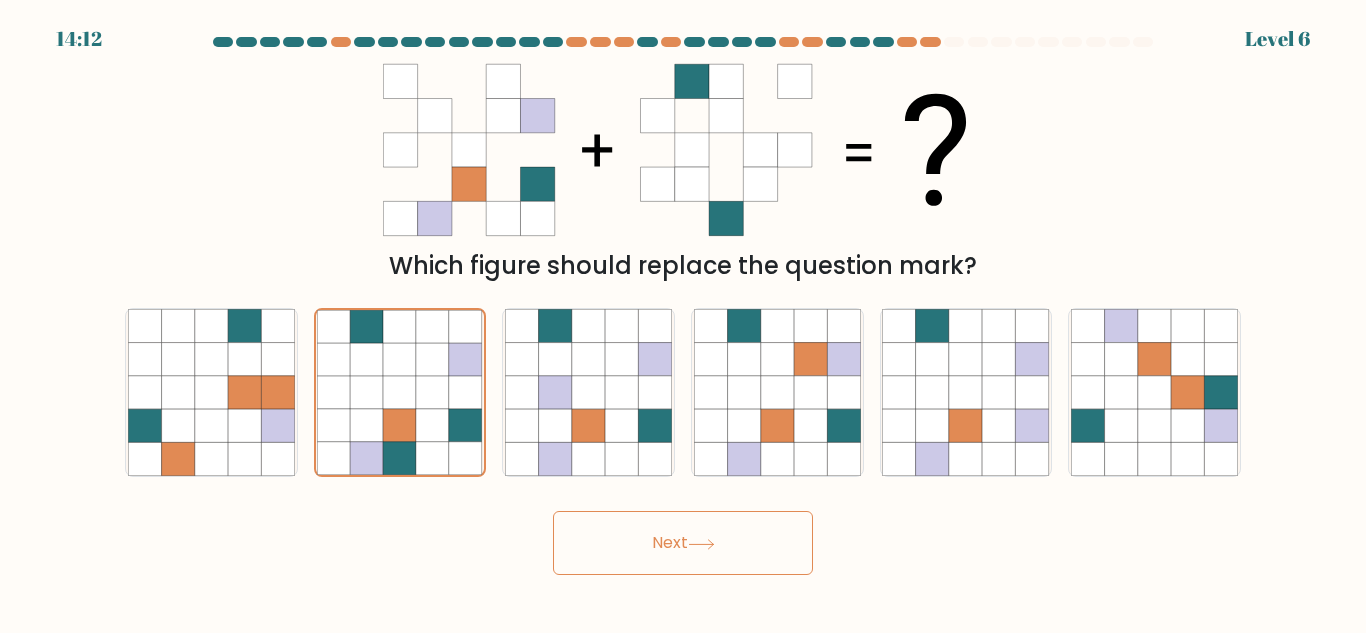 click on "Next" at bounding box center (683, 543) 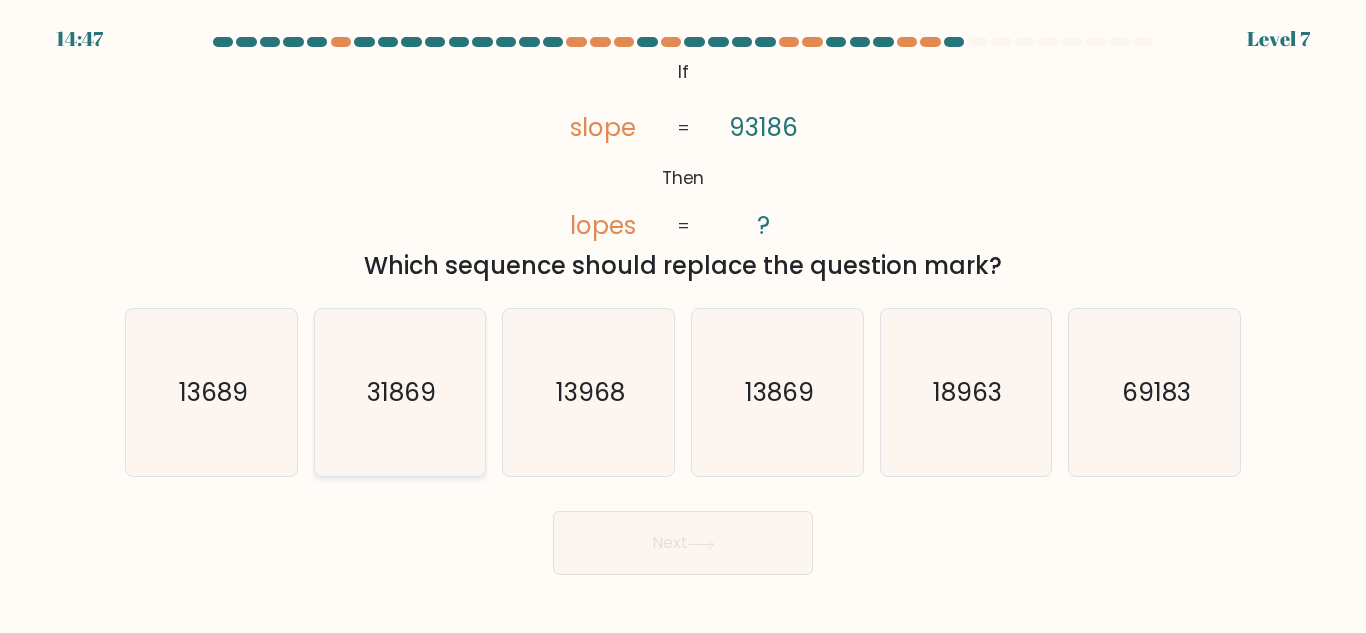 click on "31869" 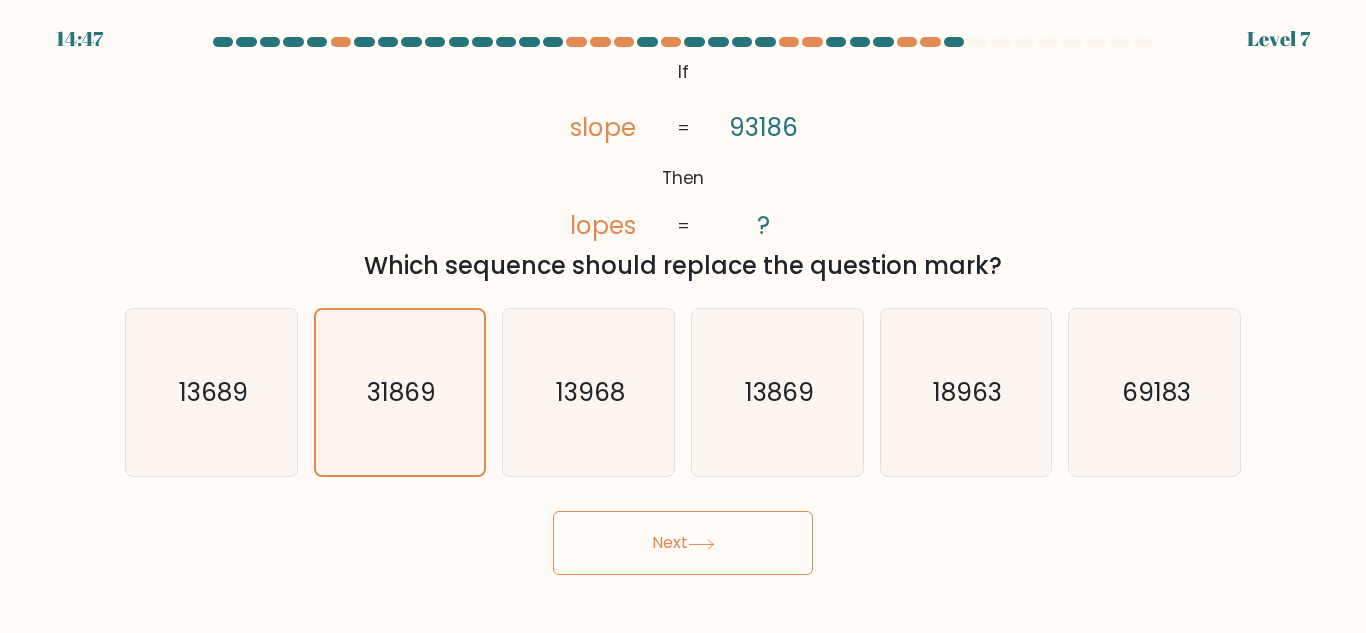 click on "Next" at bounding box center (683, 543) 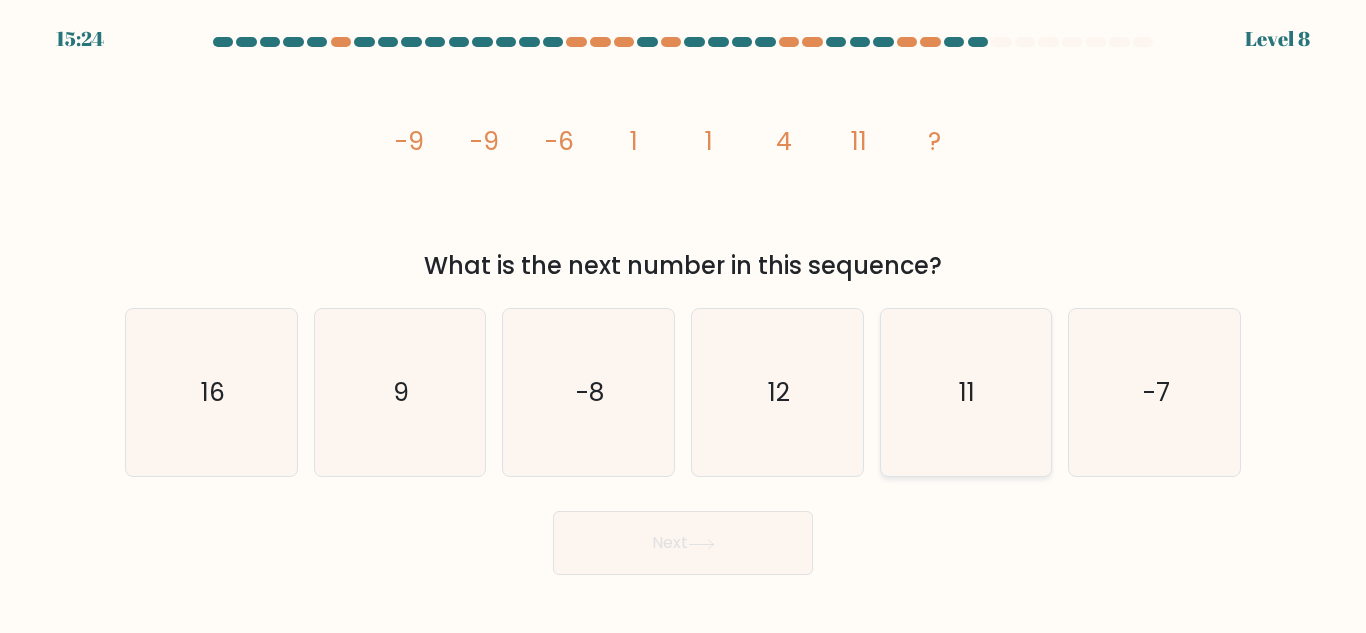 click on "11" 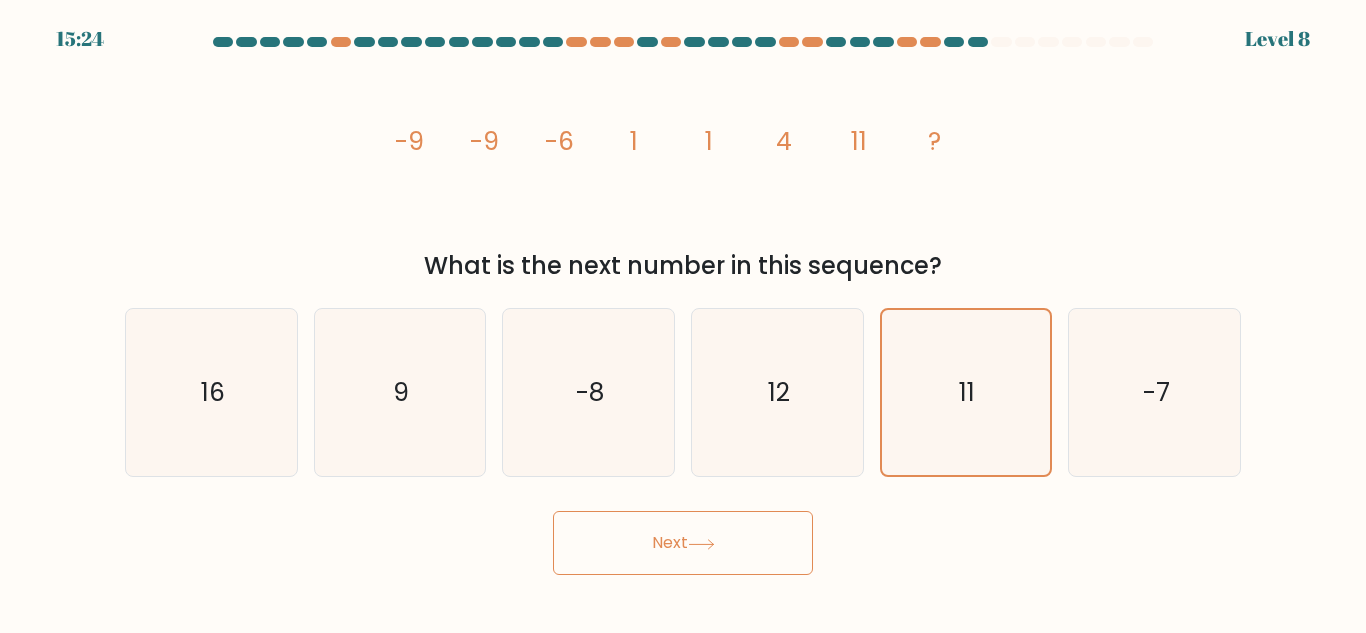 click on "Next" at bounding box center [683, 543] 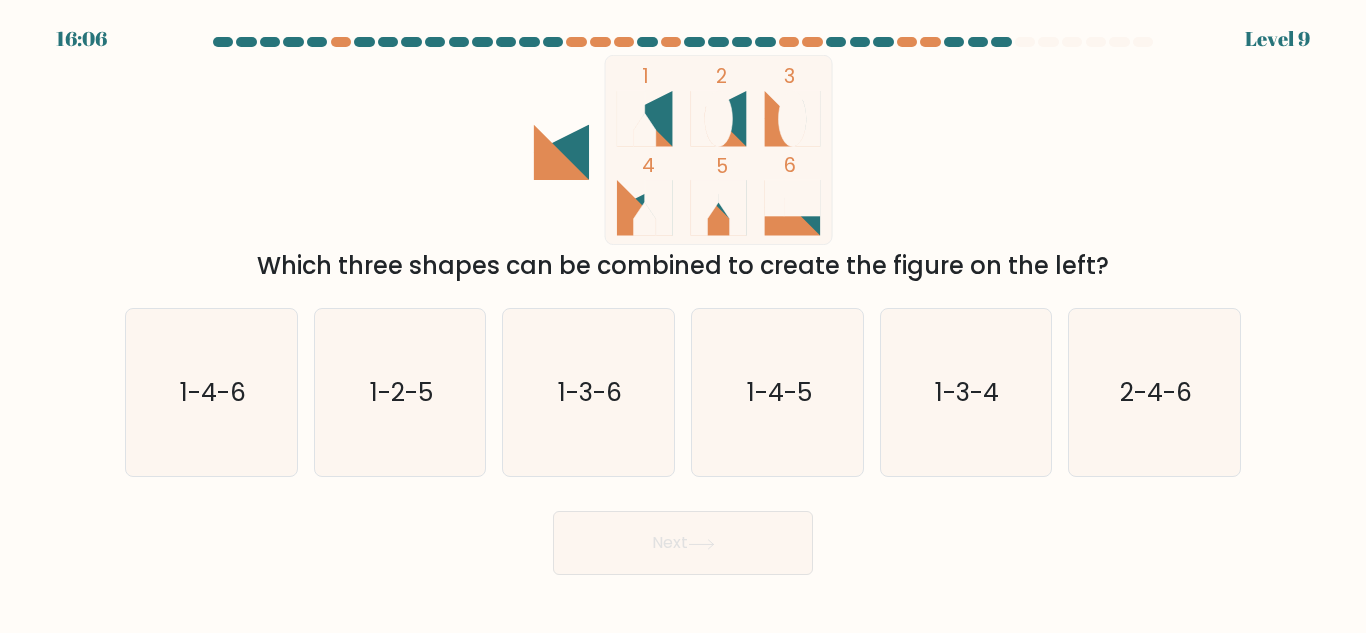 click 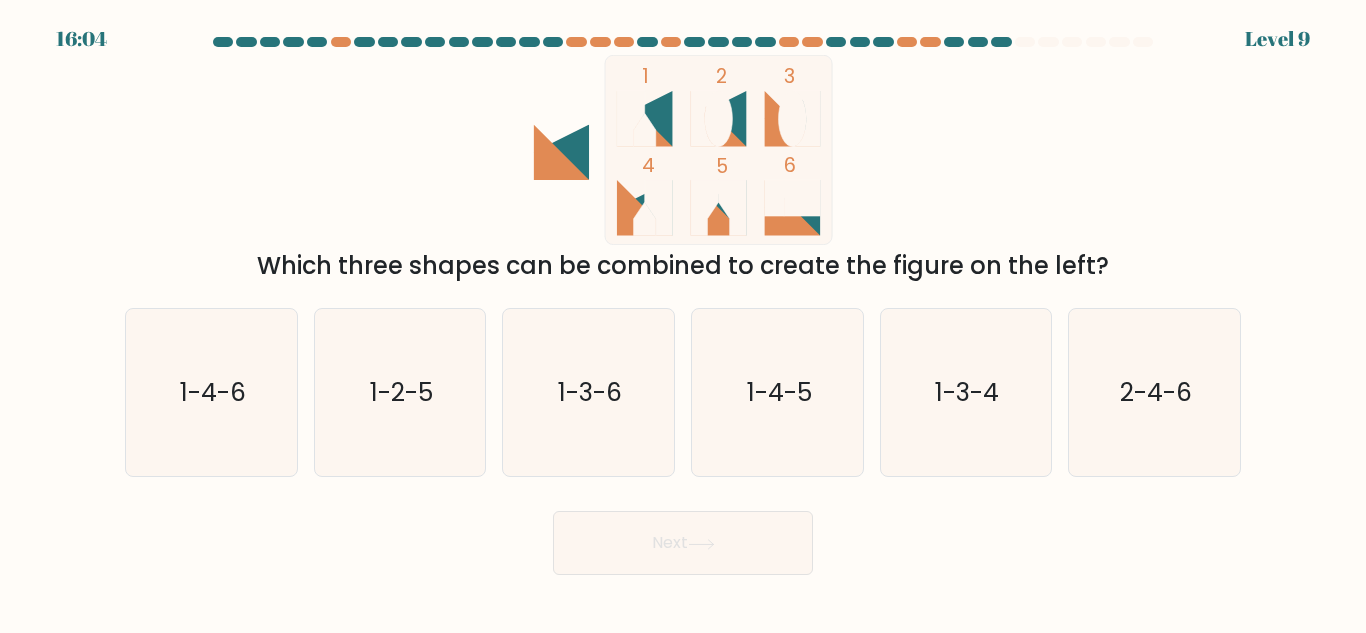 drag, startPoint x: 748, startPoint y: 120, endPoint x: 650, endPoint y: 144, distance: 100.89599 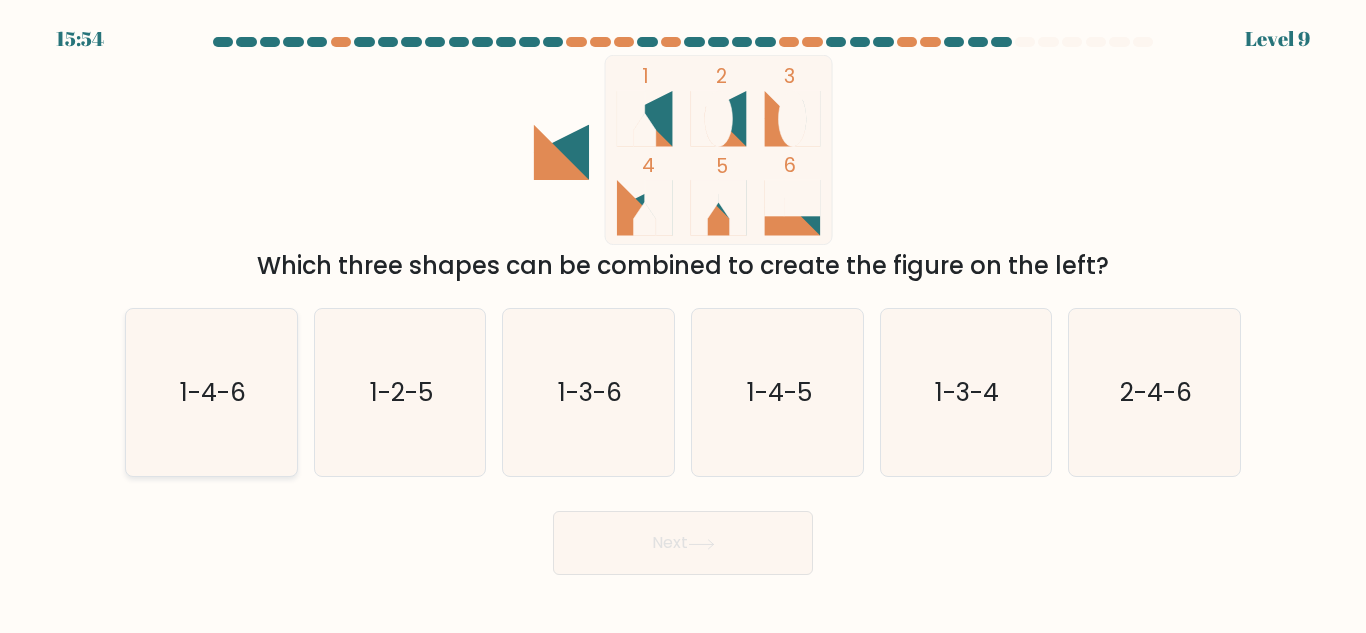 click on "1-4-6" 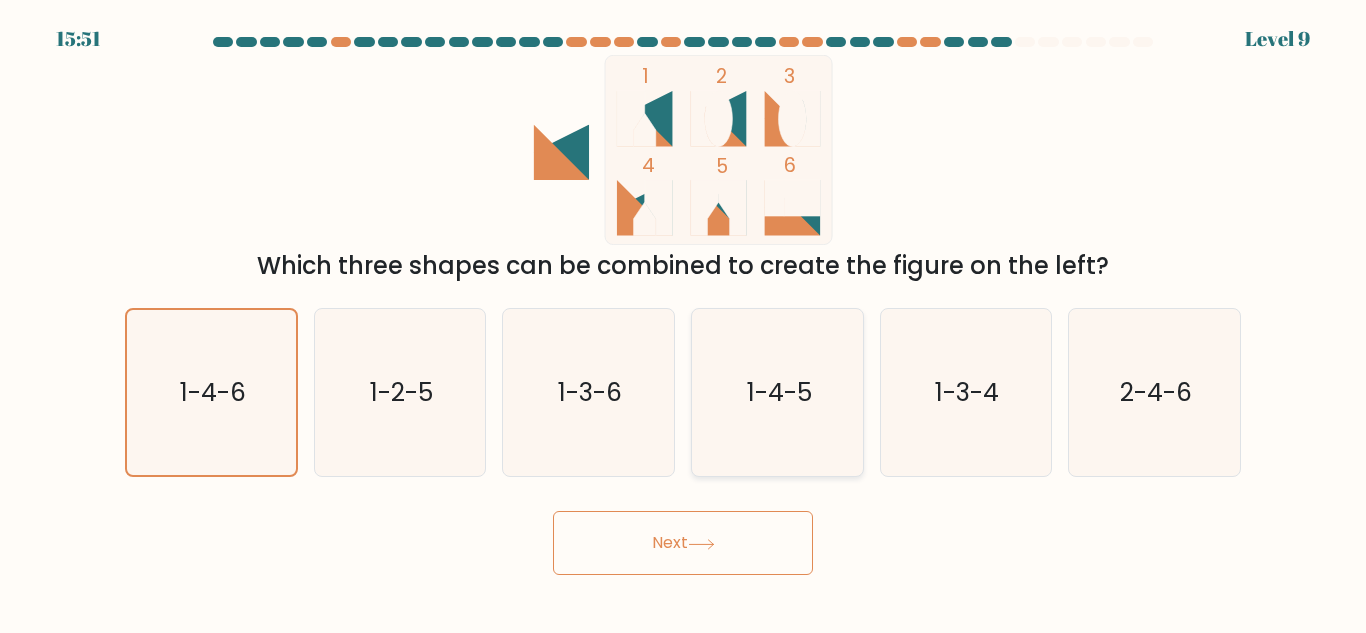 click on "1-4-5" 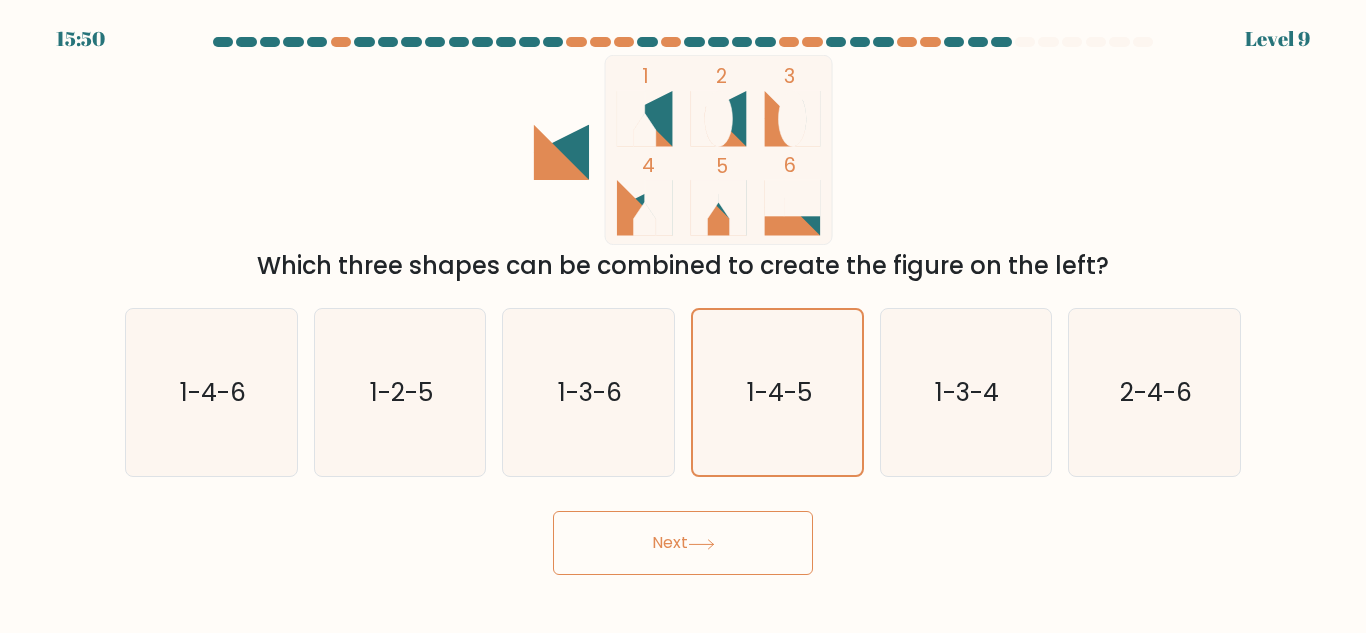 click on "Next" at bounding box center [683, 543] 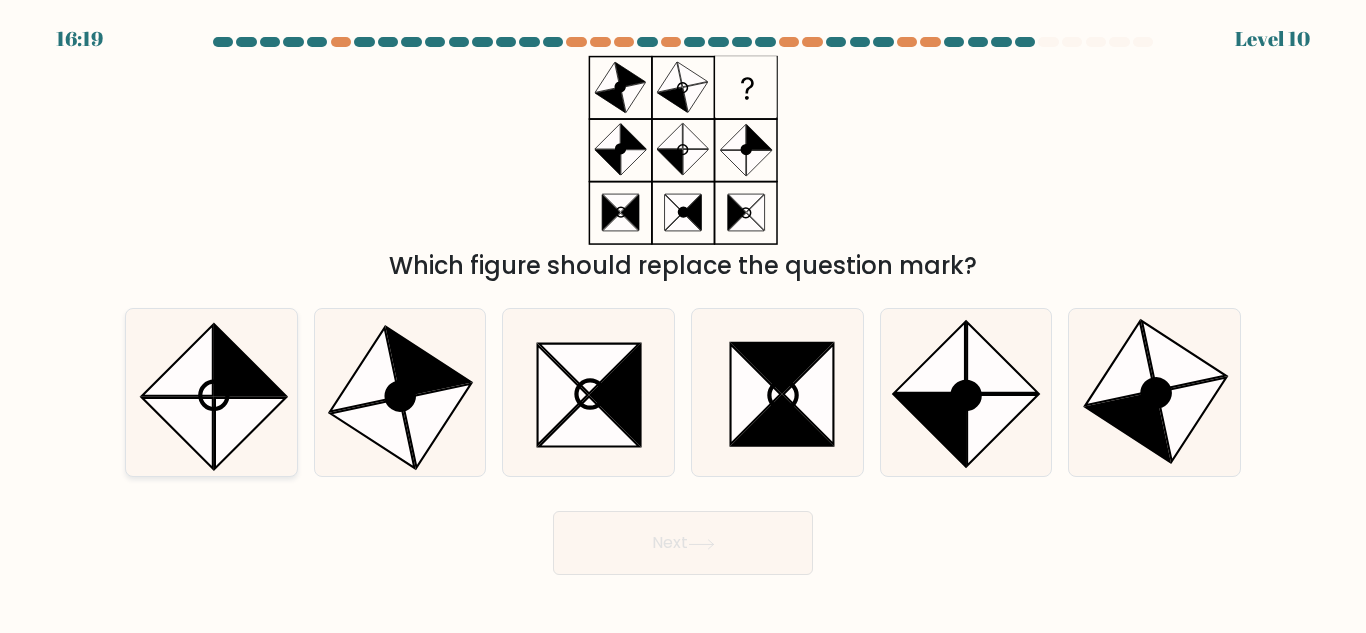 click 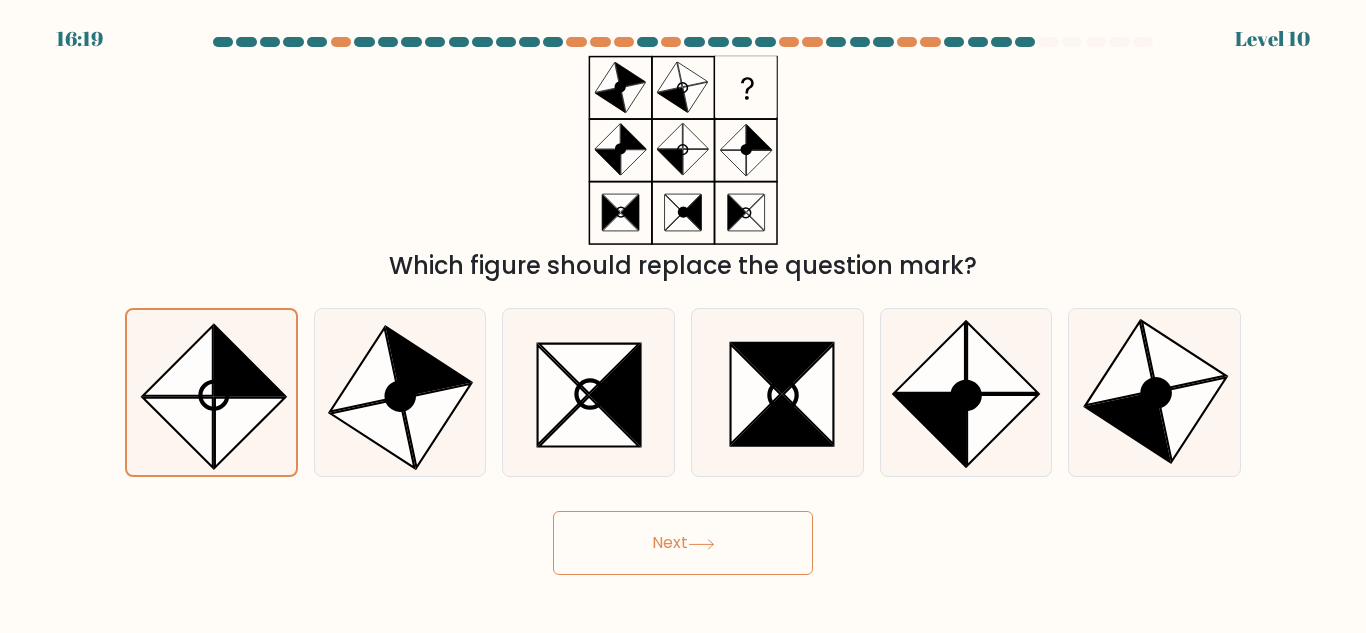 click on "Next" at bounding box center [683, 543] 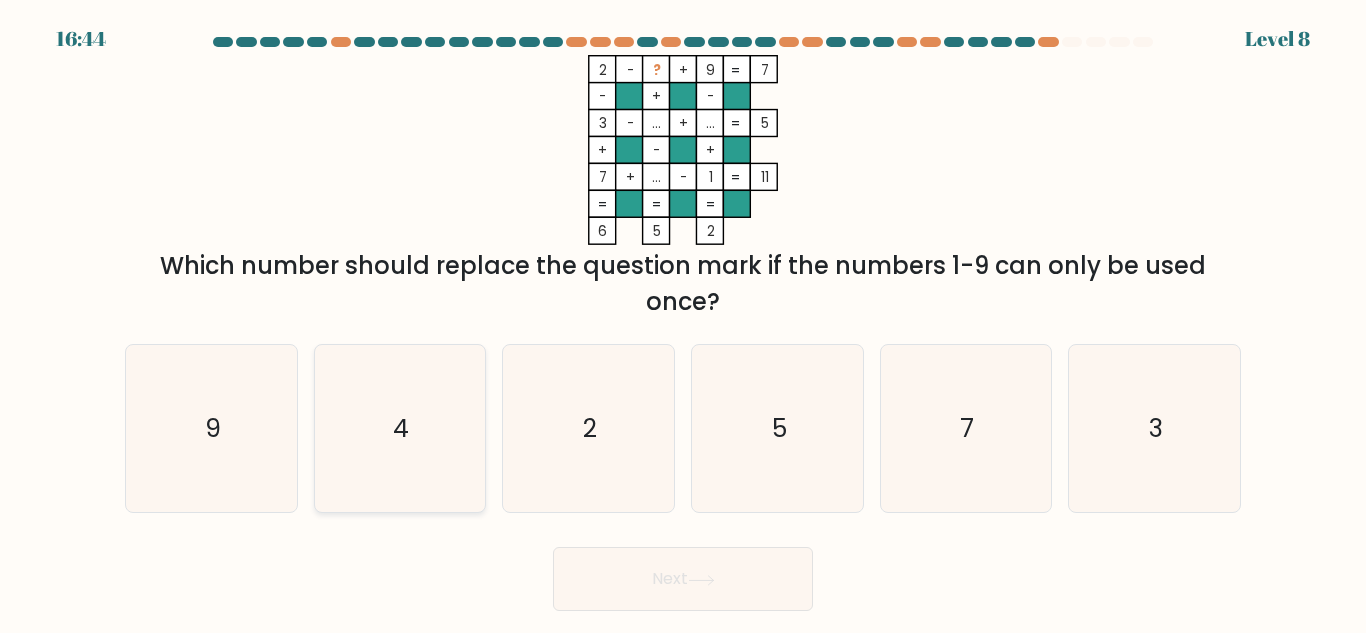 click on "4" 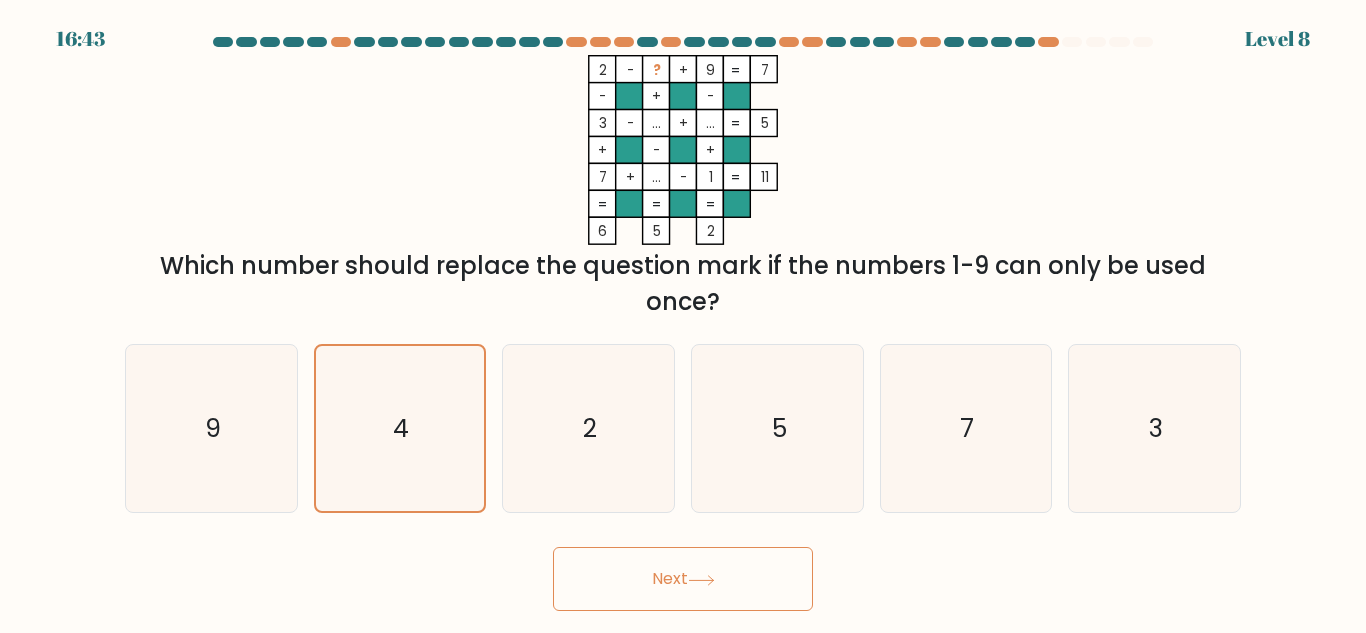 click on "Next" at bounding box center [683, 579] 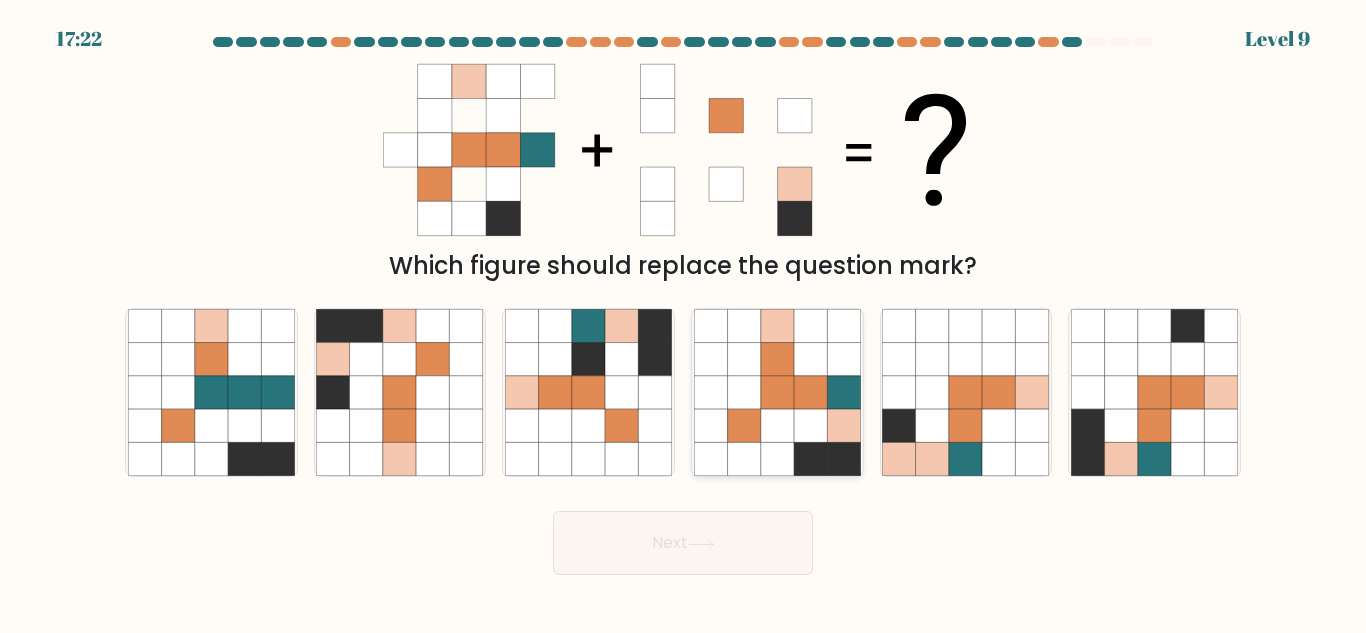 click 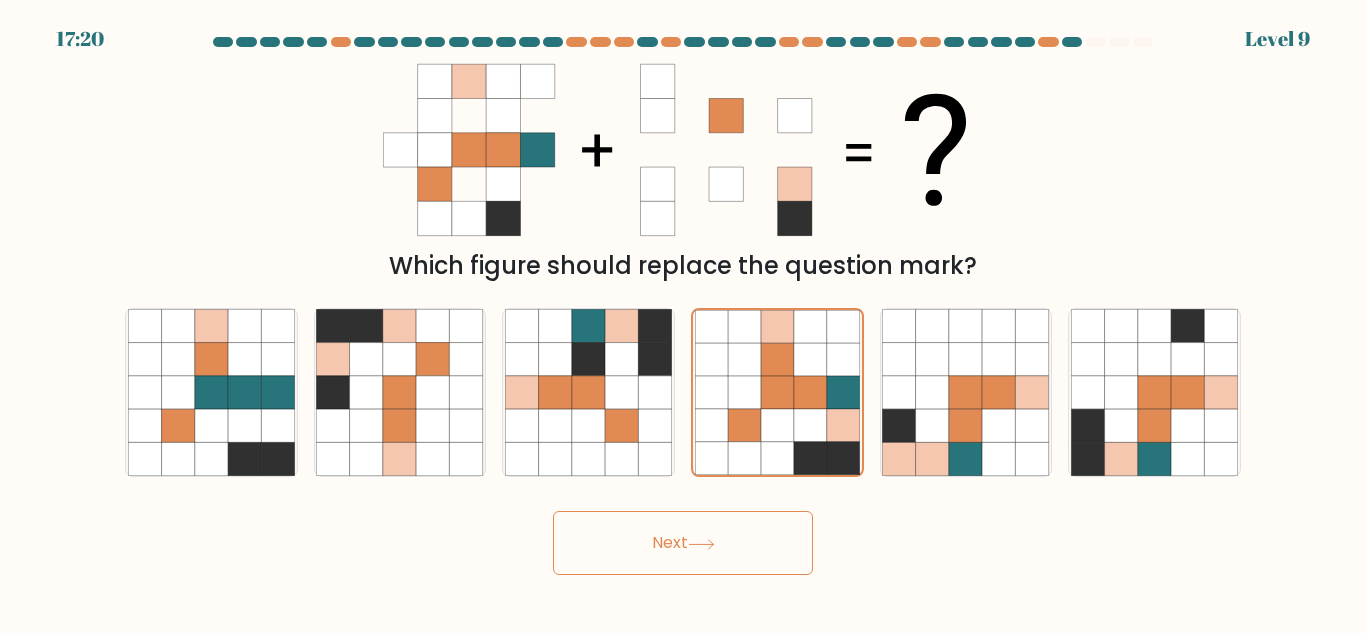 click on "Next" at bounding box center (683, 543) 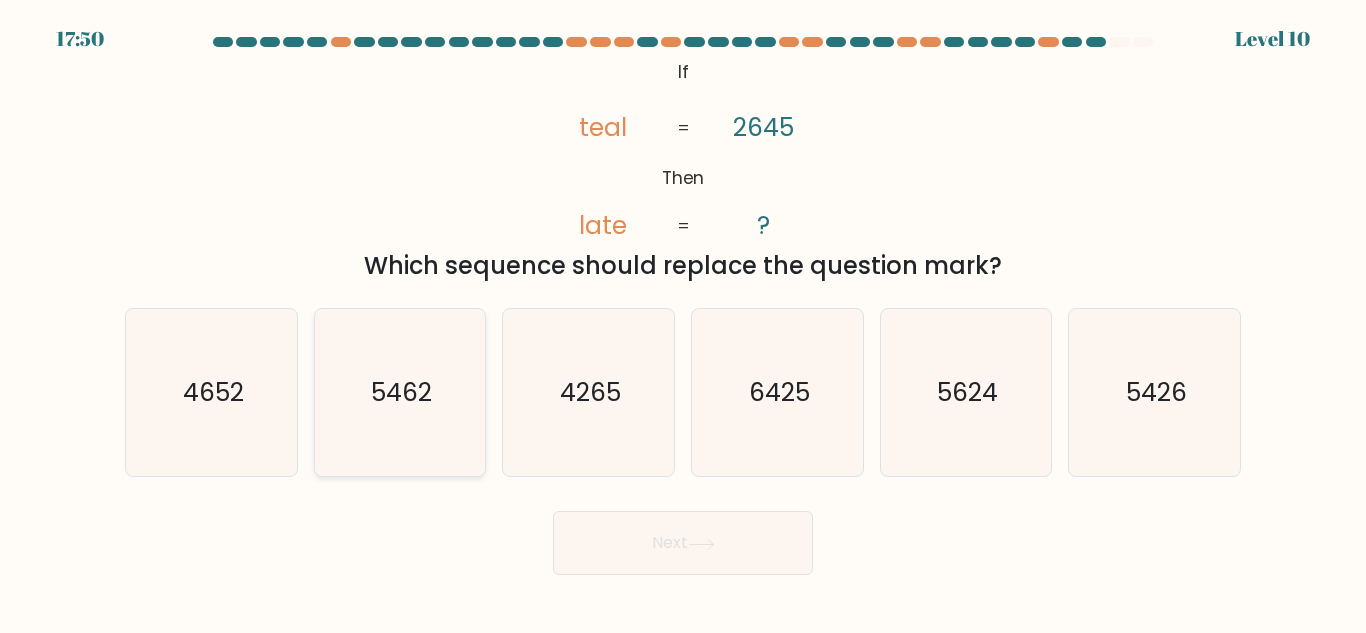 click on "5462" 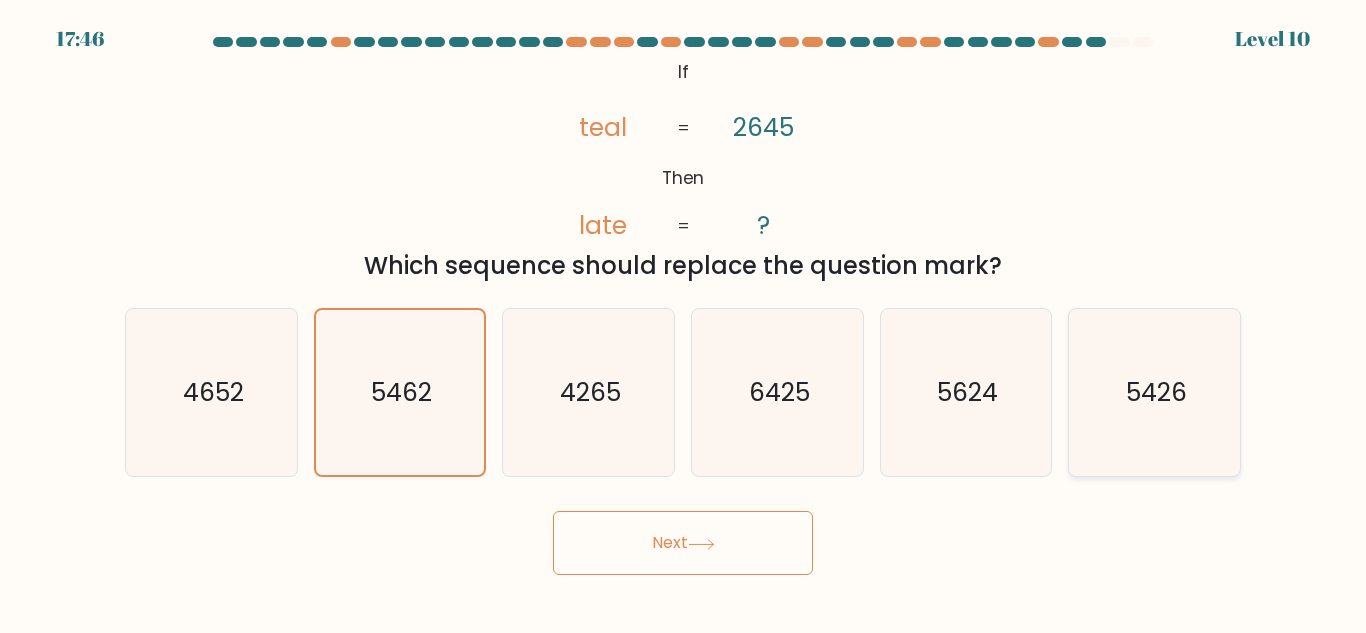 click on "5426" 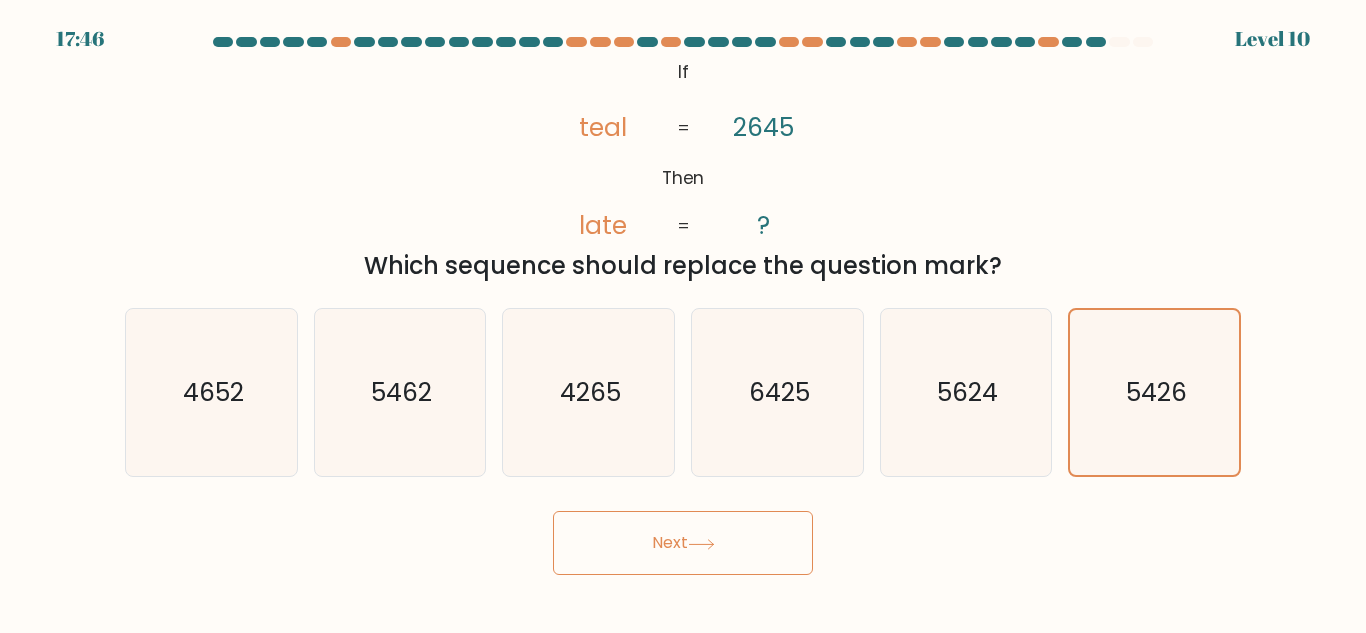 click on "Next" at bounding box center (683, 543) 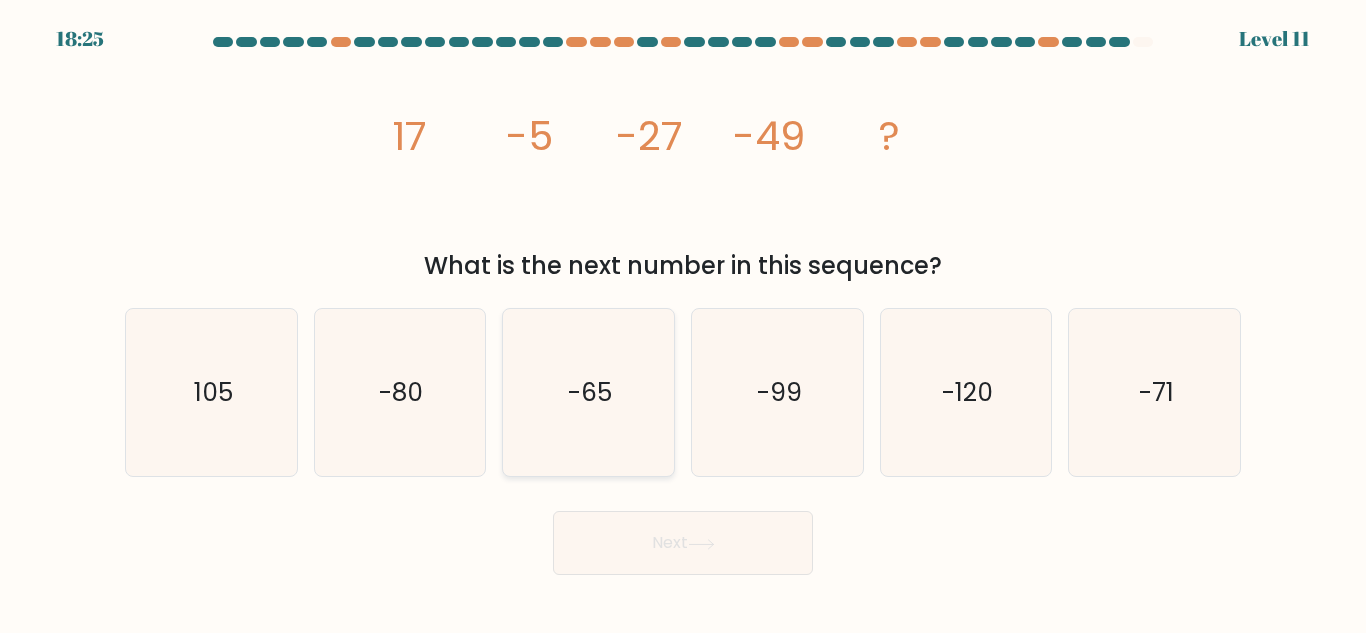 click on "-65" 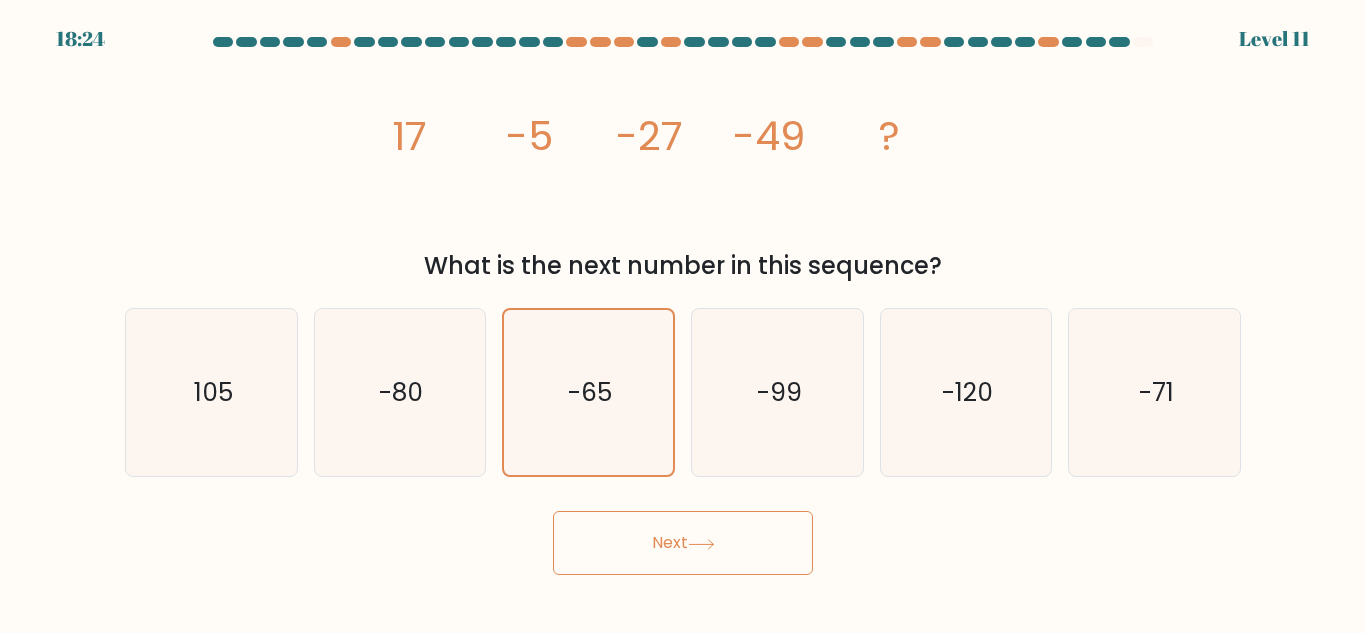 click on "Next" at bounding box center (683, 543) 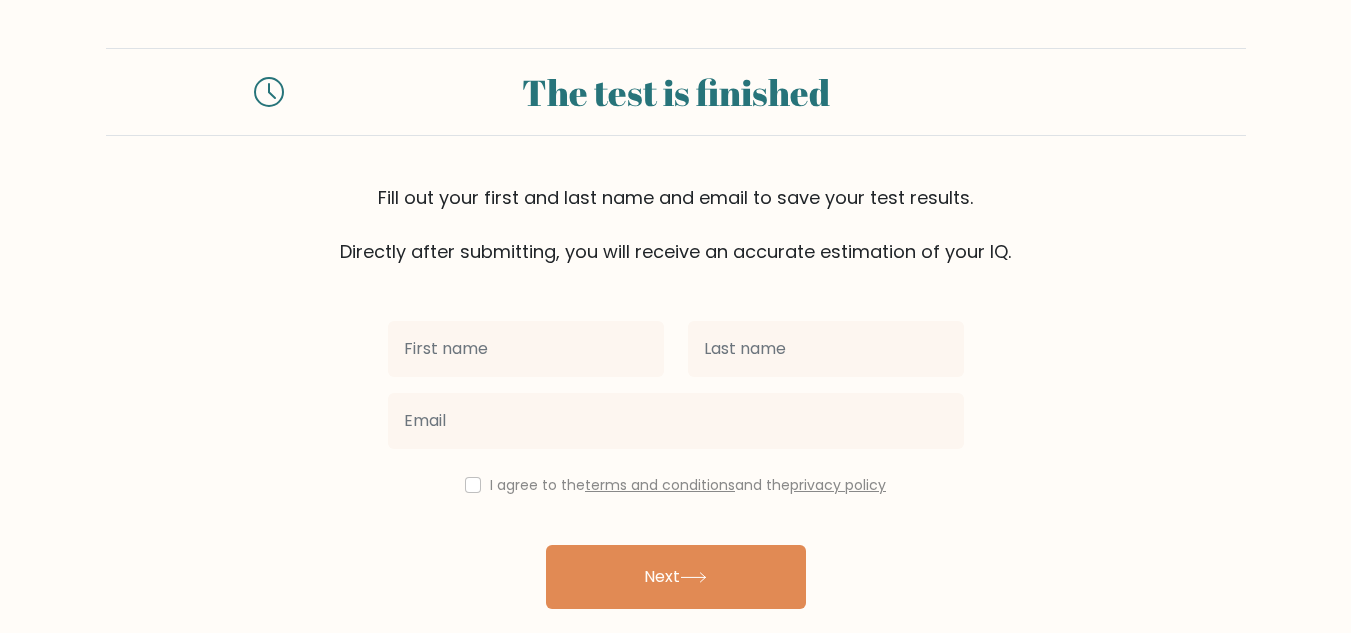 scroll, scrollTop: 0, scrollLeft: 0, axis: both 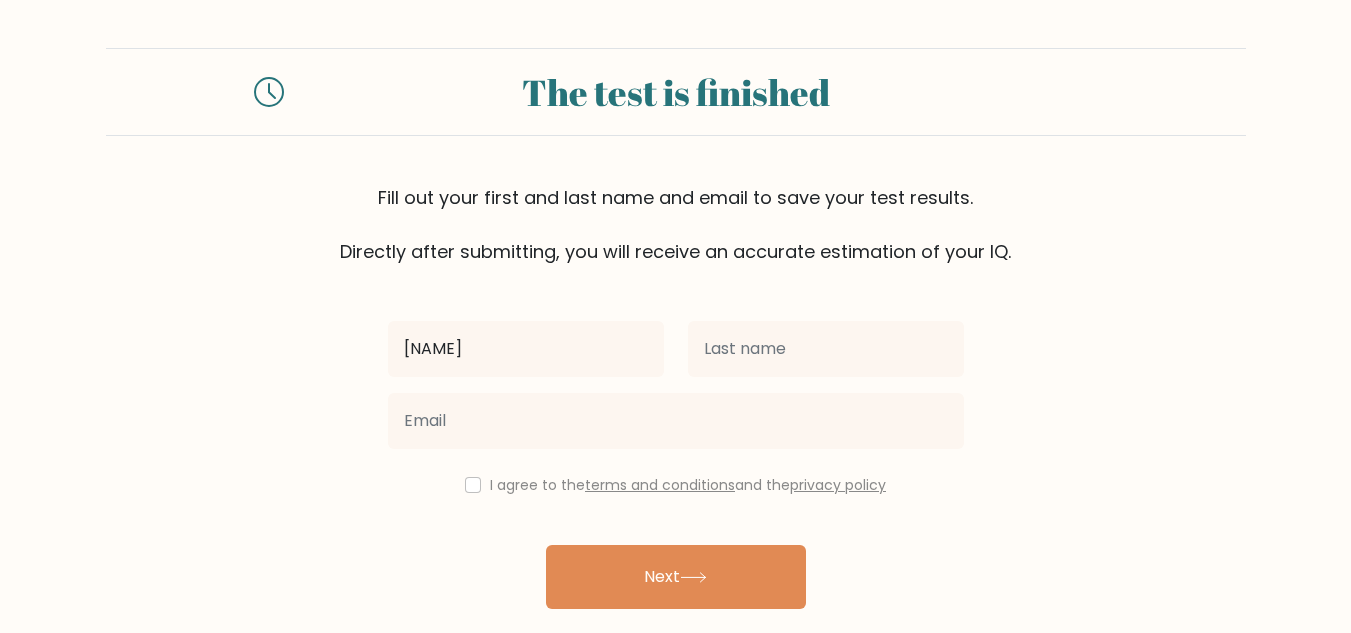 type on "[NAME]" 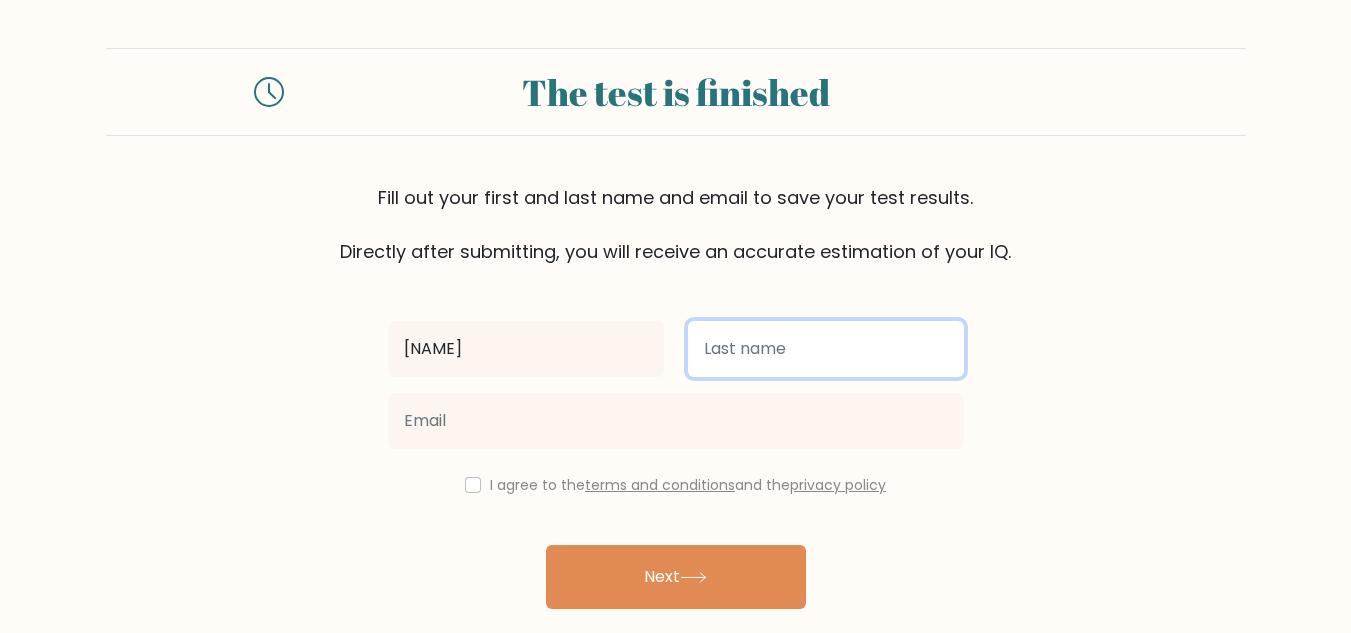 click at bounding box center [826, 349] 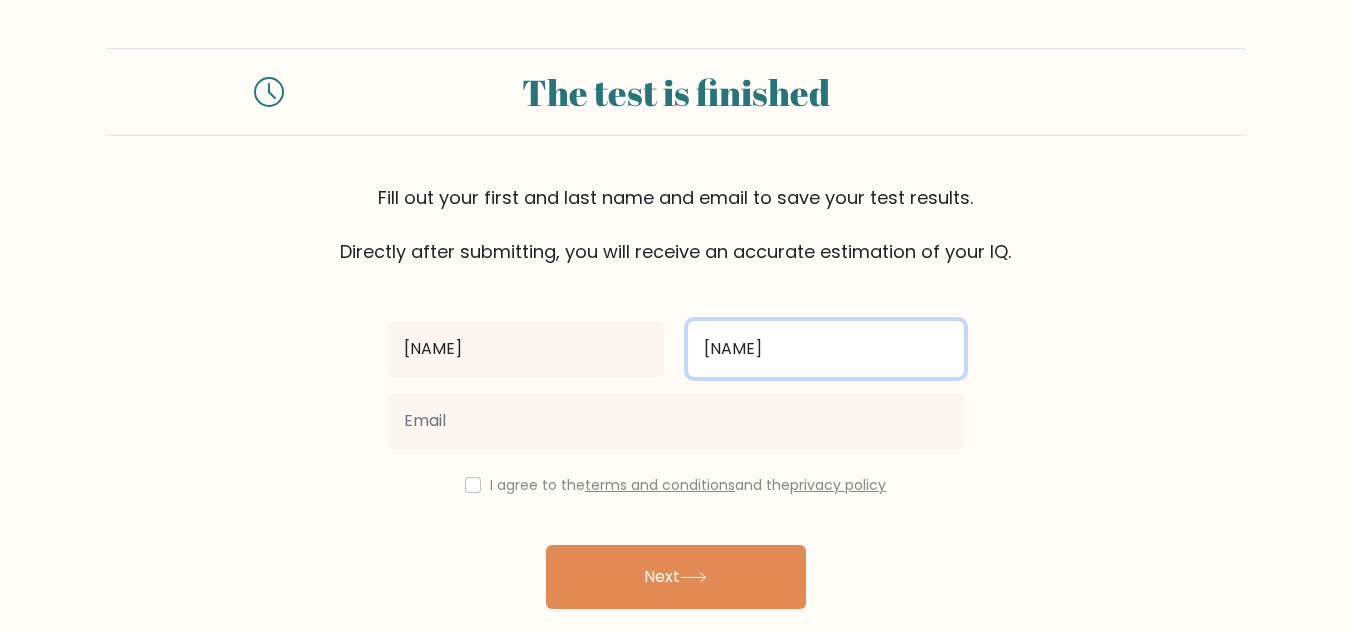 type on "Bianca" 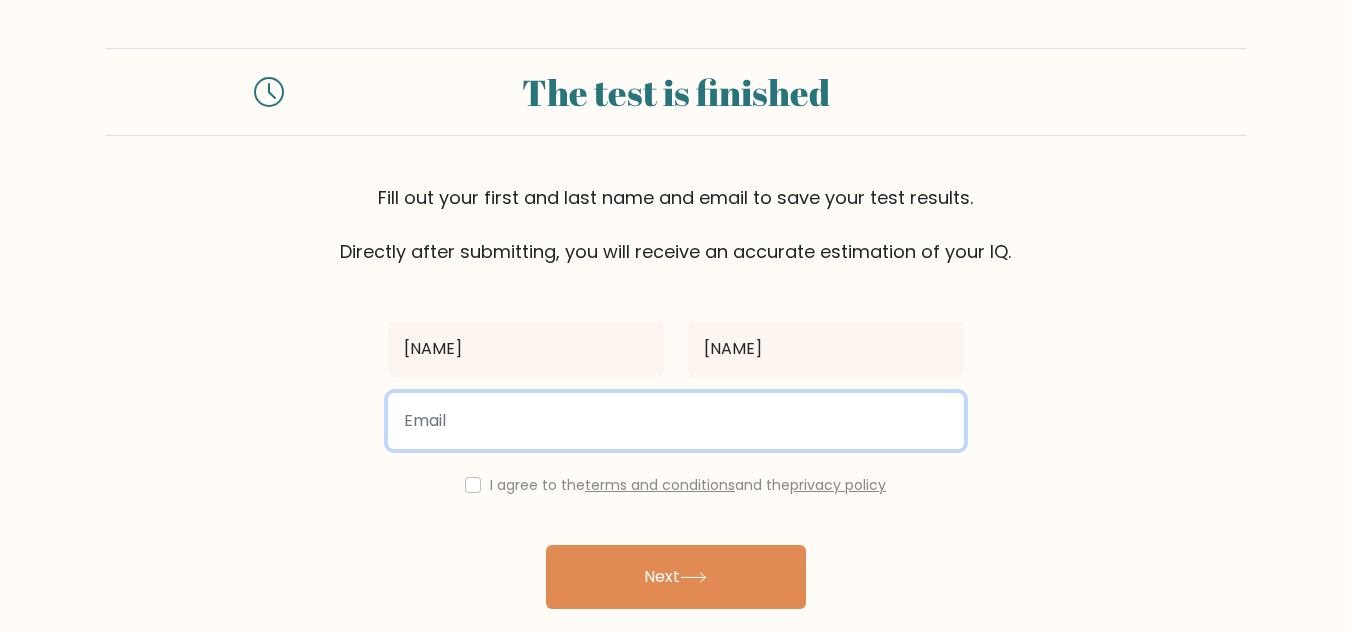 click at bounding box center (676, 421) 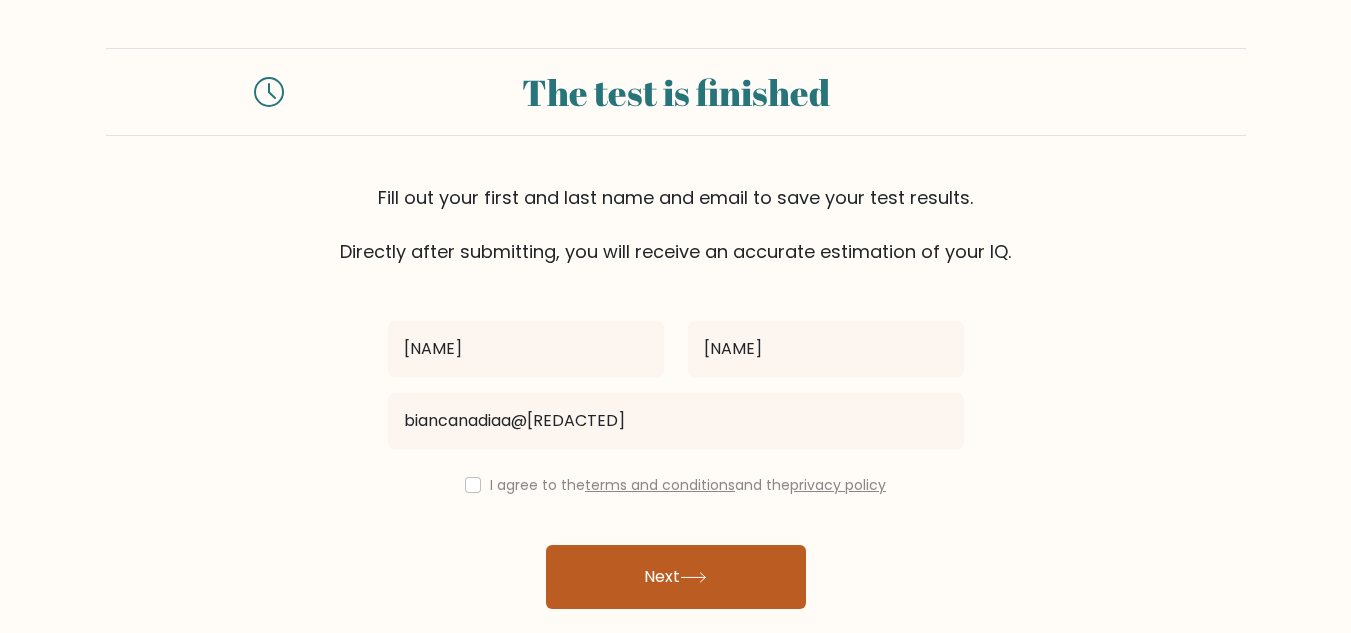 click on "Next" at bounding box center (676, 577) 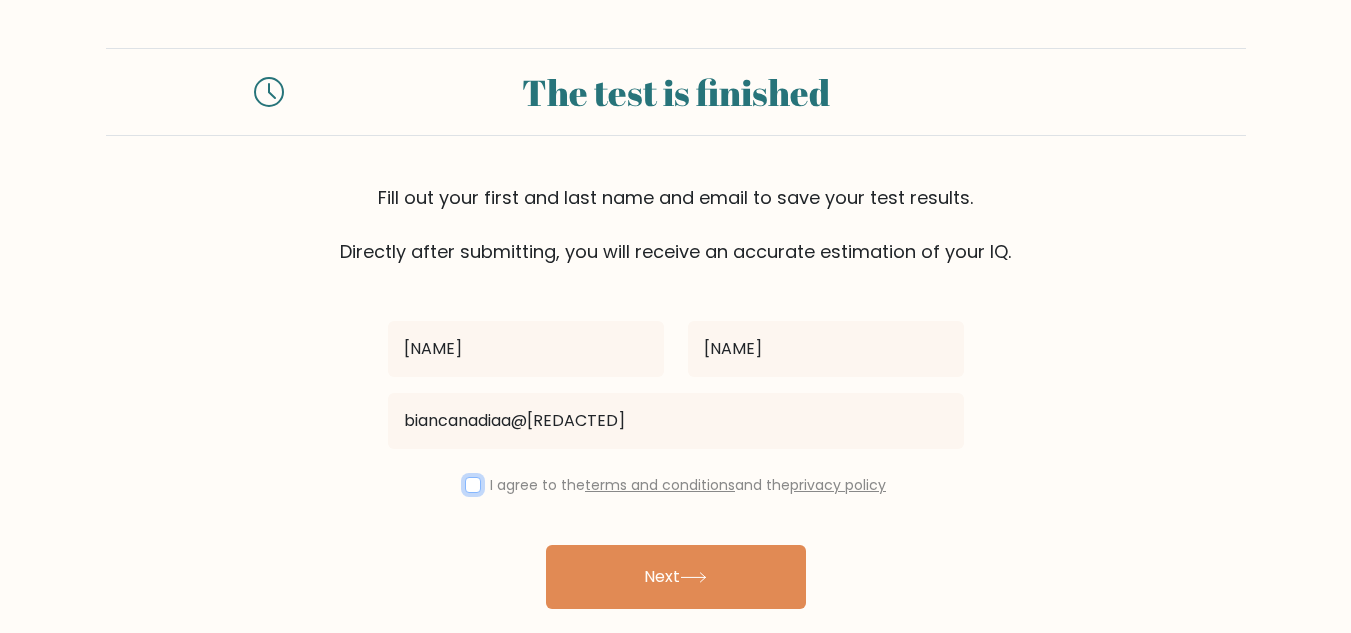 click at bounding box center [473, 485] 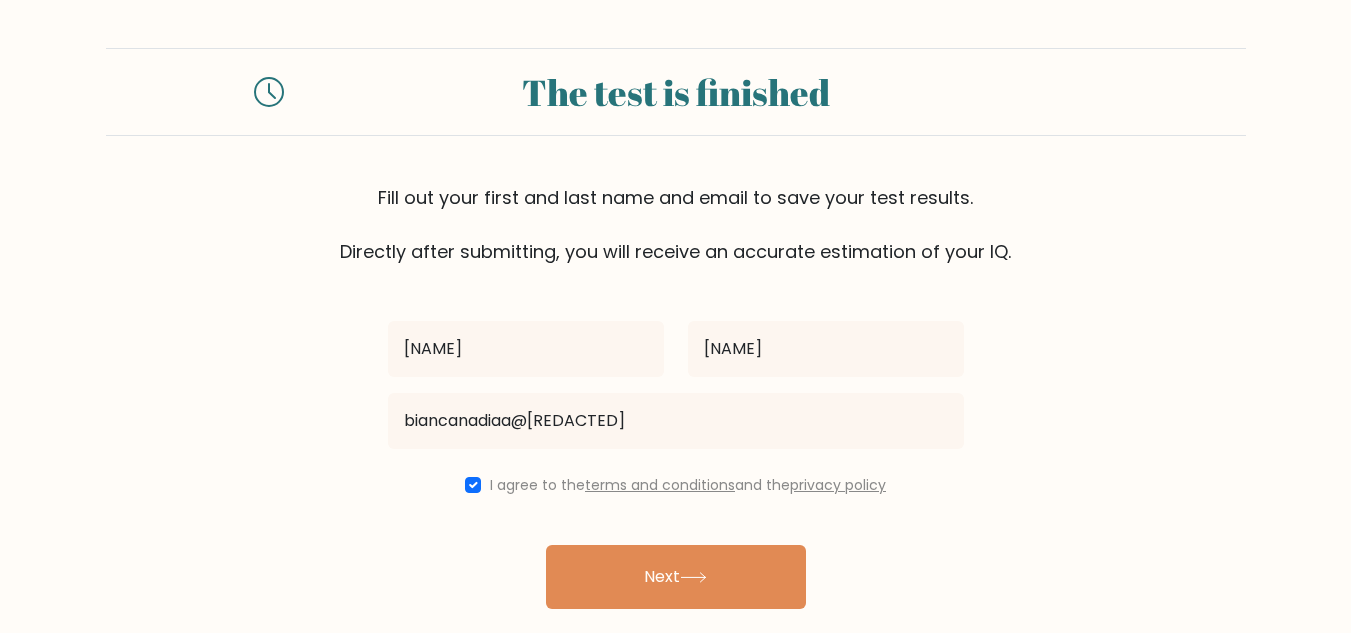 drag, startPoint x: 621, startPoint y: 572, endPoint x: 622, endPoint y: 562, distance: 10.049875 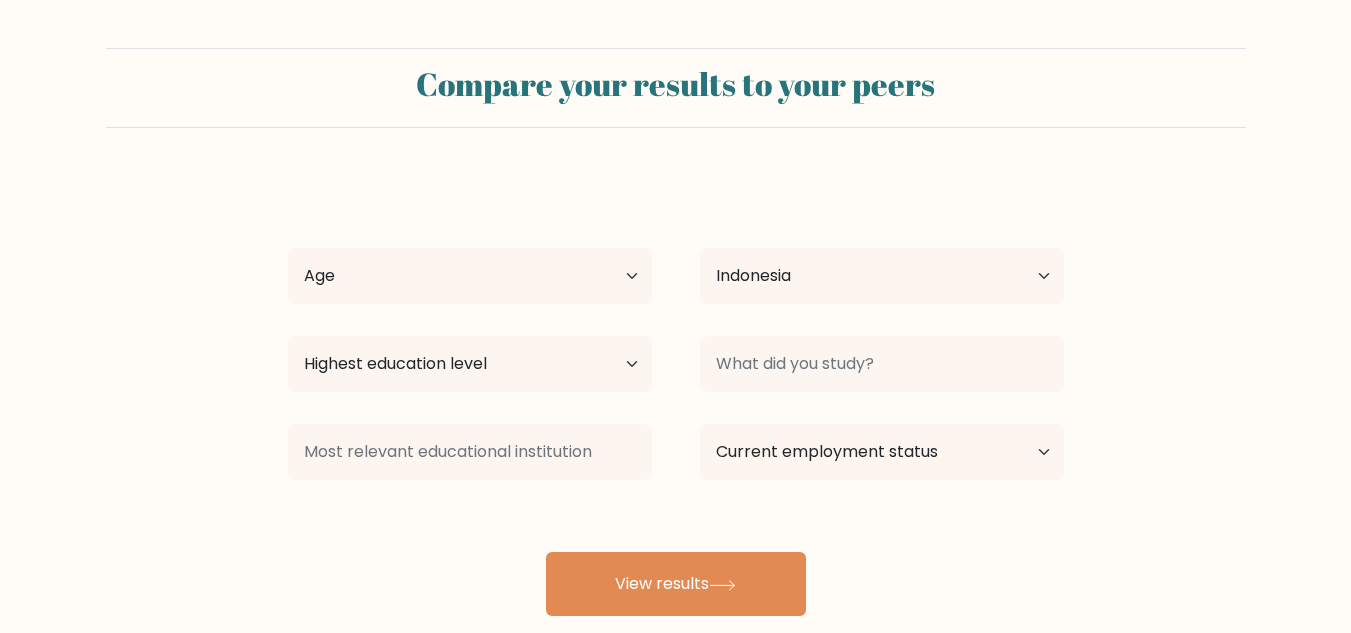 select on "ID" 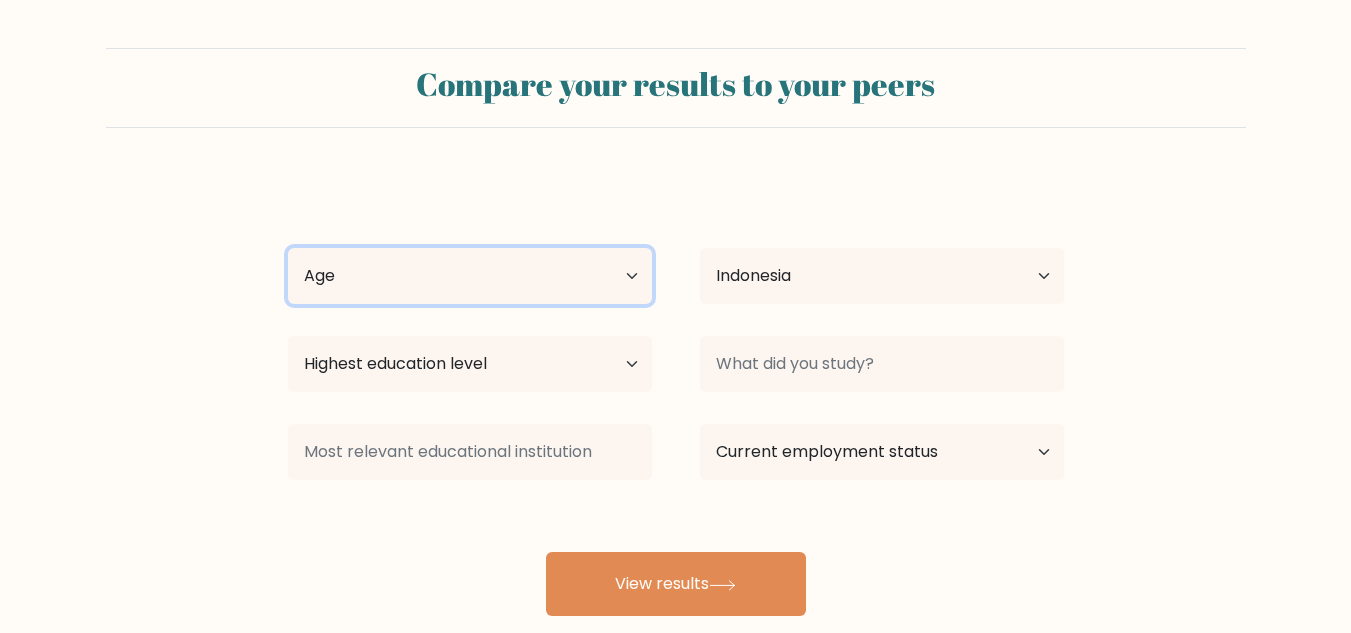 click on "Age
Under 18 years old
18-24 years old
25-34 years old
35-44 years old
45-54 years old
55-64 years old
65 years old and above" at bounding box center [470, 276] 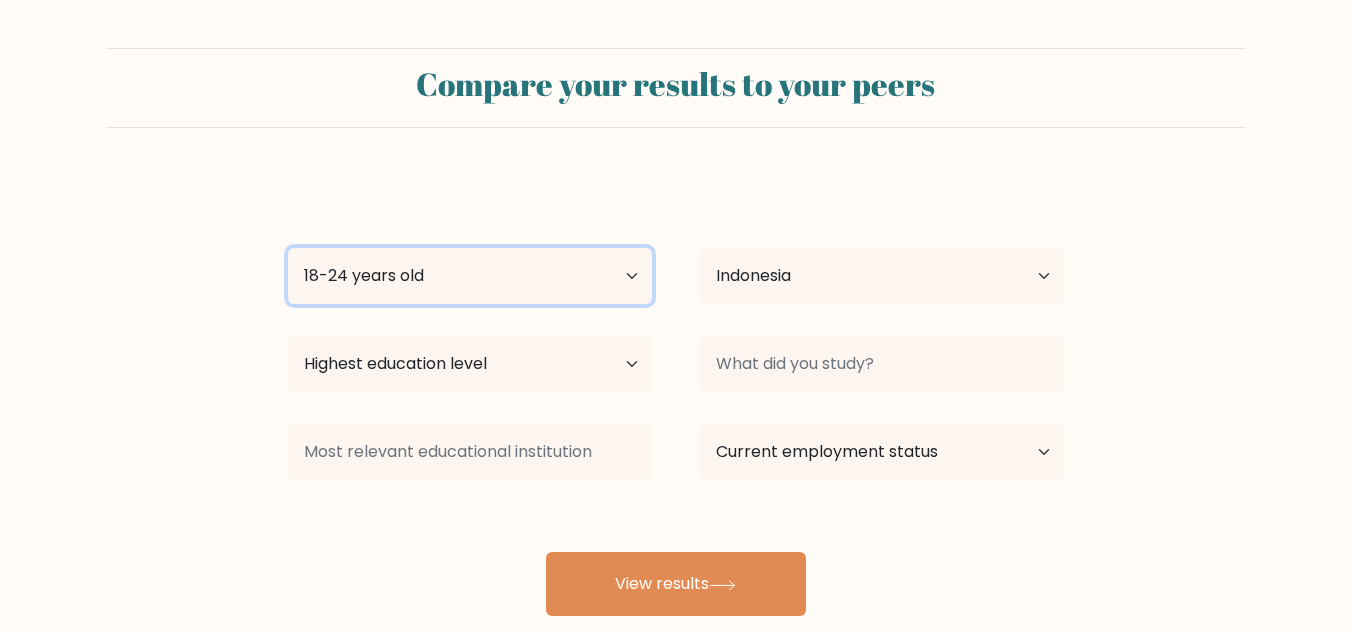 click on "Age
Under 18 years old
18-24 years old
25-34 years old
35-44 years old
45-54 years old
55-64 years old
65 years old and above" at bounding box center [470, 276] 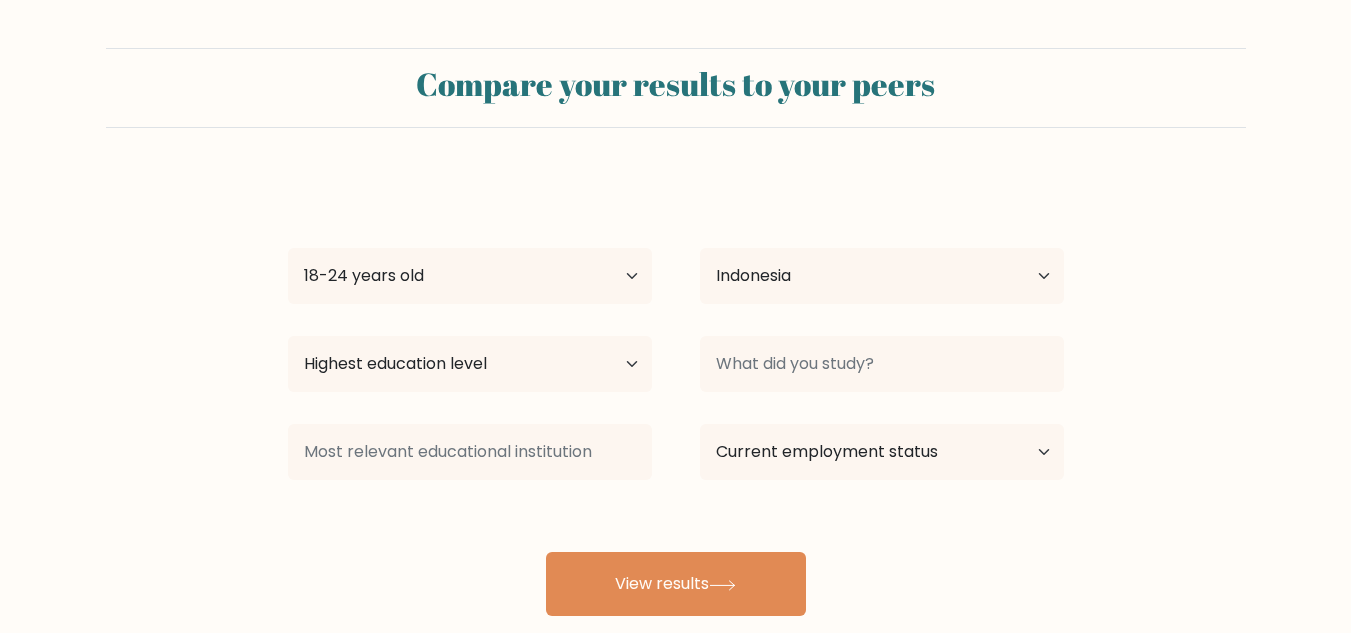 click on "Country
Afghanistan
Albania
Algeria
American Samoa
Andorra
Angola
Anguilla
Antarctica
Antigua and Barbuda
Argentina
Armenia
Aruba
Australia
Austria
Azerbaijan
Bahamas
Bahrain
Bangladesh
Barbados
Belarus
Belgium
Belize
Benin
Bermuda
Bhutan
Bolivia
Bonaire, Sint Eustatius and Saba
Bosnia and Herzegovina
Botswana
Bouvet Island
Brazil
British Indian Ocean Territory
Brunei
Bulgaria
Burkina Faso
Burundi
Cabo Verde
Cambodia
Cameroon
Canada
Cayman Islands
Central African Republic
Chad
Chile
China
Christmas Island
Cocos (Keeling) Islands
Colombia
Comoros
Congo
Congo (the Democratic Republic of the)
Cook Islands
Costa Rica
Côte d'Ivoire Cuba" at bounding box center [882, 276] 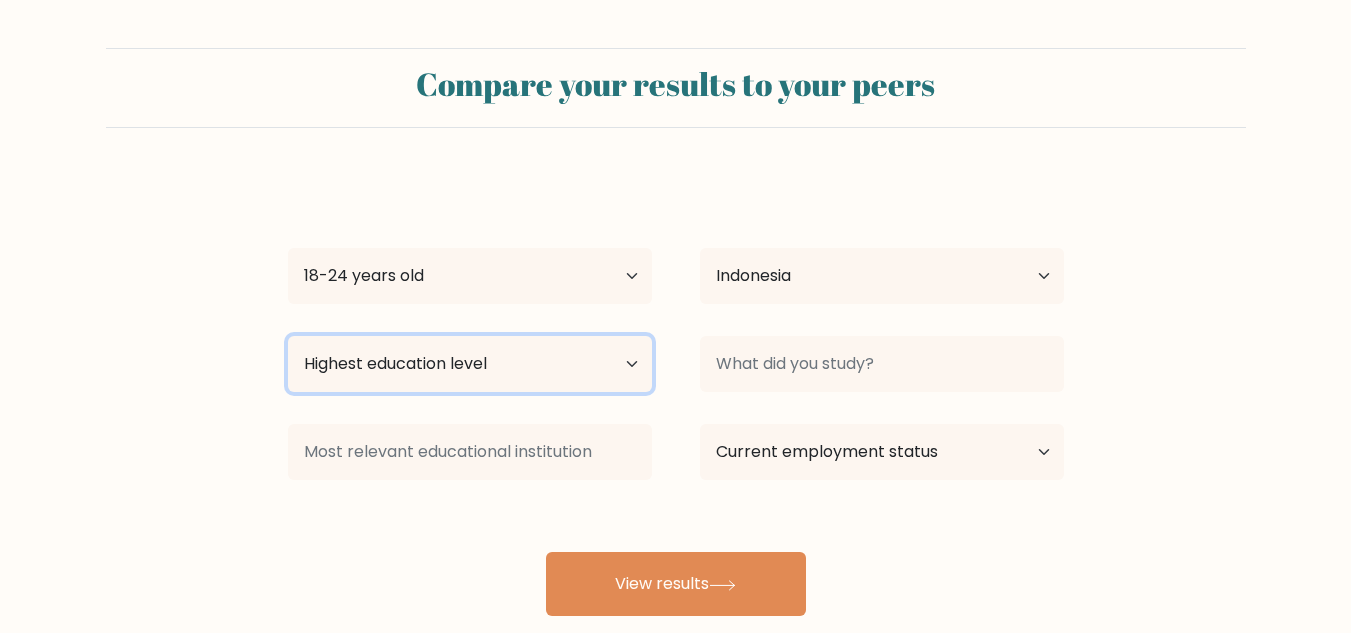 click on "Highest education level
No schooling
Primary
Lower Secondary
Upper Secondary
Occupation Specific
Bachelor's degree
Master's degree
Doctoral degree" at bounding box center [470, 364] 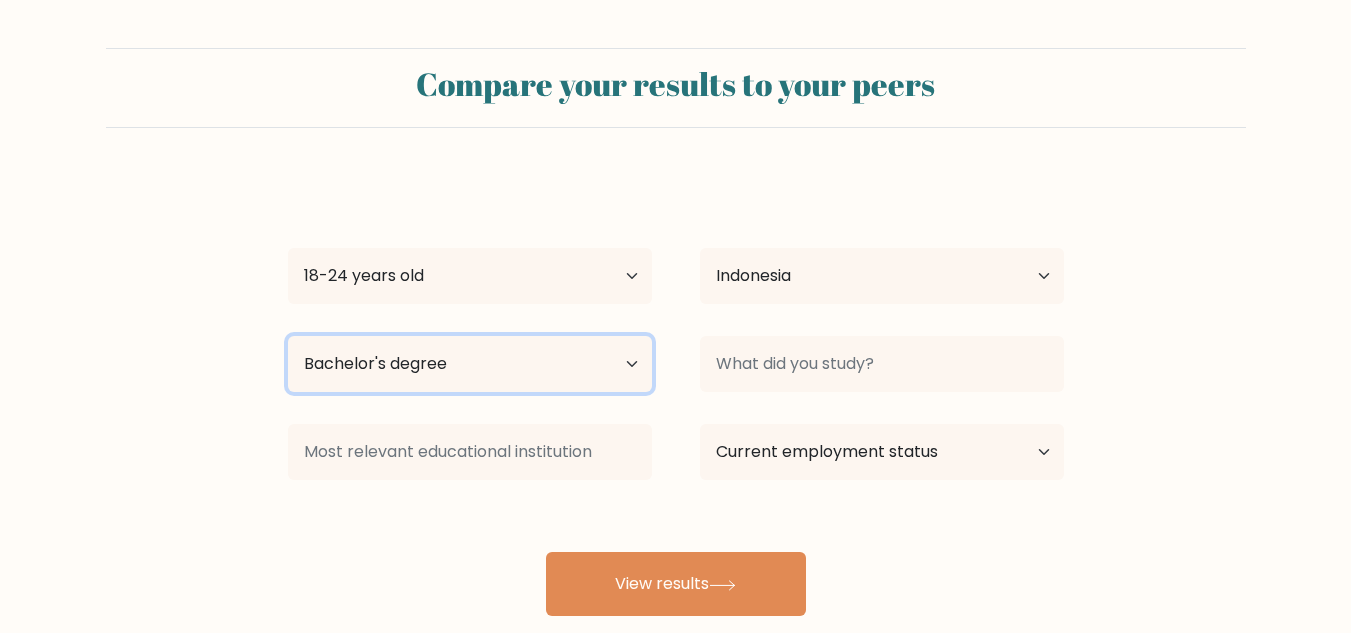 click on "Highest education level
No schooling
Primary
Lower Secondary
Upper Secondary
Occupation Specific
Bachelor's degree
Master's degree
Doctoral degree" at bounding box center [470, 364] 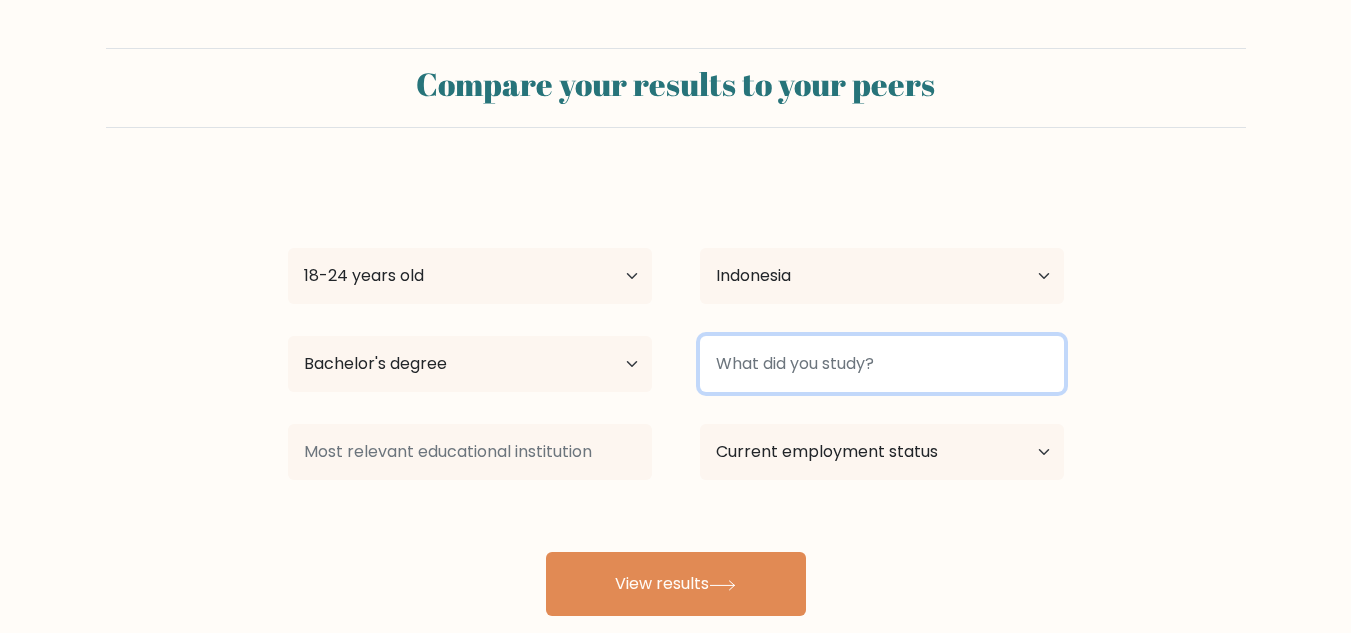 click at bounding box center (882, 364) 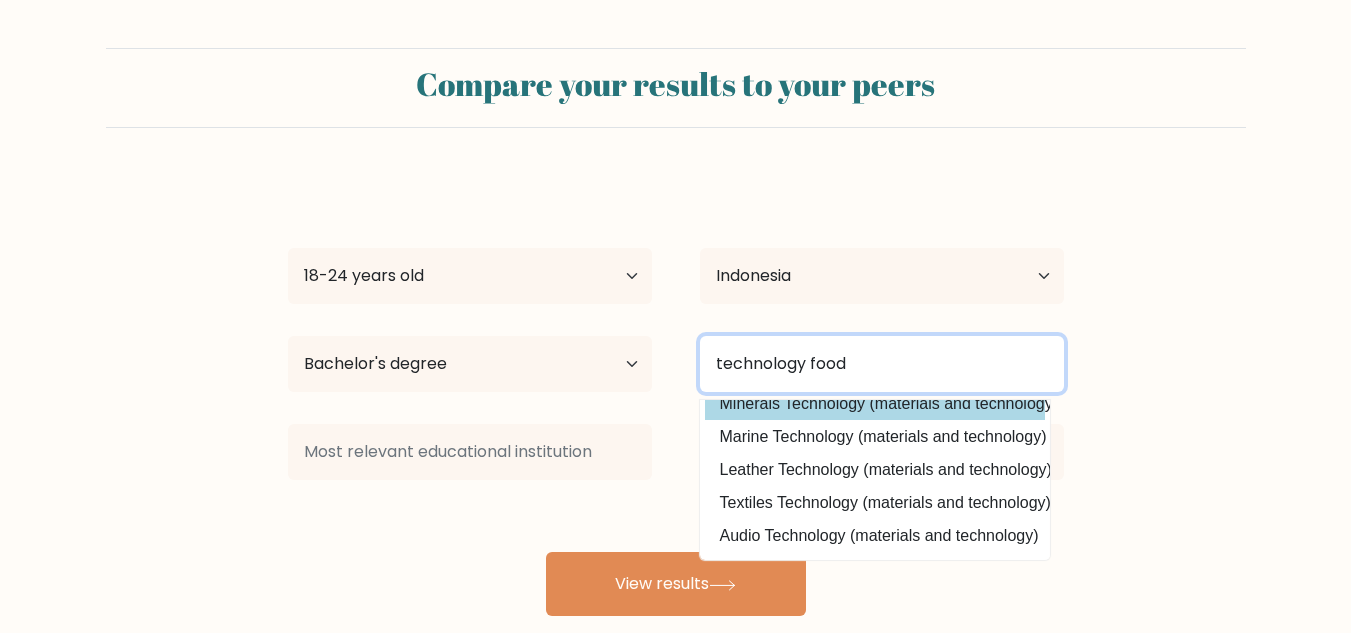 scroll, scrollTop: 195, scrollLeft: 0, axis: vertical 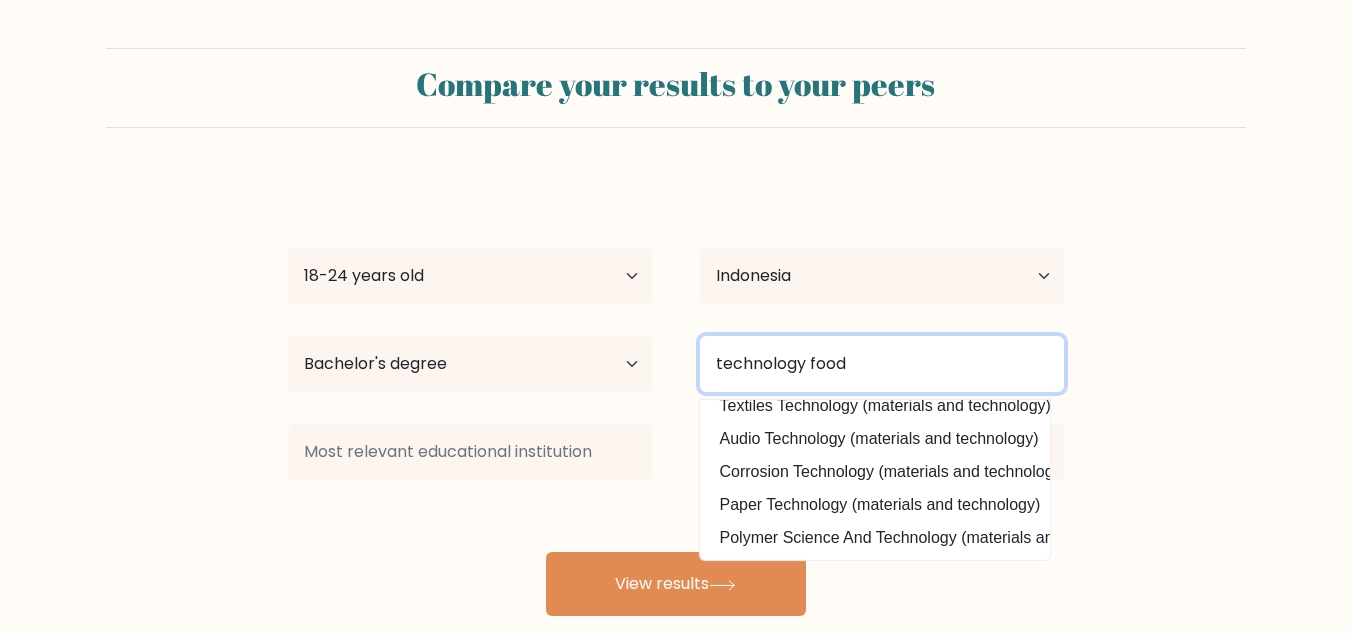 drag, startPoint x: 898, startPoint y: 370, endPoint x: 473, endPoint y: 412, distance: 427.07025 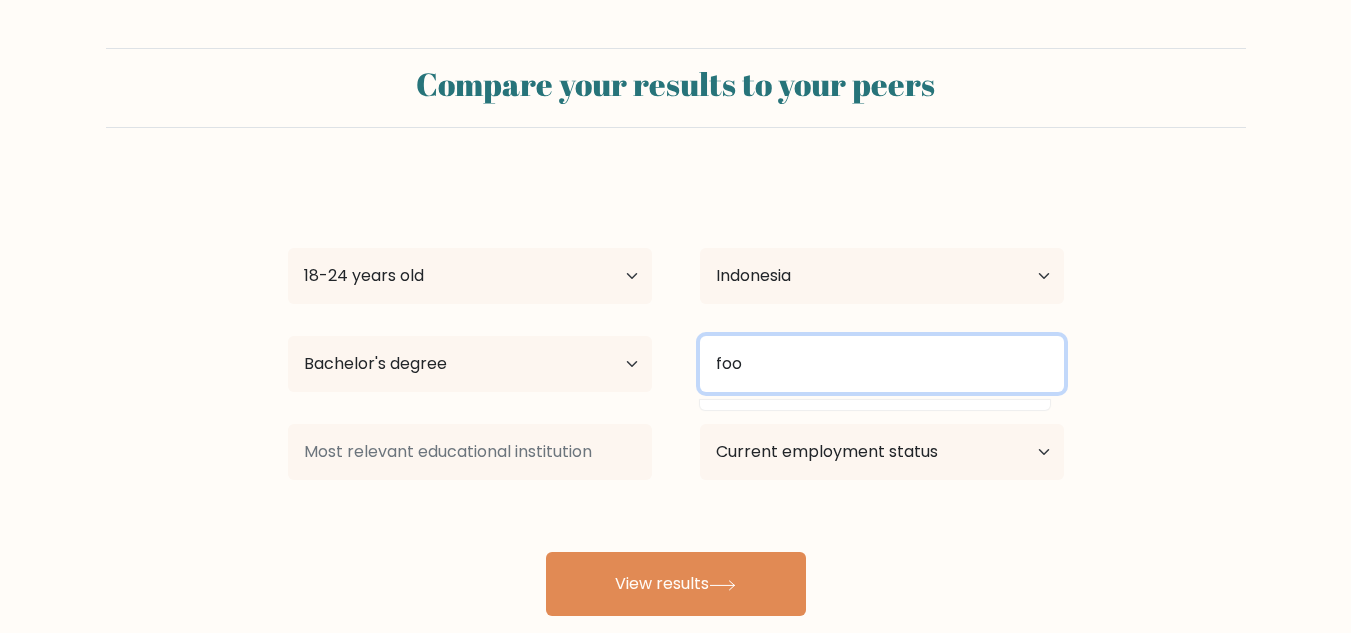 scroll, scrollTop: 0, scrollLeft: 0, axis: both 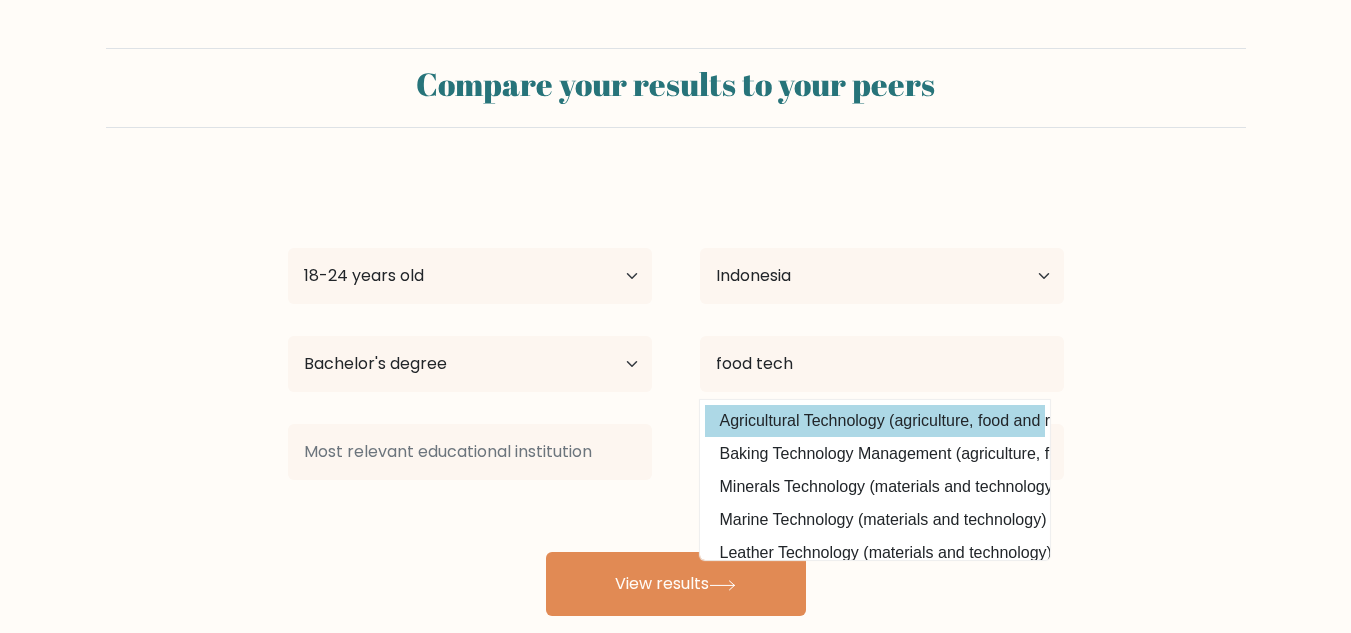 click on "Agricultural Technology (agriculture, food and related studies)" at bounding box center (875, 421) 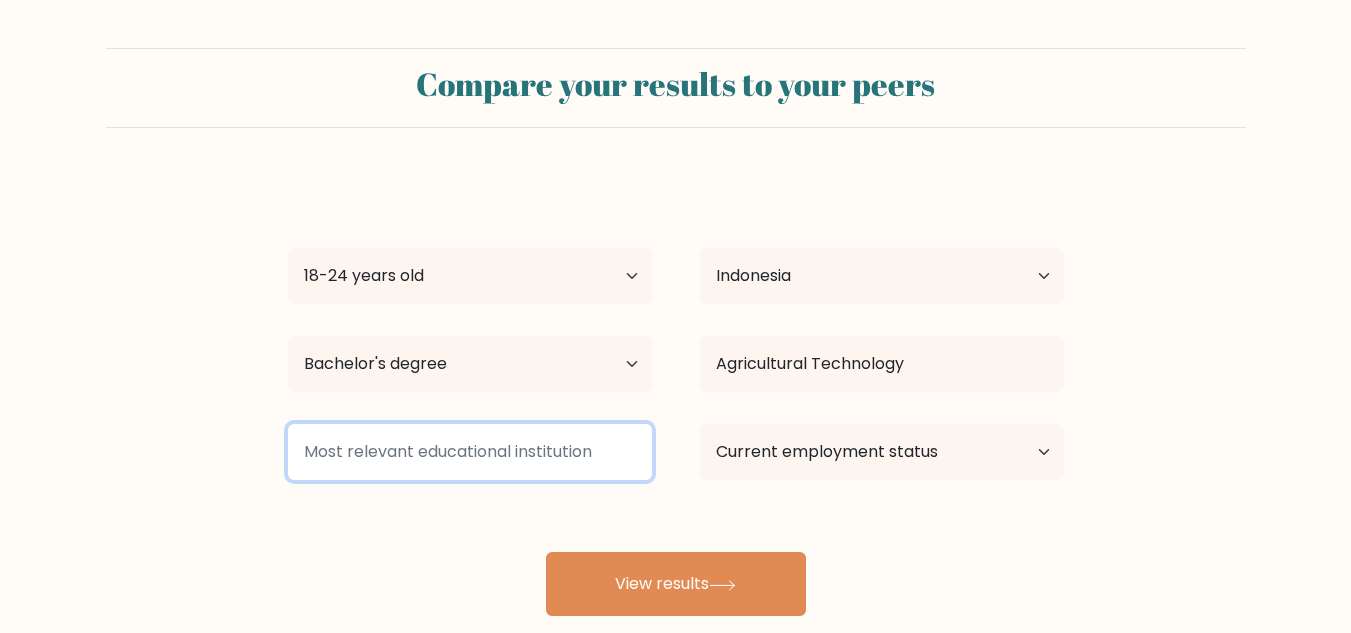 click at bounding box center (470, 452) 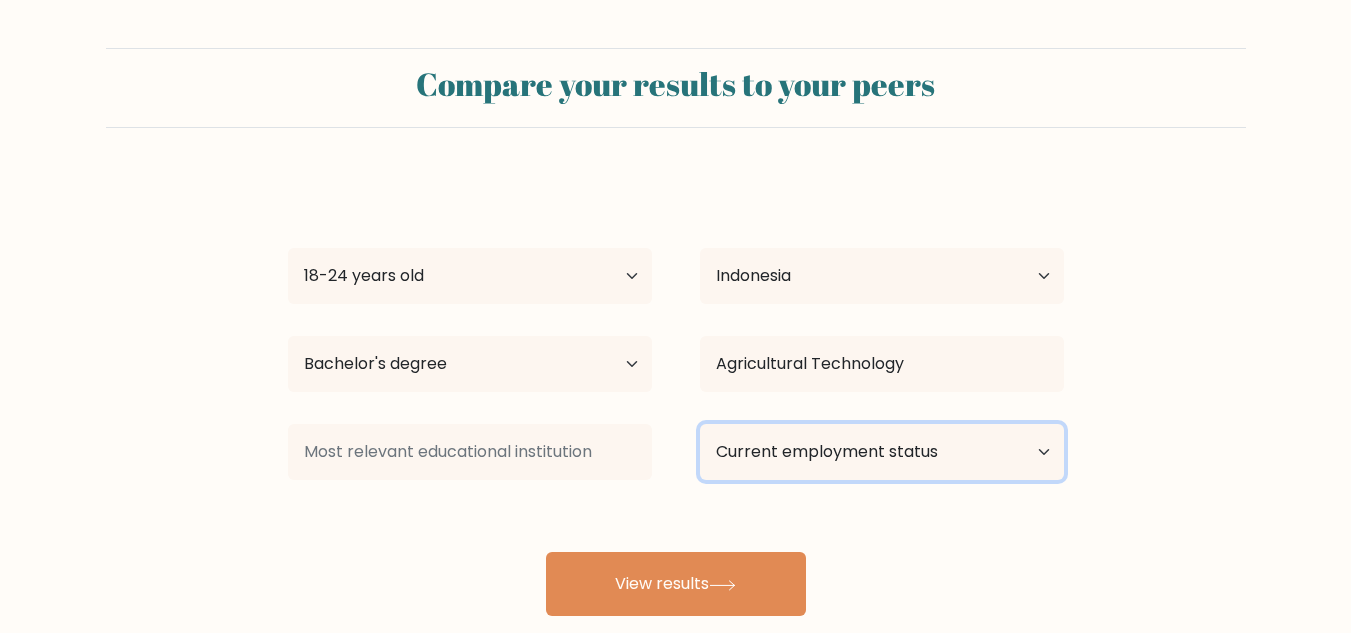 click on "Current employment status
Employed
Student
Retired
Other / prefer not to answer" at bounding box center (882, 452) 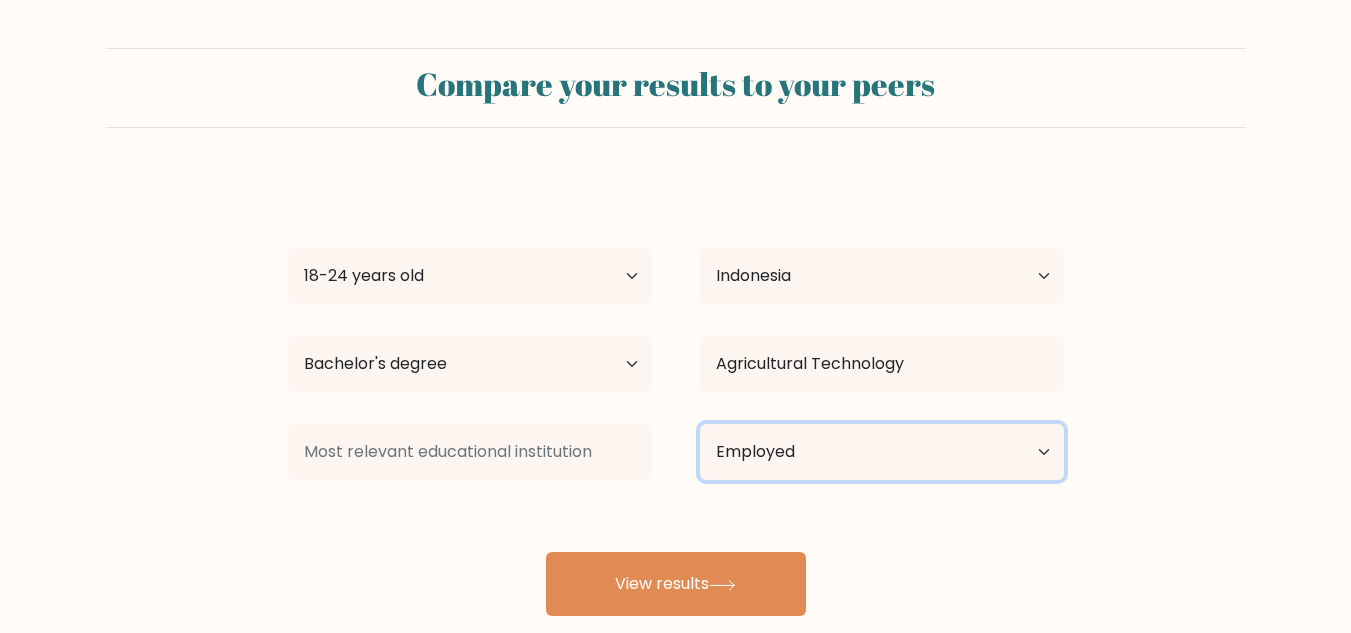 click on "Current employment status
Employed
Student
Retired
Other / prefer not to answer" at bounding box center [882, 452] 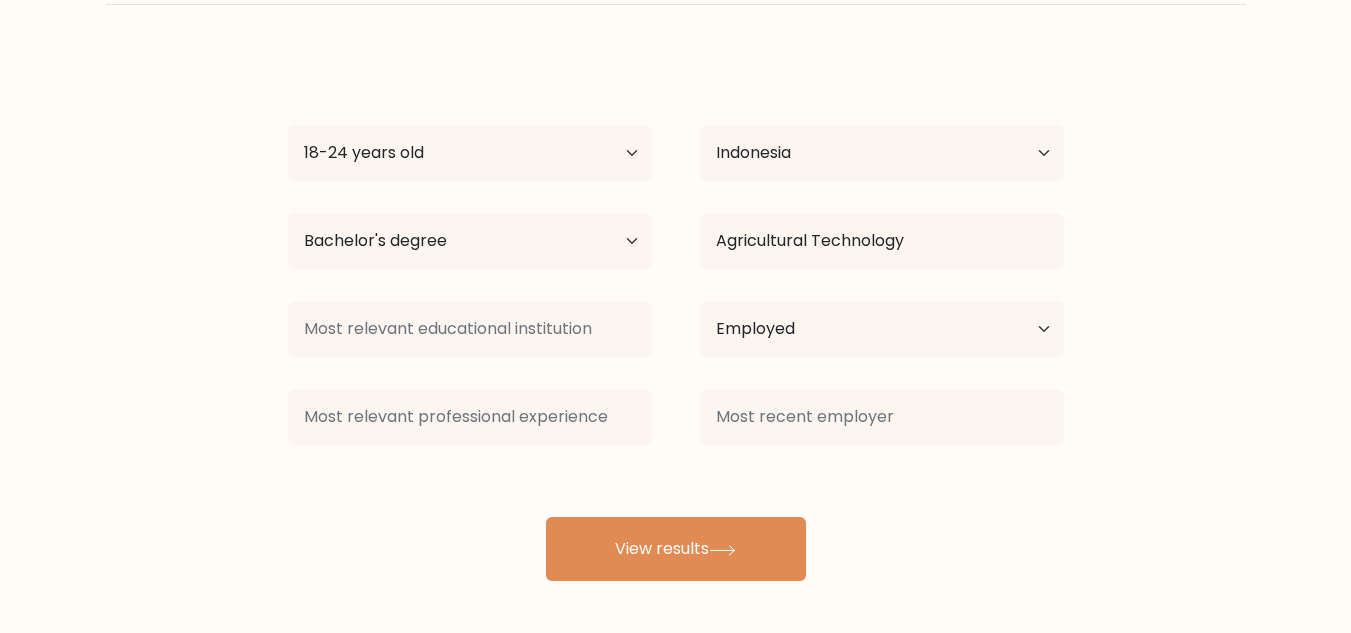 scroll, scrollTop: 125, scrollLeft: 0, axis: vertical 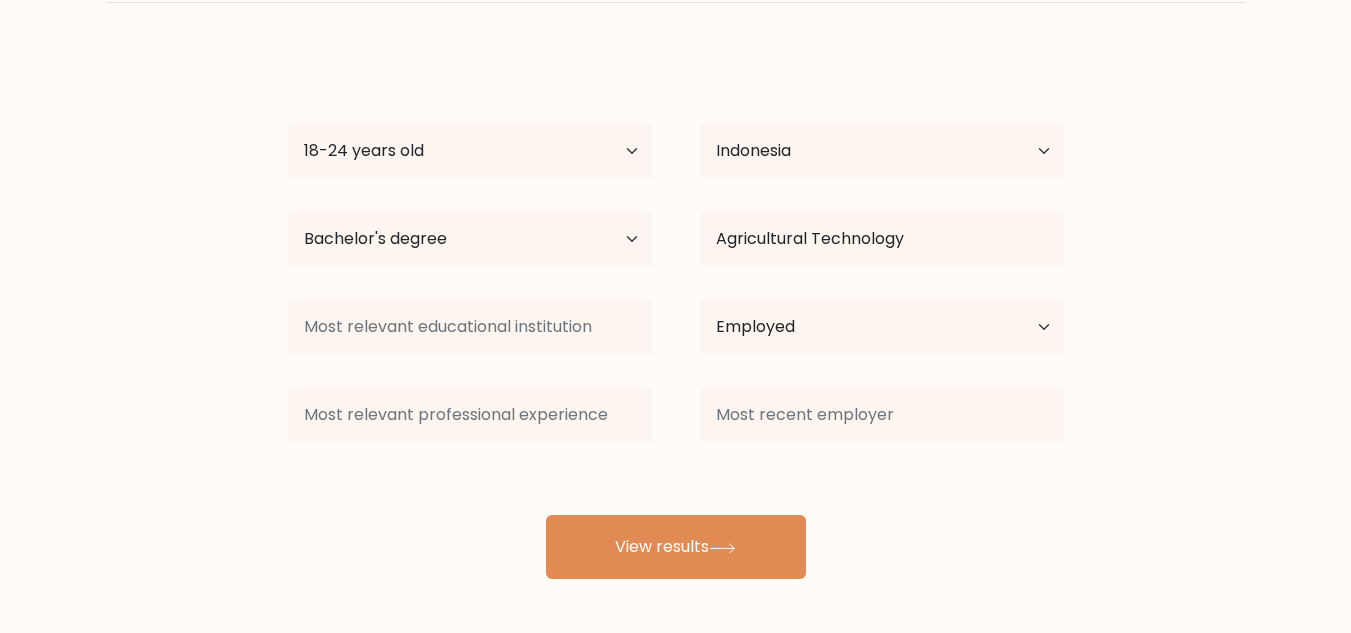 click on "[NAME]
[NAME]
Age
Under 18 years old
18-24 years old
25-34 years old
35-44 years old
45-54 years old
55-64 years old
65 years old and above
Country
Afghanistan
Albania
Algeria
American Samoa
Andorra
Angola
Anguilla
Antarctica
Antigua and Barbuda
Argentina
Armenia
Aruba
Australia
Austria
Azerbaijan
Bahamas
Bahrain
Bangladesh
Barbados
Belarus
Belgium
Belize
Benin
Bermuda
Bhutan
Bolivia
Bonaire, Sint Eustatius and Saba
Bosnia and Herzegovina
Botswana
Bouvet Island
Brazil
Brunei Chad" at bounding box center (675, 254) 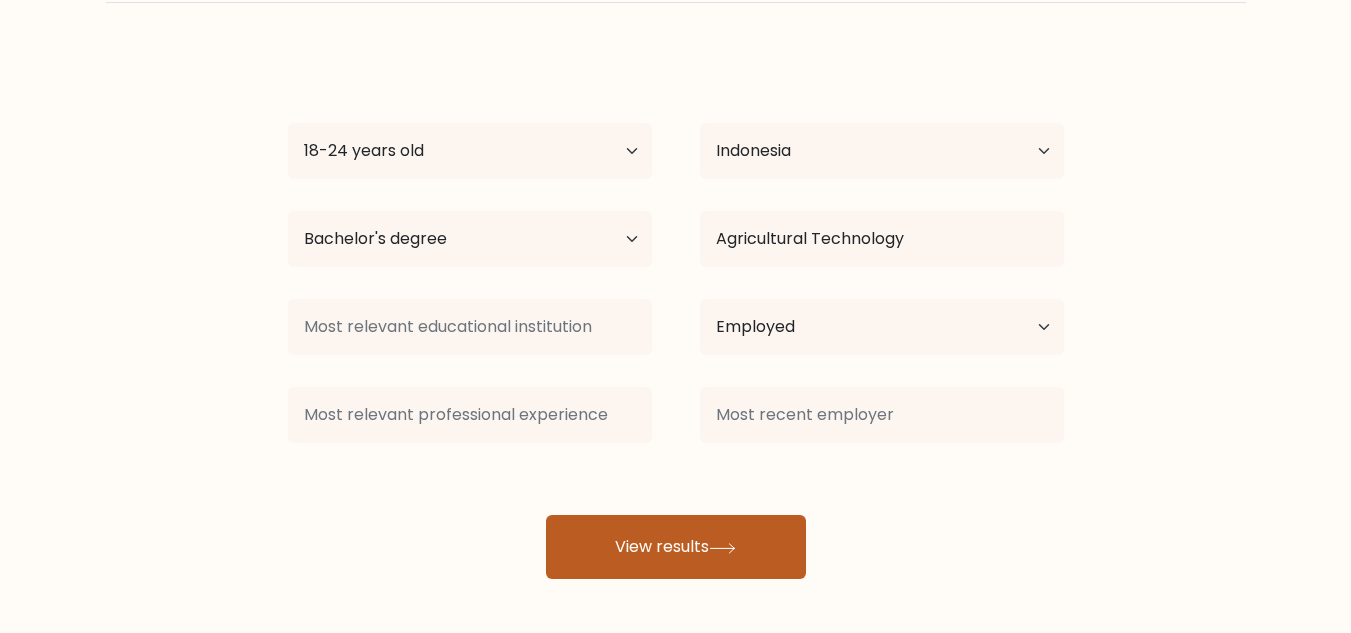 click on "View results" at bounding box center (676, 547) 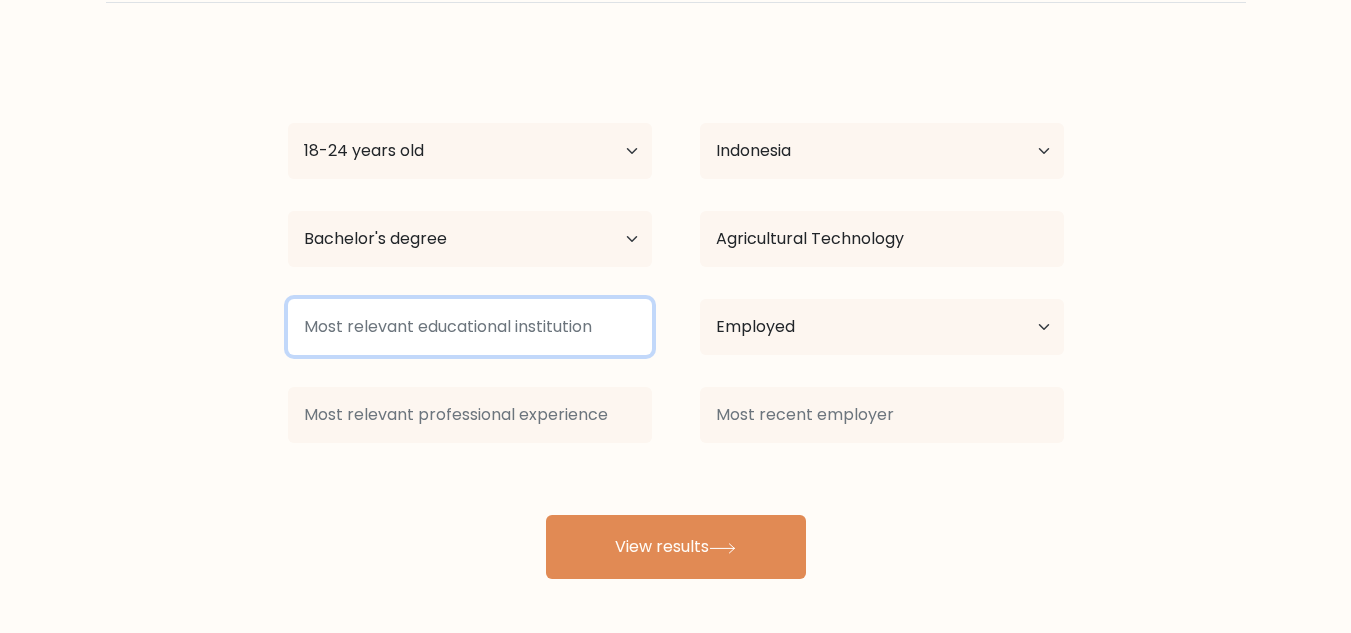 click at bounding box center (470, 327) 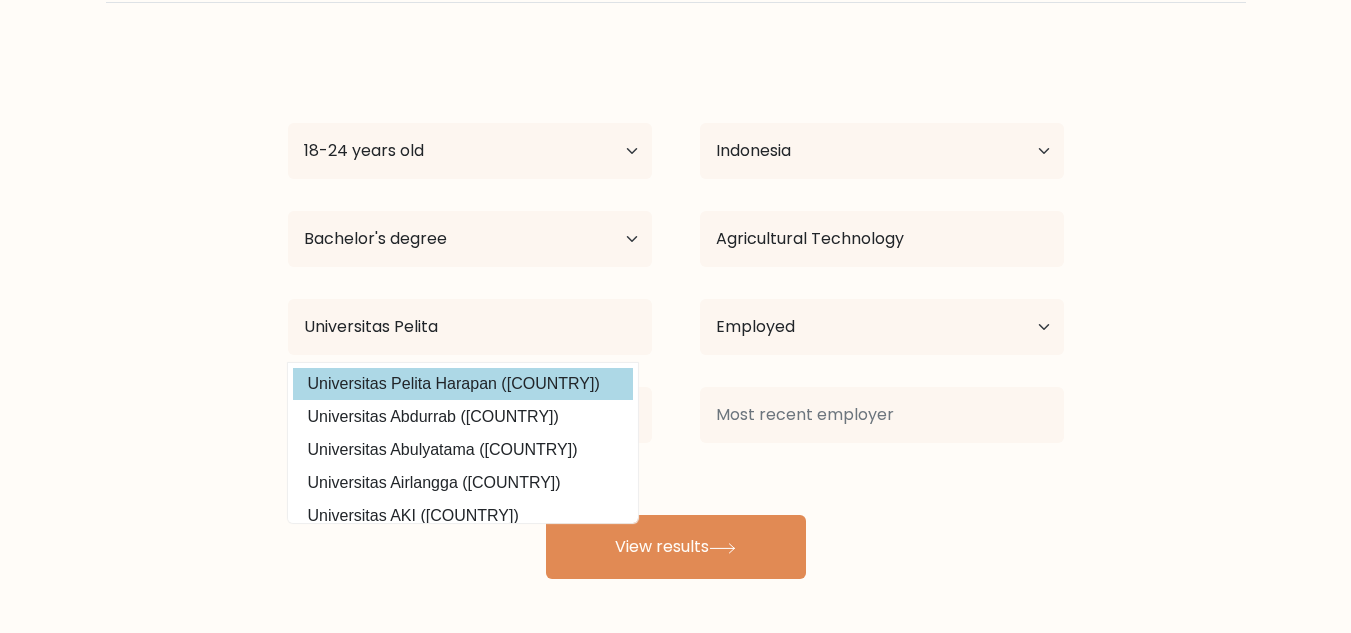 click on "Universitas Pelita Harapan ([COUNTRY])" at bounding box center (463, 384) 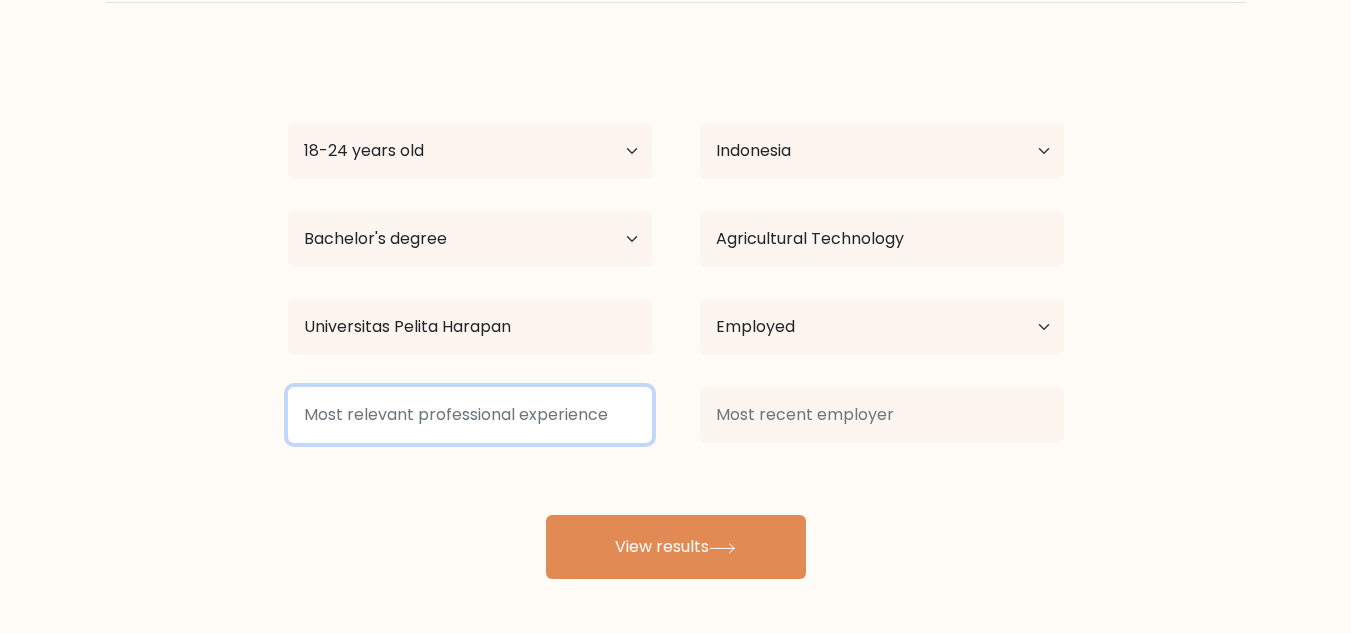 click at bounding box center [470, 415] 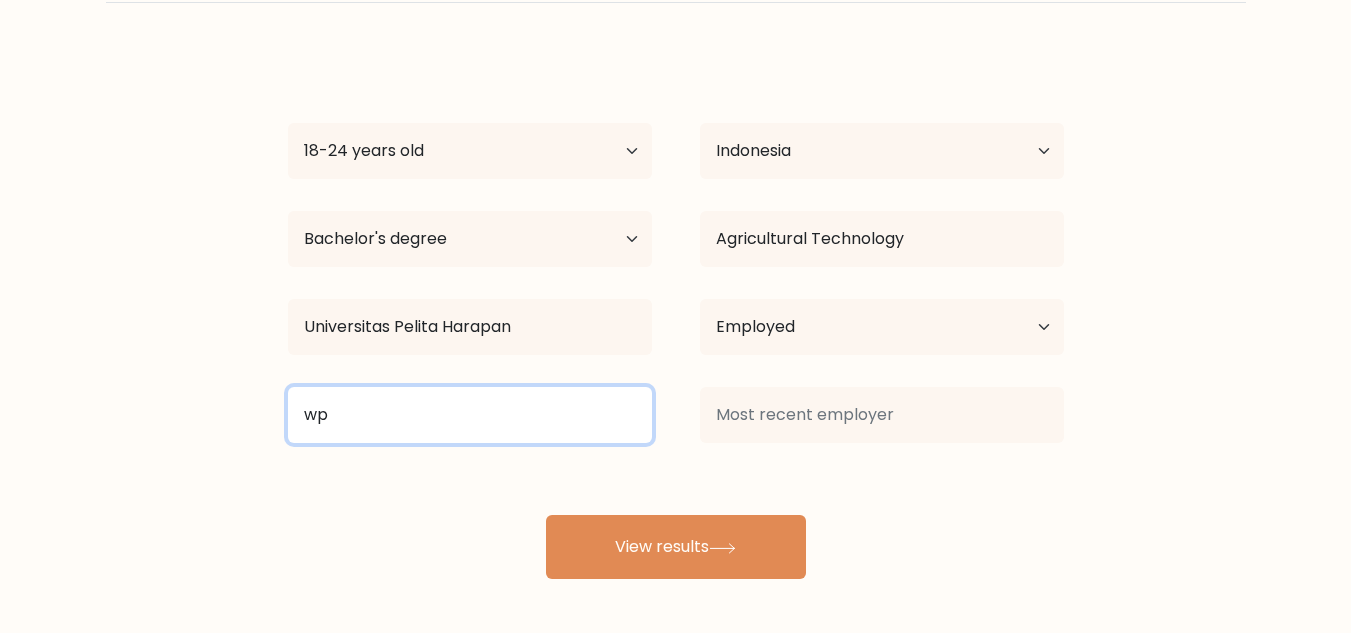 type on "w" 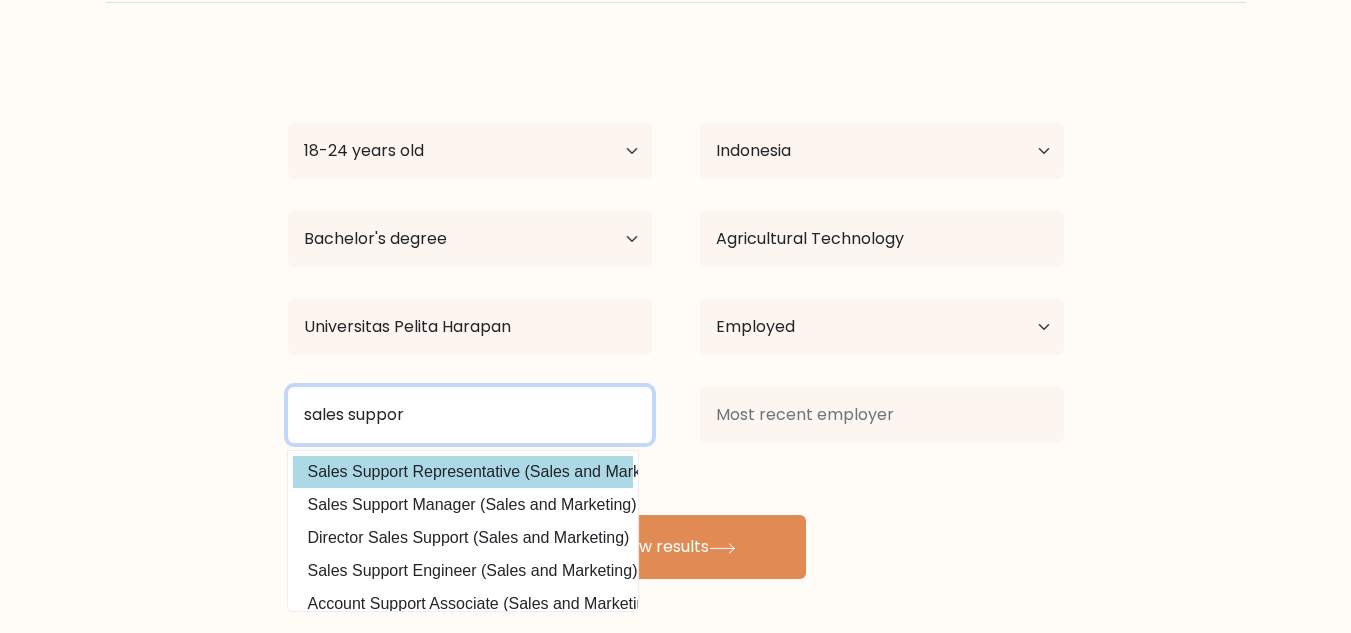 type on "sales suppor" 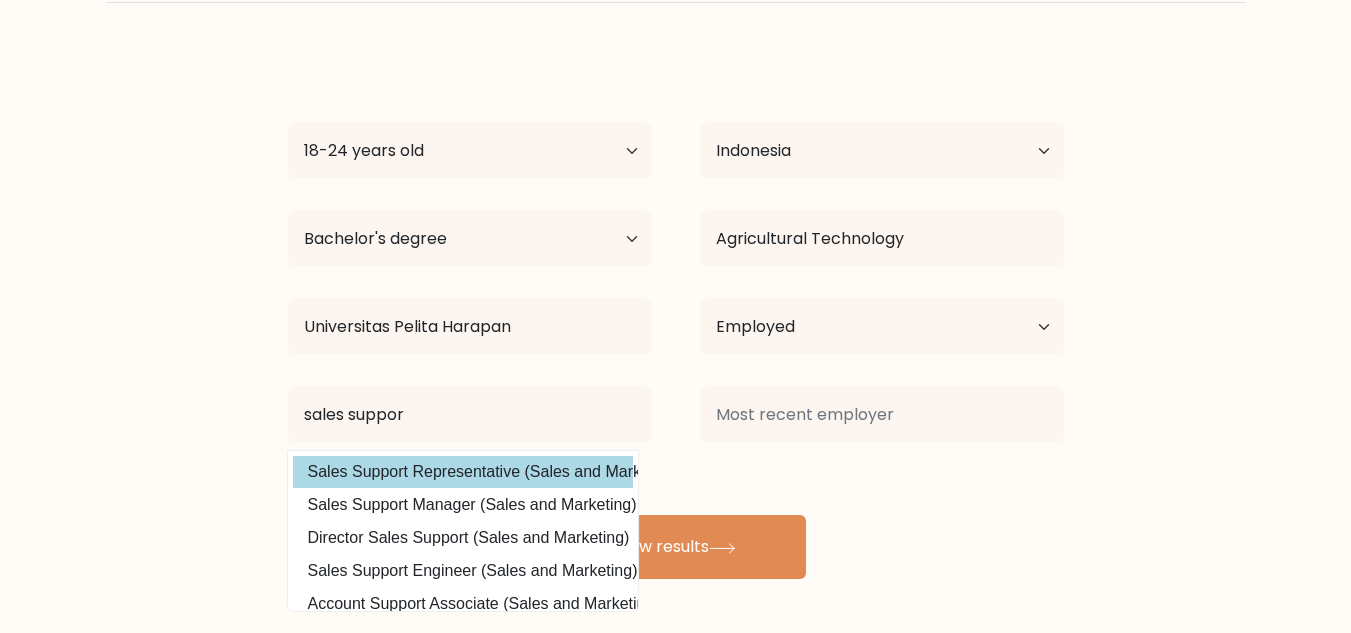 click on "[NAME]
[NAME]
Age
Under 18 years old
18-24 years old
25-34 years old
35-44 years old
45-54 years old
55-64 years old
65 years old and above
Country
Afghanistan
Albania
Algeria
American Samoa
Andorra
Angola
Anguilla
Antarctica
Antigua and Barbuda
Argentina
Armenia
Aruba
Australia
Austria
Azerbaijan
Bahamas
Bahrain
Bangladesh
Barbados
Belarus
Belgium
Belize
Benin
Bermuda
Bhutan
Bolivia
Bonaire, Sint Eustatius and Saba
Bosnia and Herzegovina
Botswana
Bouvet Island
Brazil
Brunei Chad" at bounding box center (676, 315) 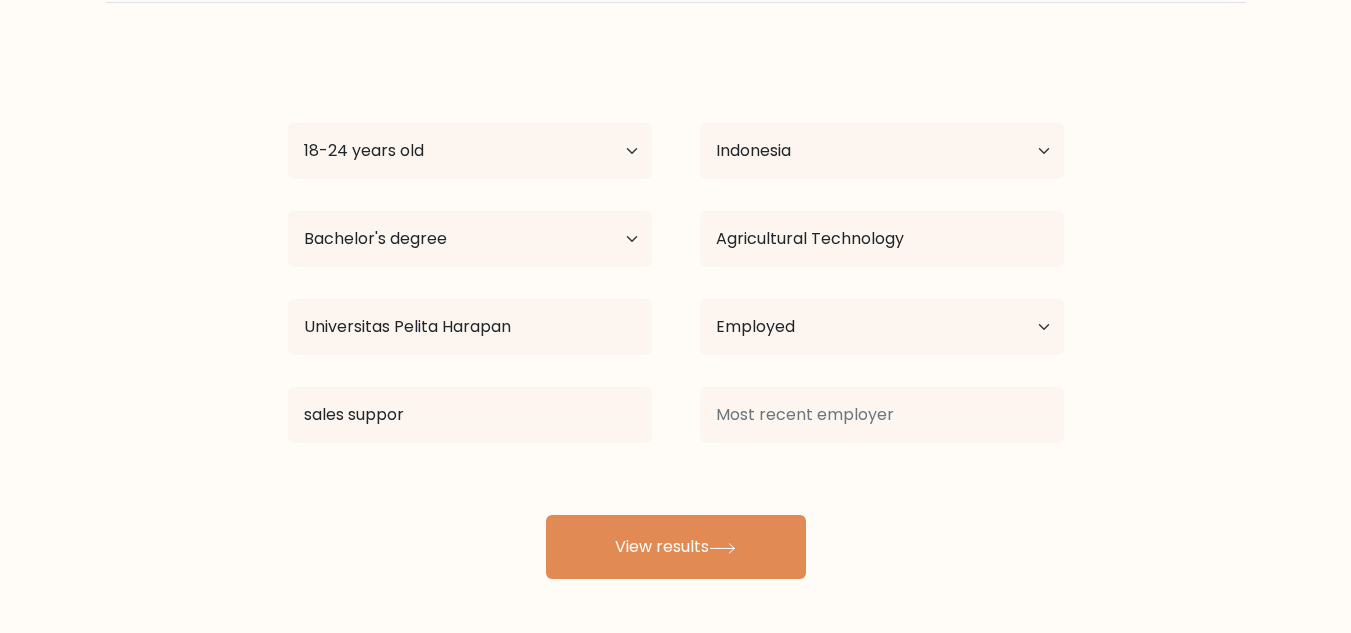 click at bounding box center (882, 415) 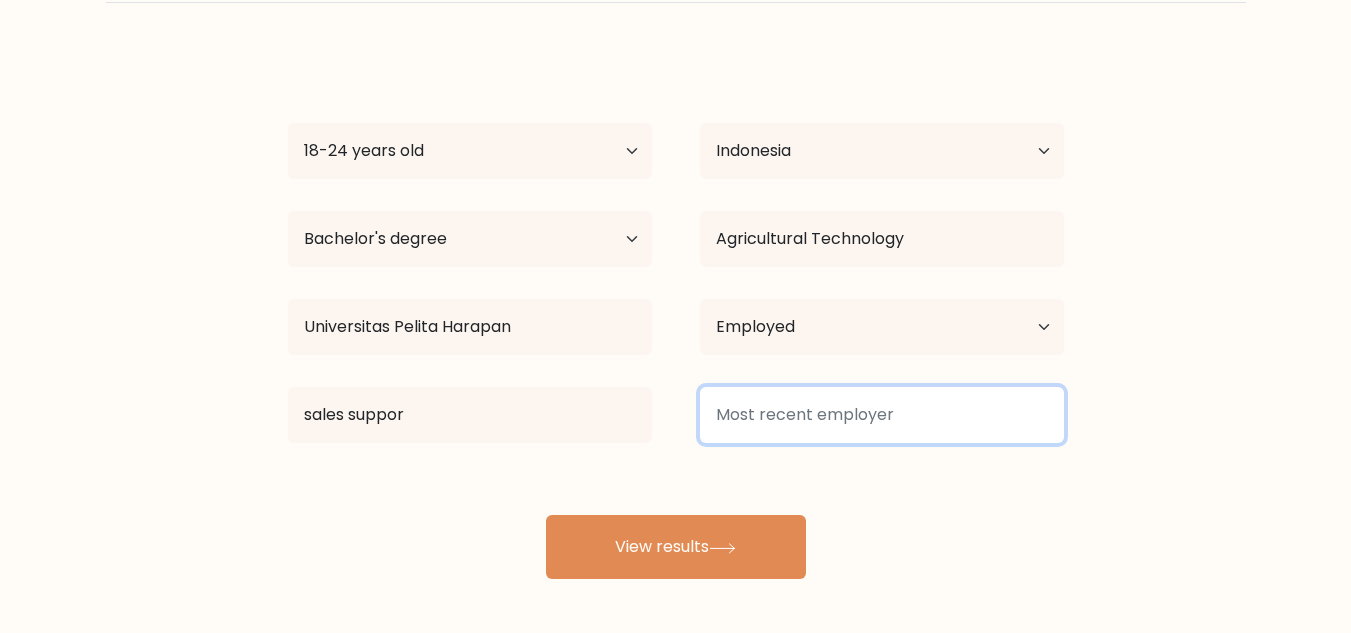 click at bounding box center (882, 415) 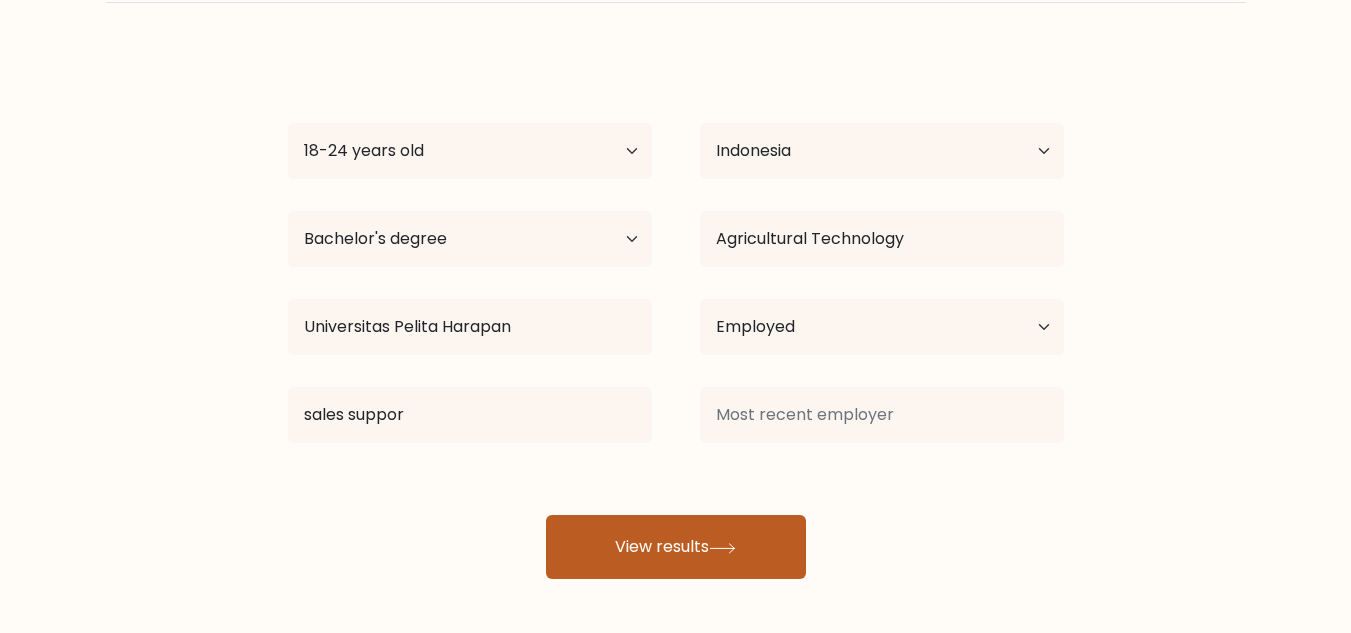 click on "View results" at bounding box center [676, 547] 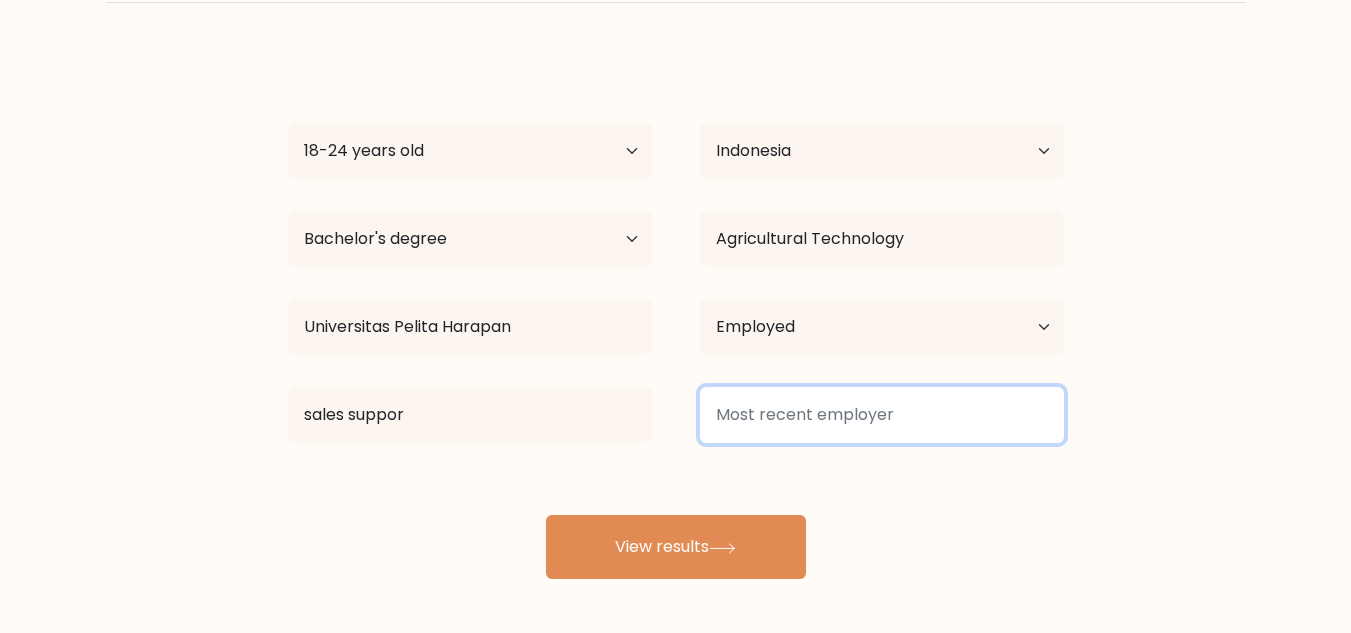 click at bounding box center (882, 415) 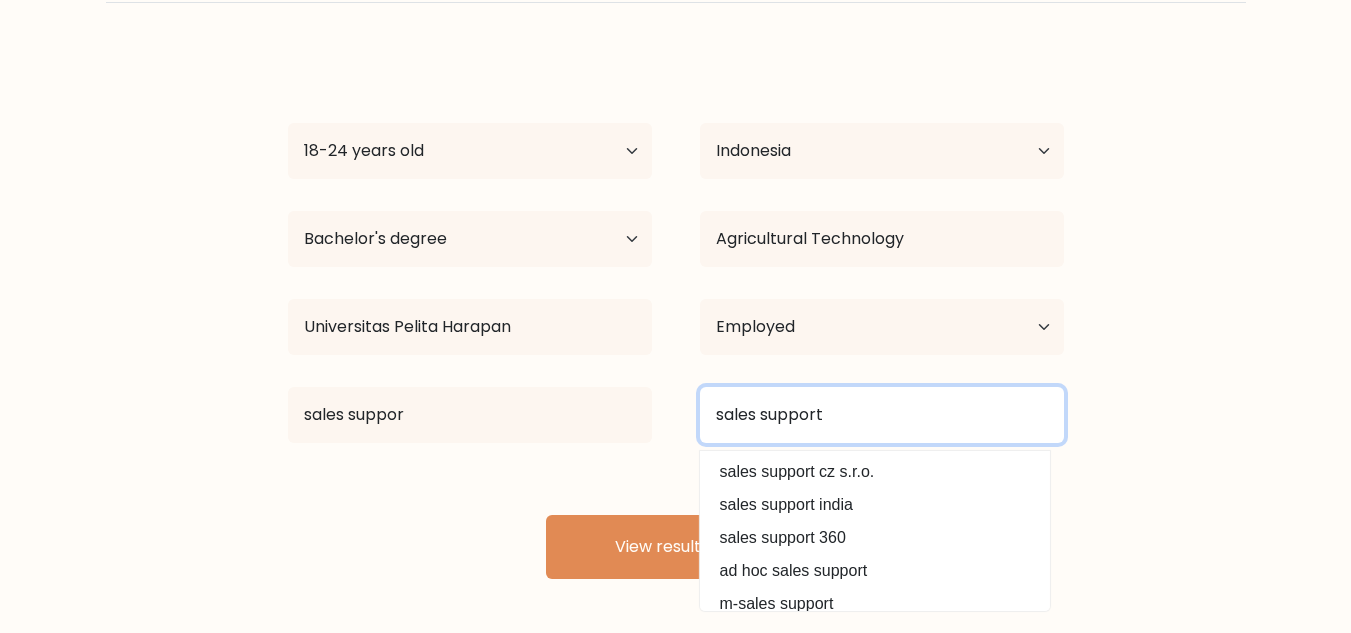 type on "sales support" 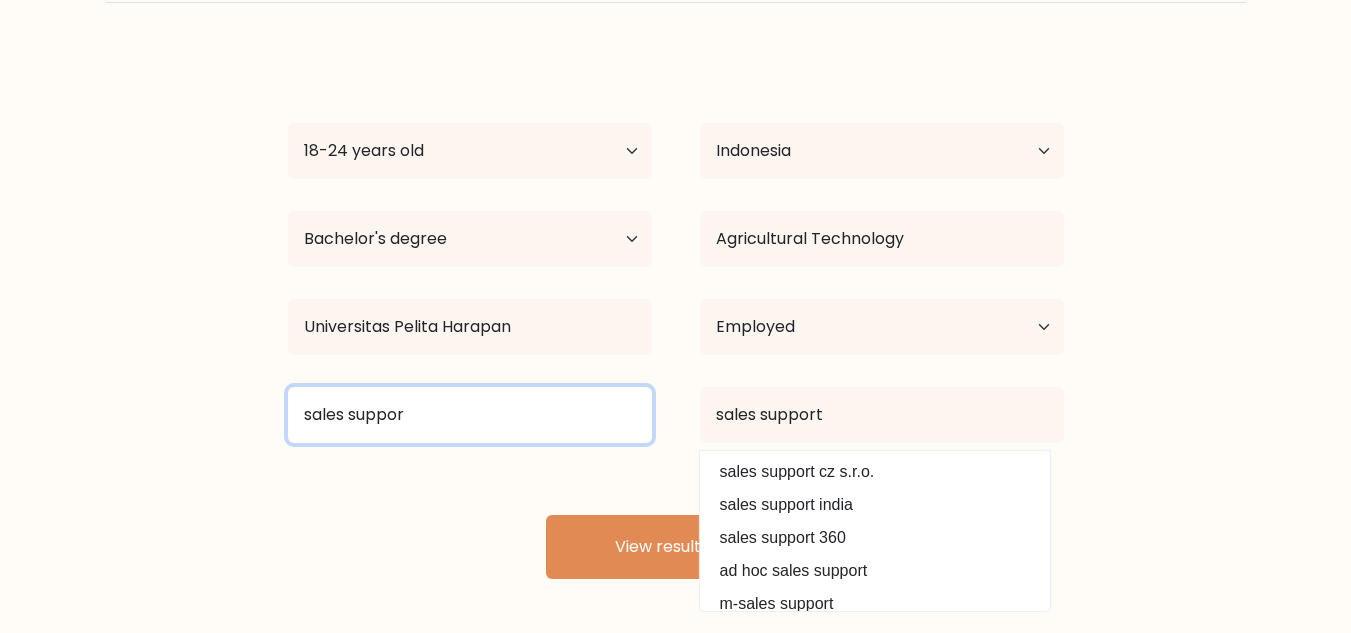 click on "sales suppor" at bounding box center [470, 415] 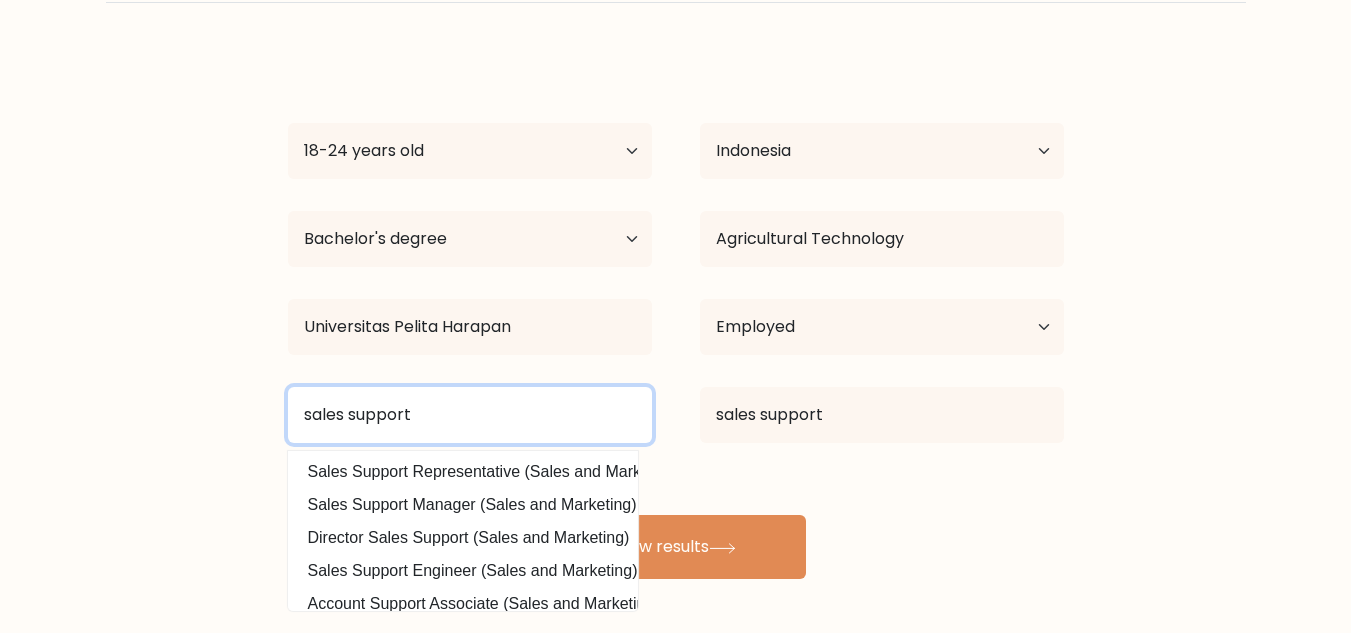 type on "sales support" 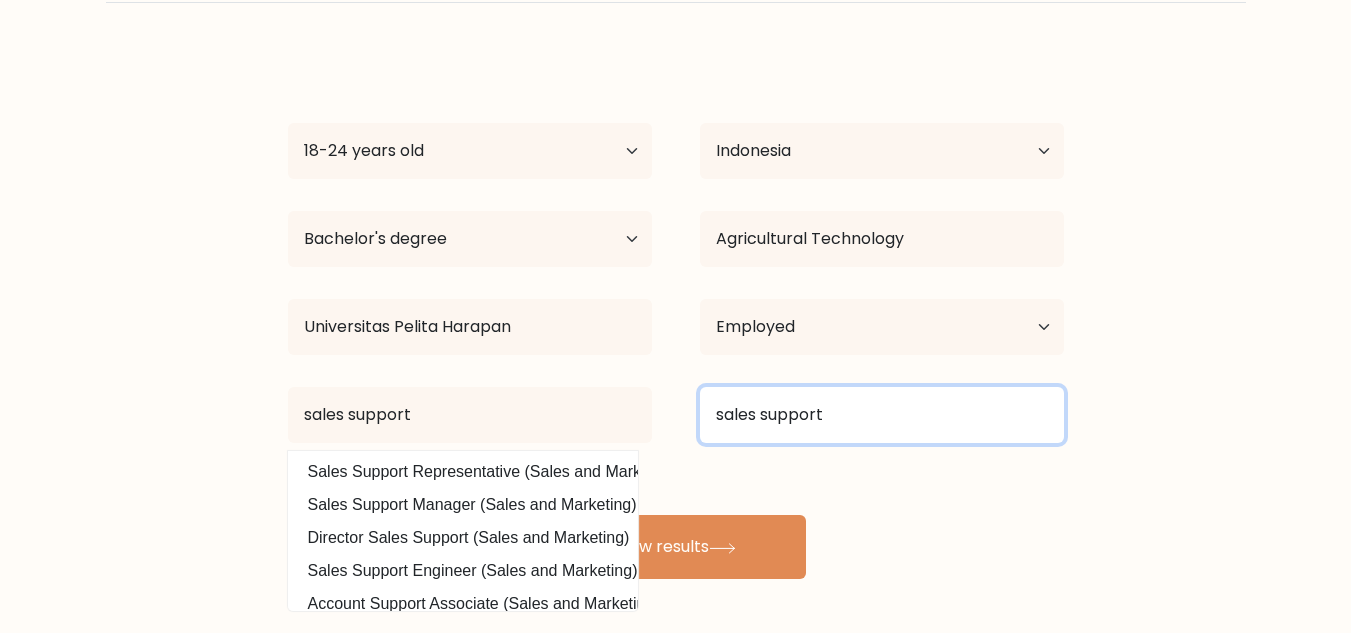 click on "sales support" at bounding box center [882, 415] 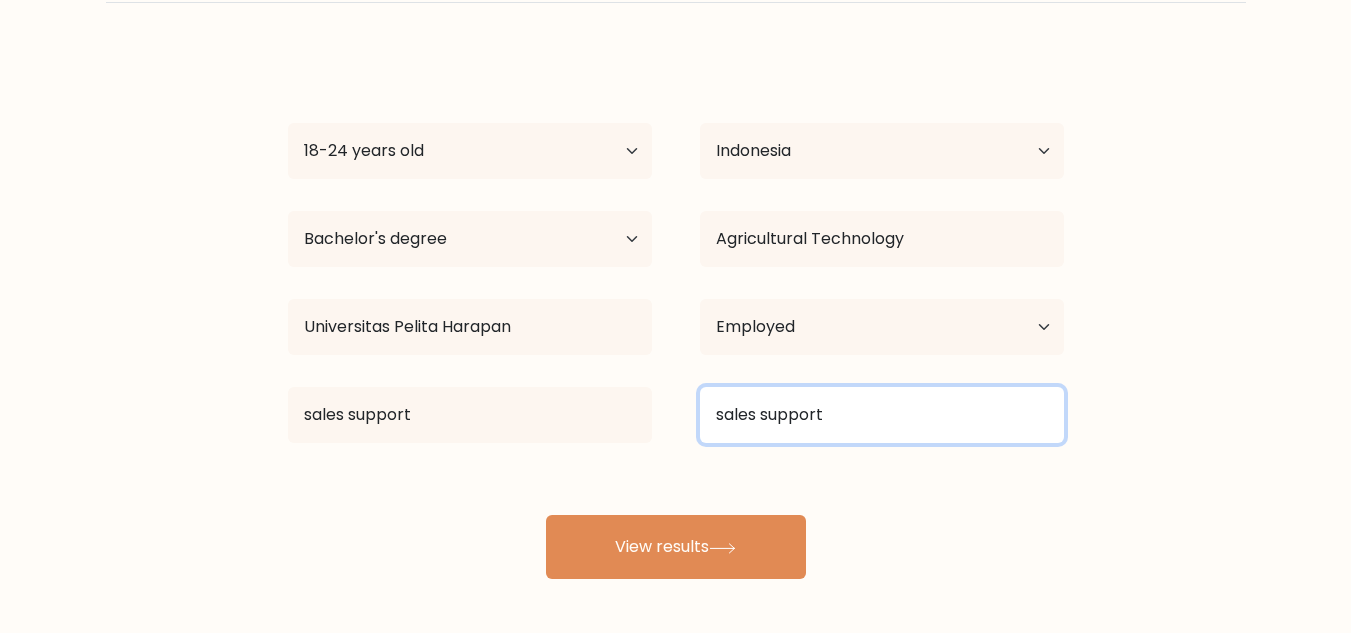 drag, startPoint x: 953, startPoint y: 424, endPoint x: 386, endPoint y: 427, distance: 567.00793 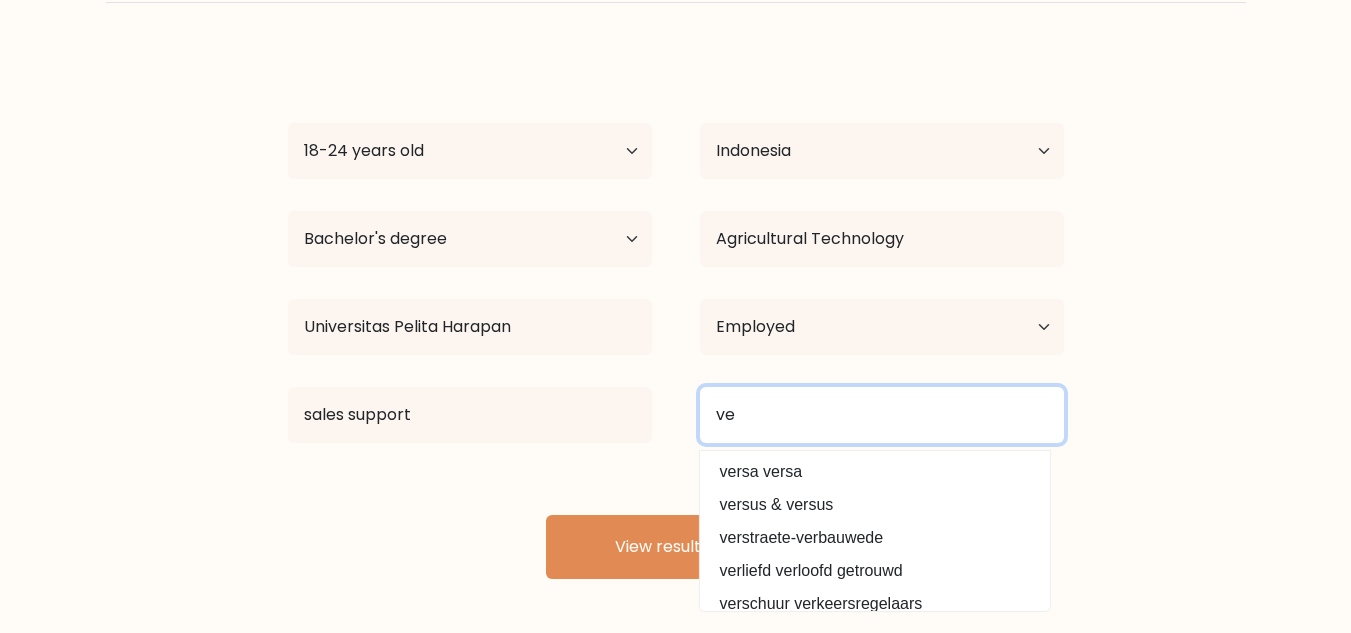 type on "v" 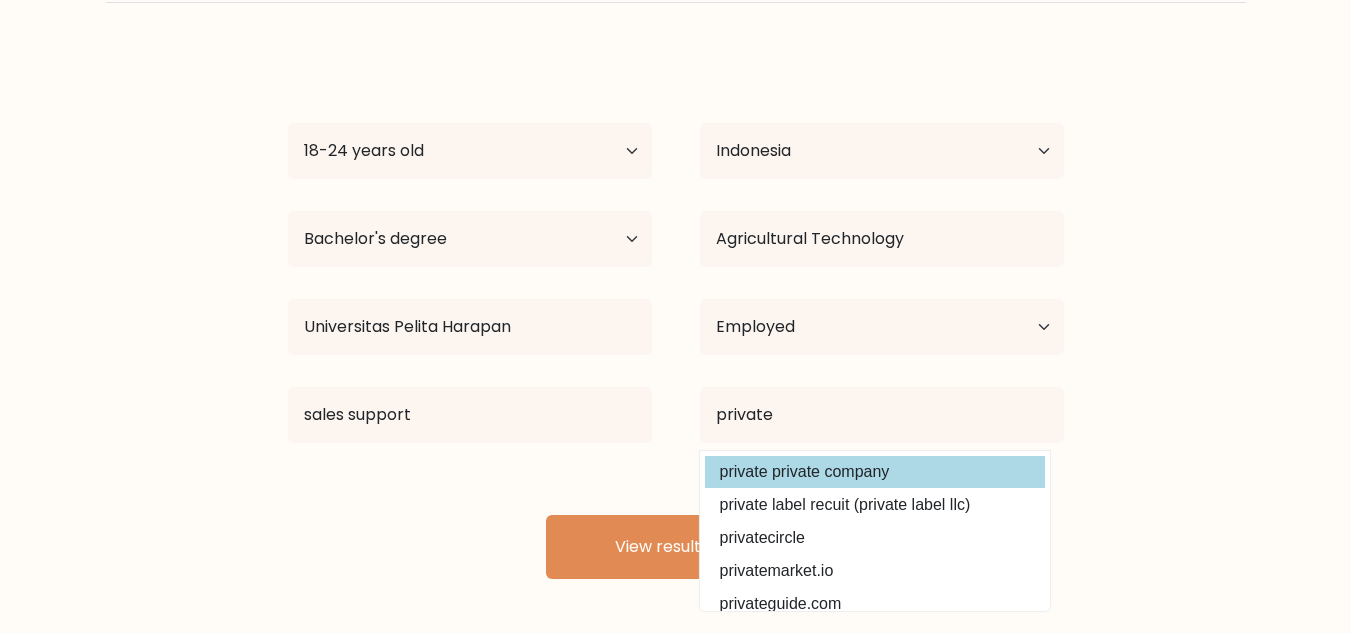 click on "private private company" at bounding box center (875, 472) 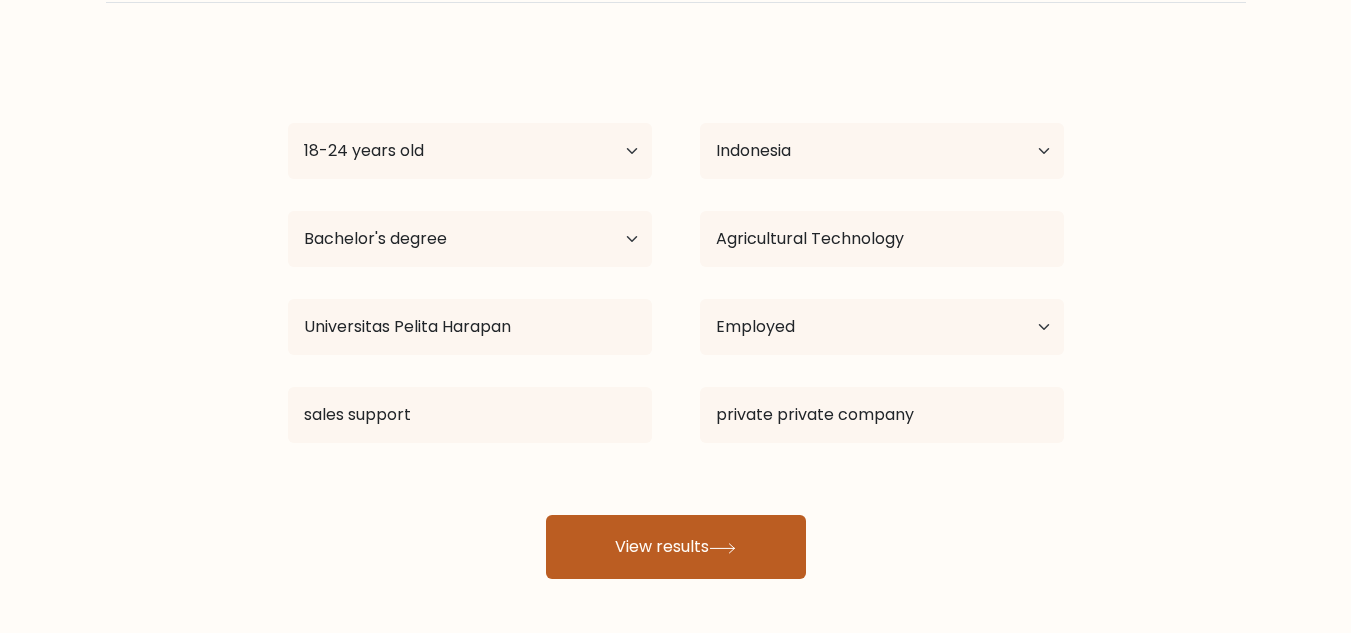 drag, startPoint x: 623, startPoint y: 557, endPoint x: 630, endPoint y: 546, distance: 13.038404 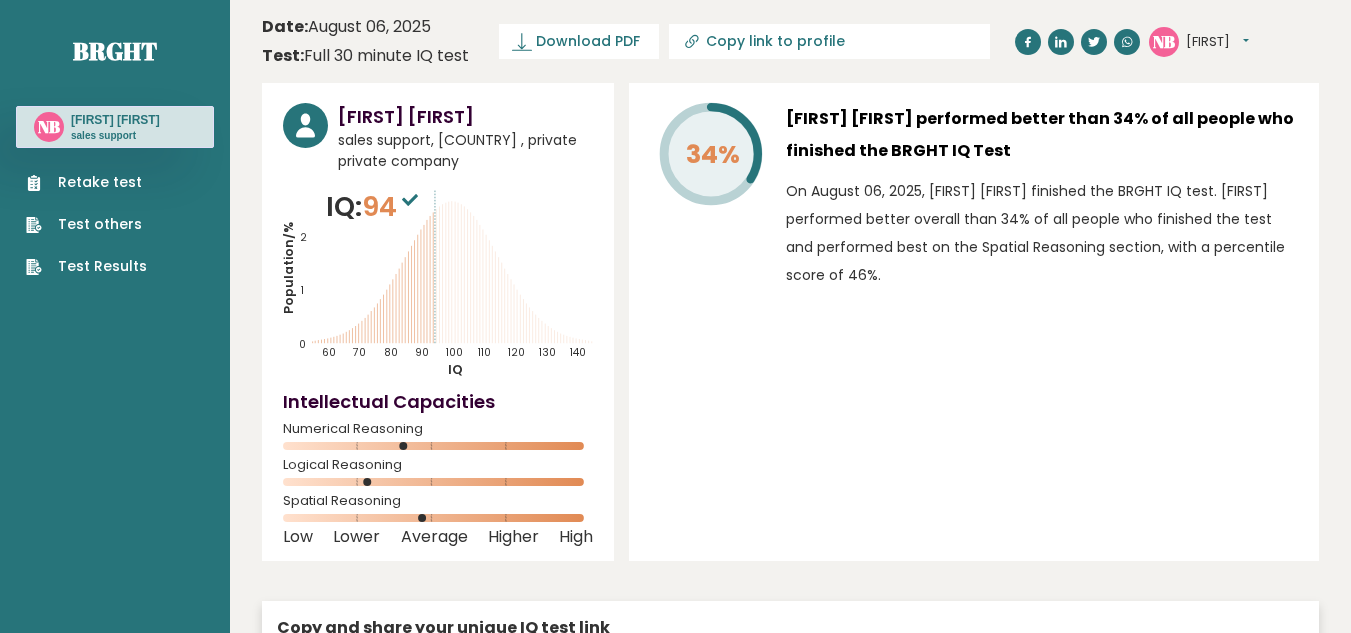 scroll, scrollTop: 0, scrollLeft: 0, axis: both 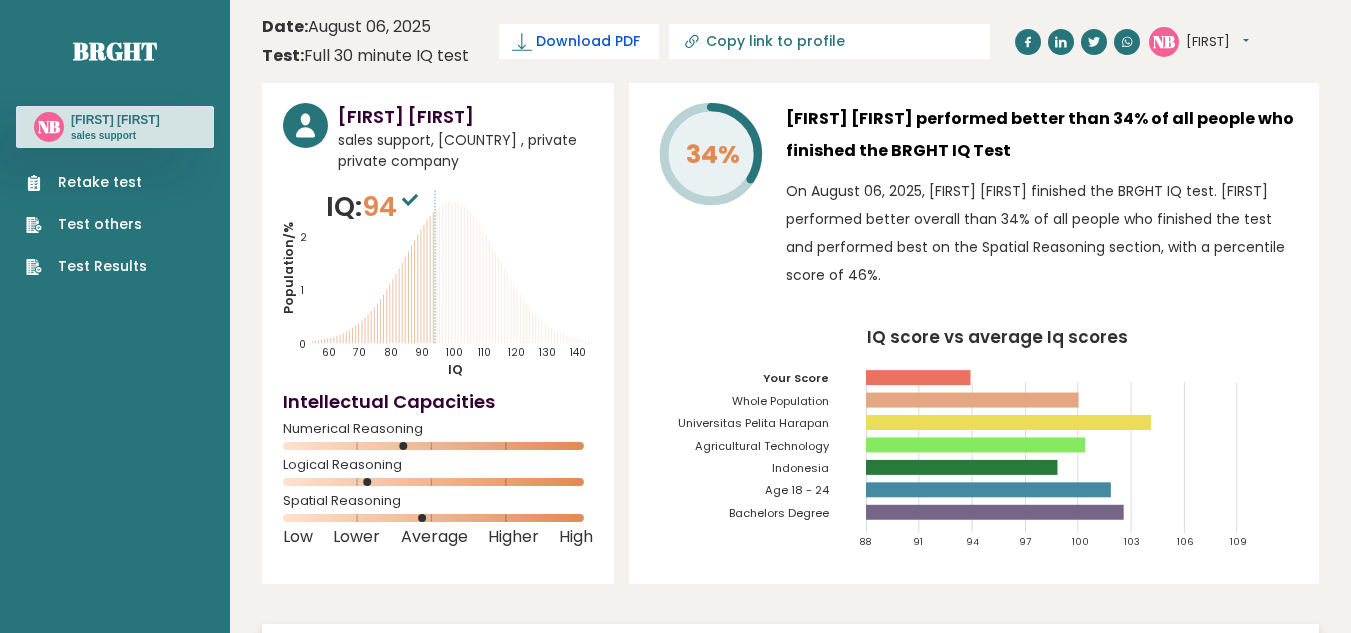 click on "Download PDF" at bounding box center [588, 41] 